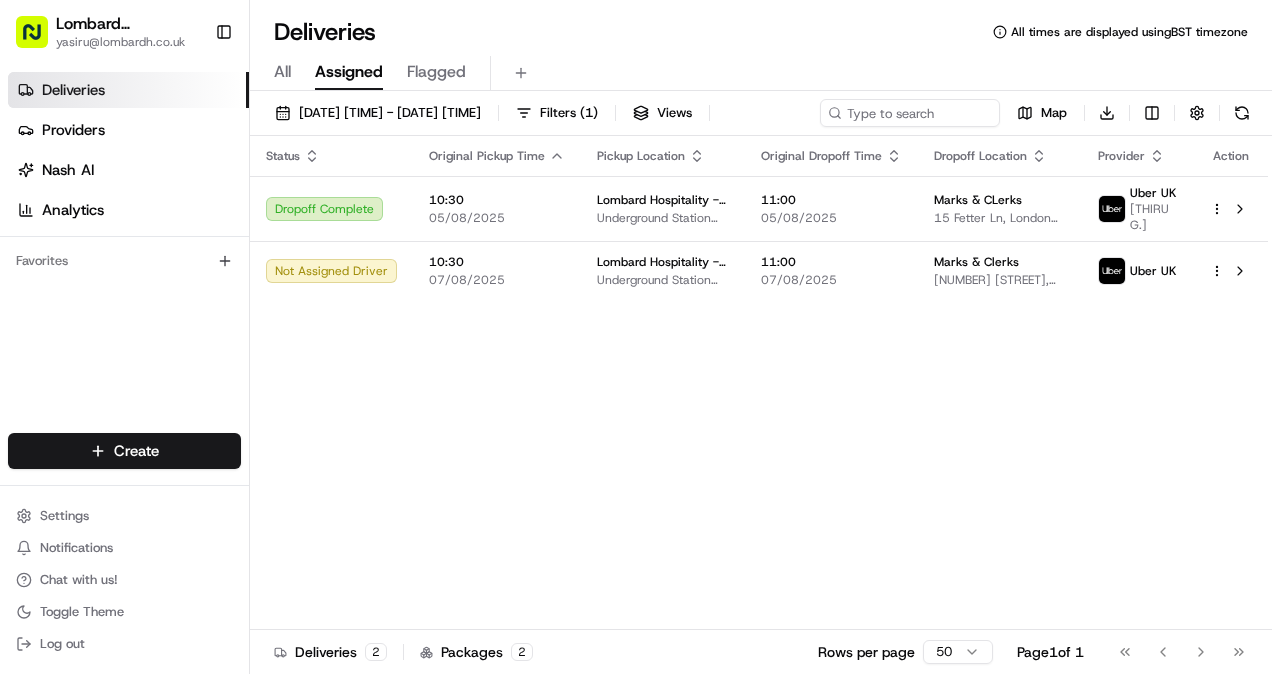 scroll, scrollTop: 0, scrollLeft: 0, axis: both 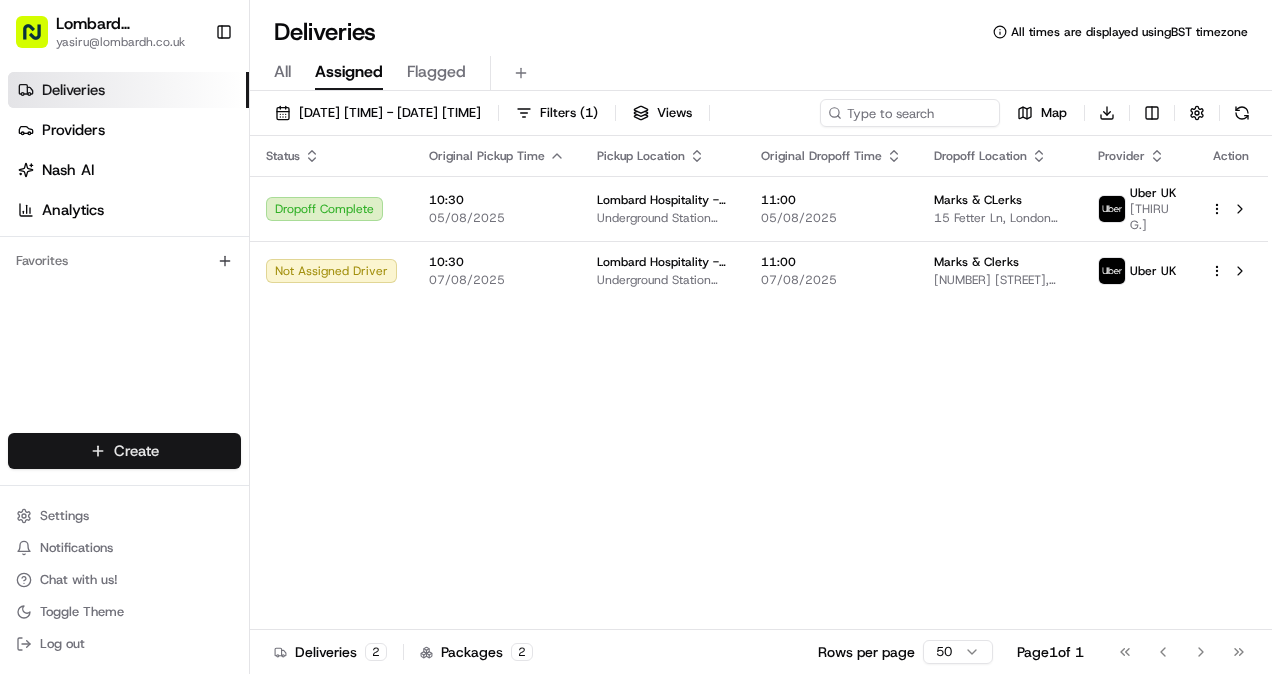 click on "[DATE] [TIME] [LOMBARD HOSPITALITY] - [CATERING] [UNDERGROUND STATION SHOP], [NUMBER] [STREET], [CITY] [POSTCODE], [COUNTRY] [DATE] [TIME] [MARKS & CLERKS] [NUMBER] [STREET], [CITY] [POSTCODE], [COUNTRY] [UBER UK] [THIRU G.]" at bounding box center (636, 337) 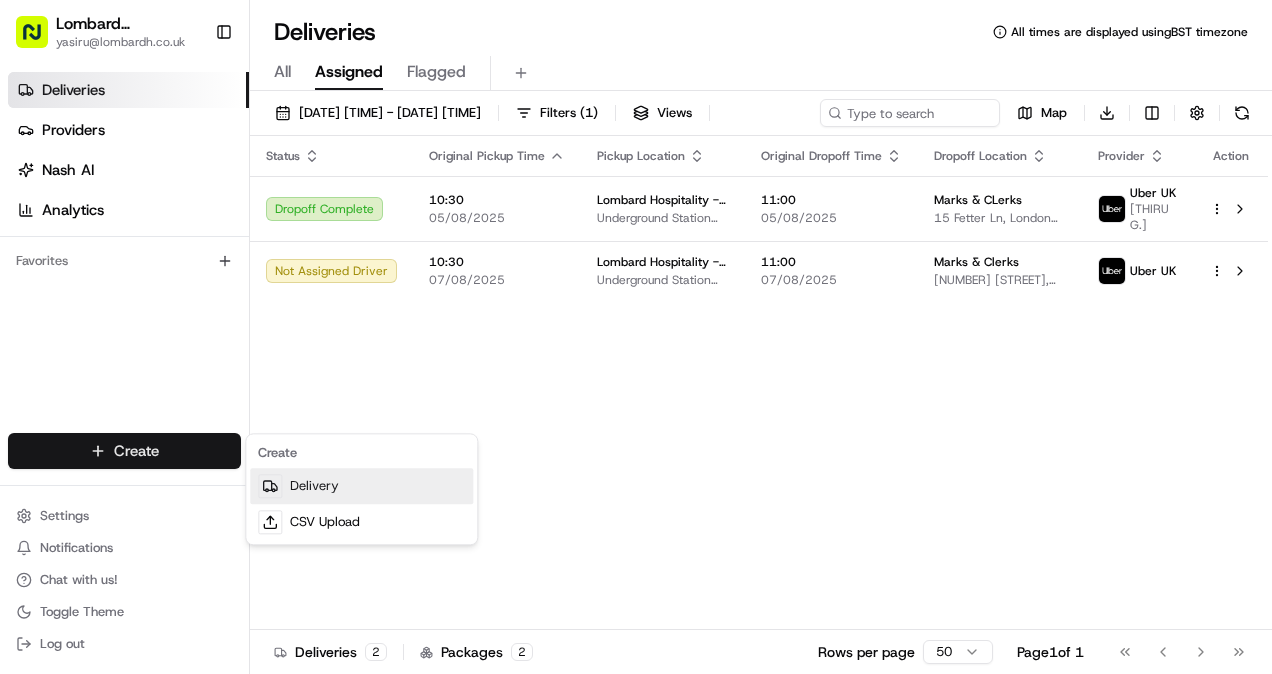 click on "Delivery" at bounding box center [361, 486] 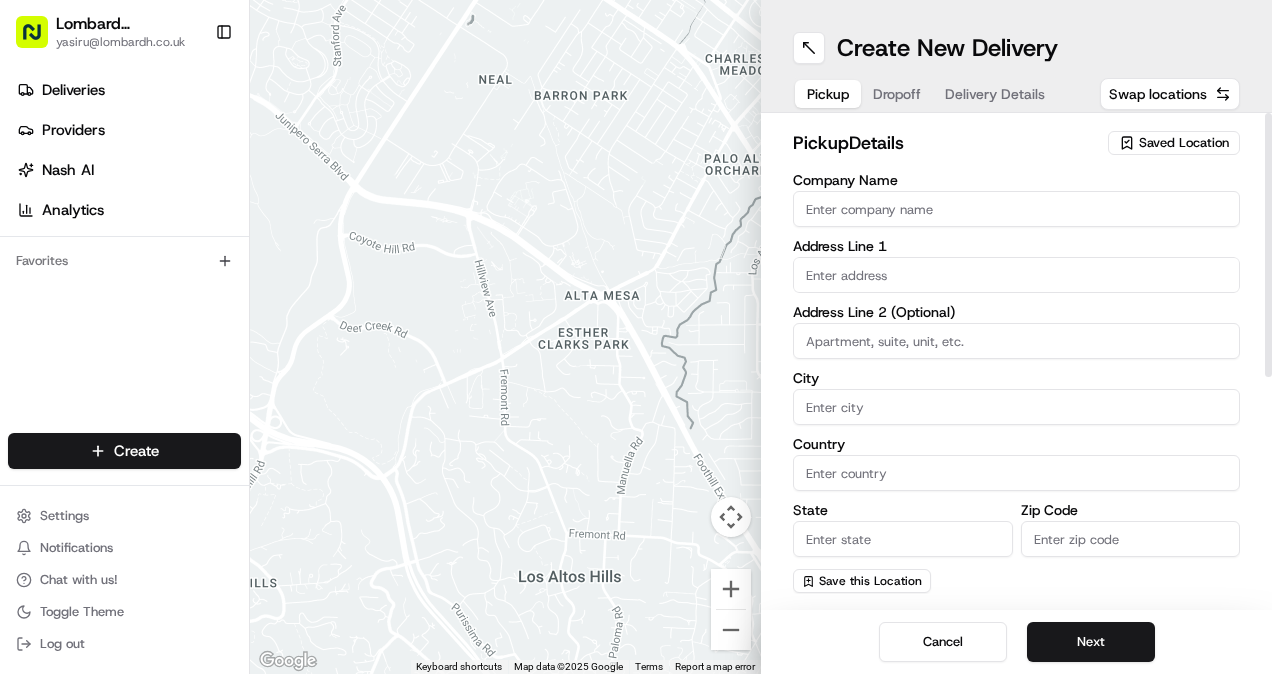 click on "Company Name" at bounding box center [1016, 209] 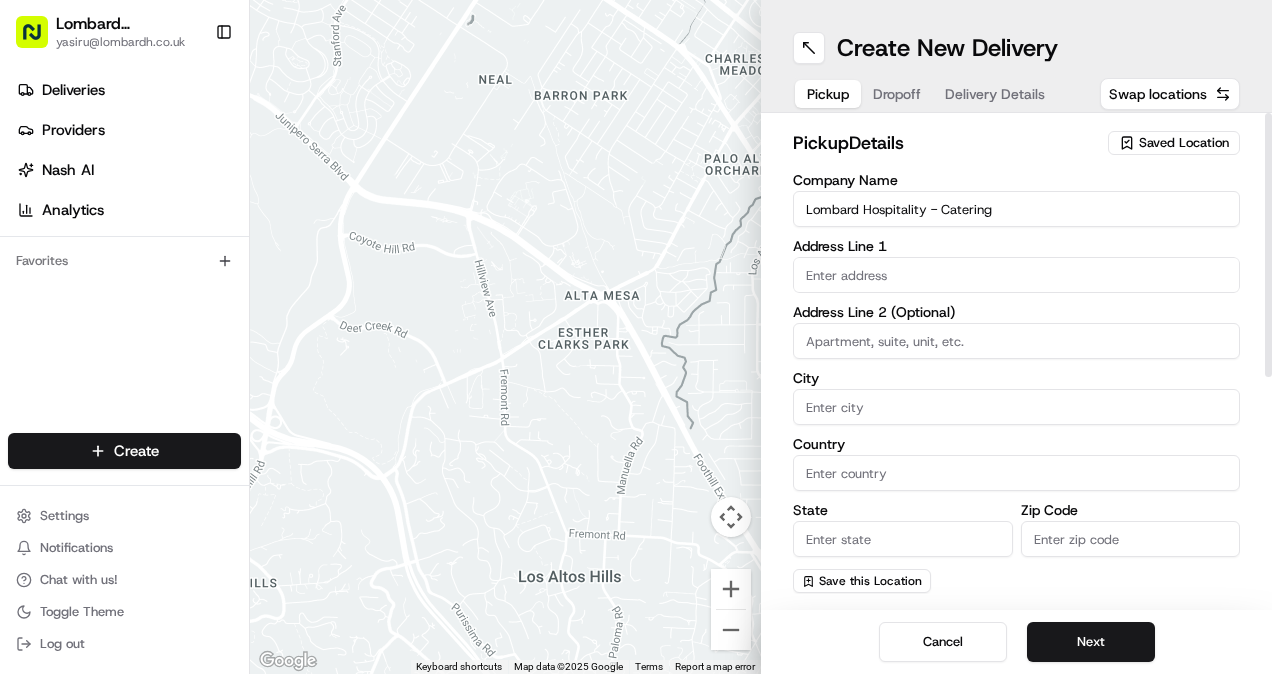 type on "Horace Road 36" 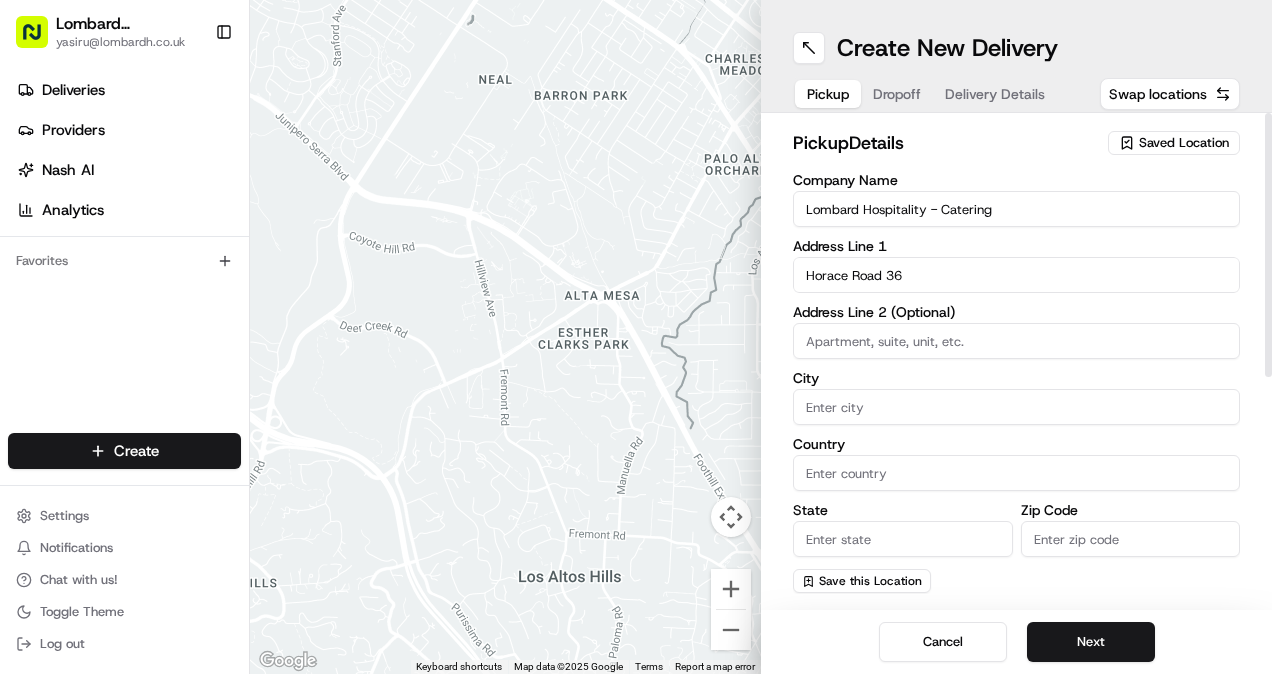 type on "United Kingdom" 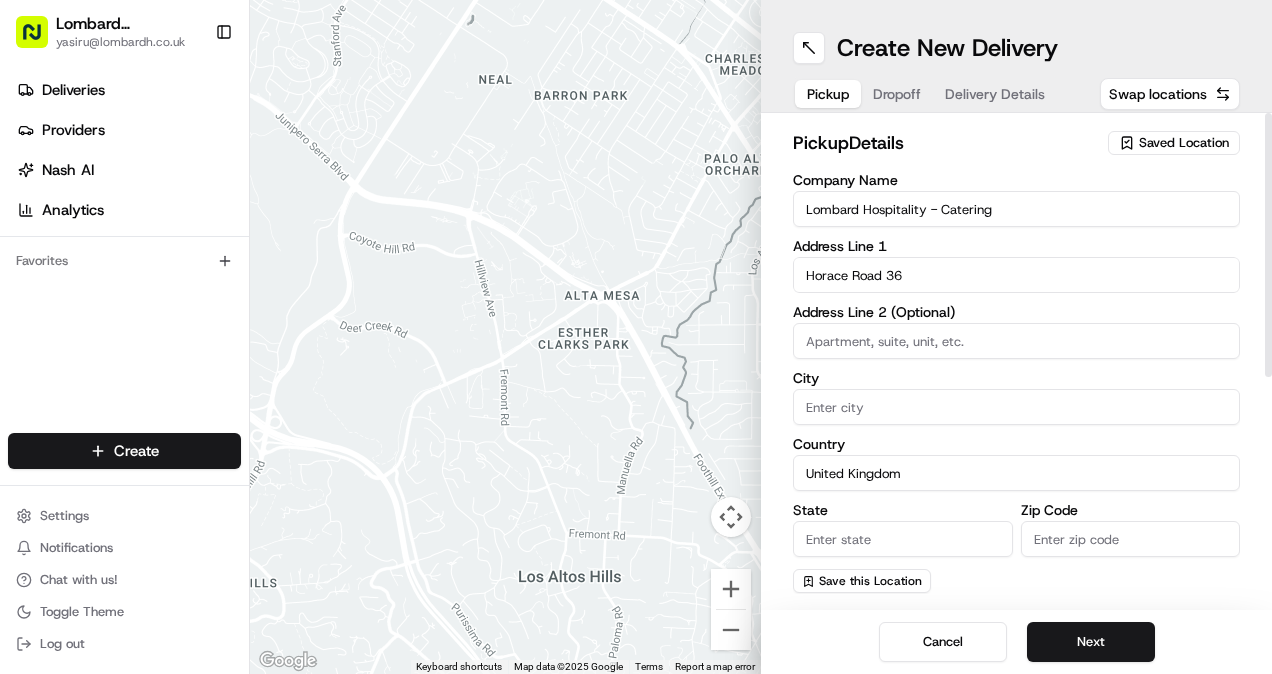 type on "Europe" 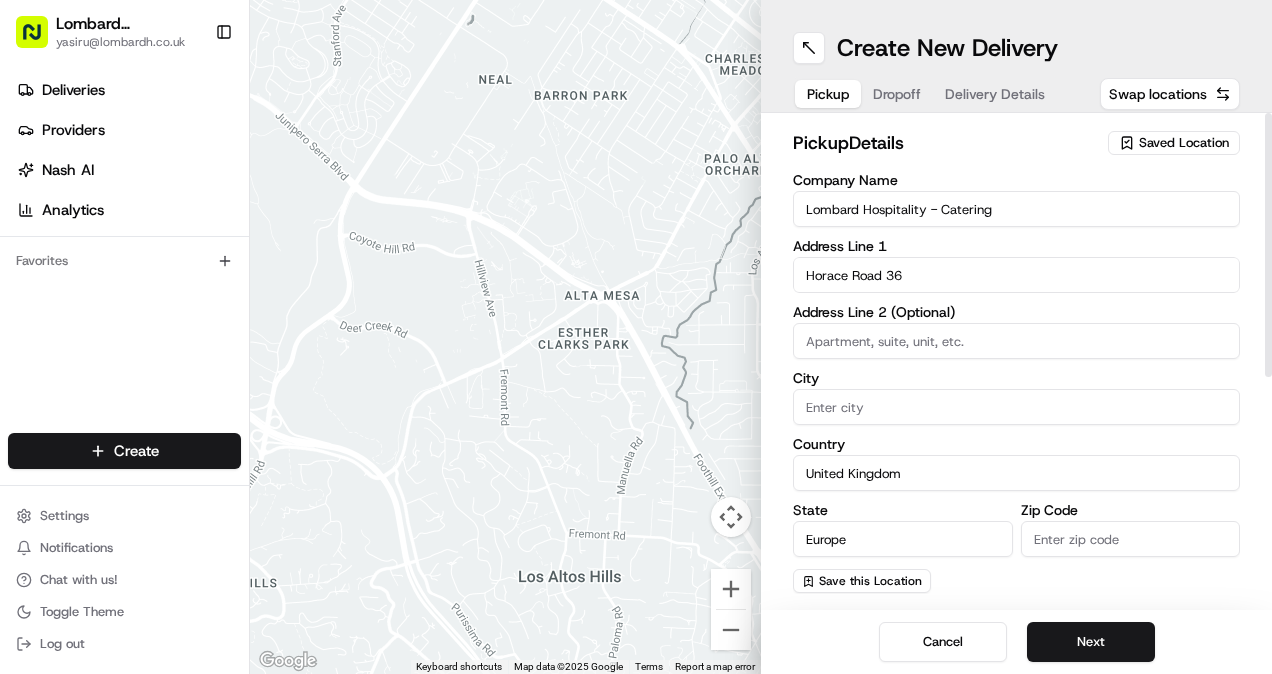 type on "EC3V 9AA" 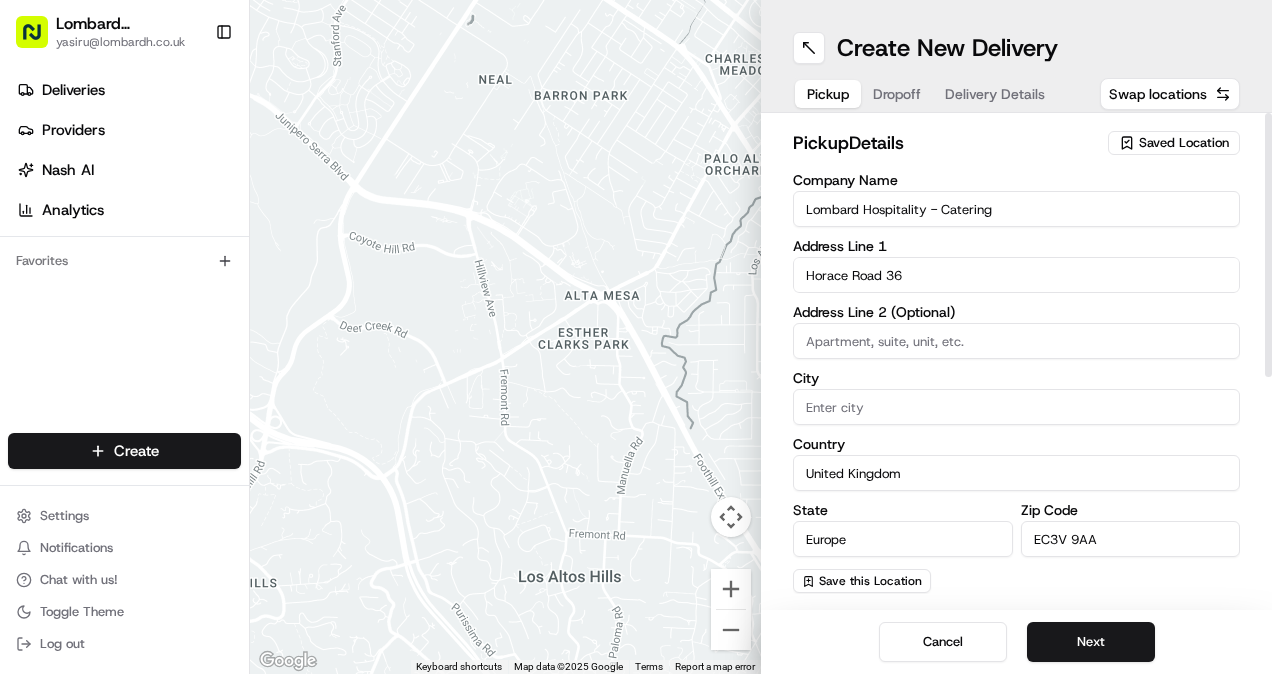 type on "Yasiru" 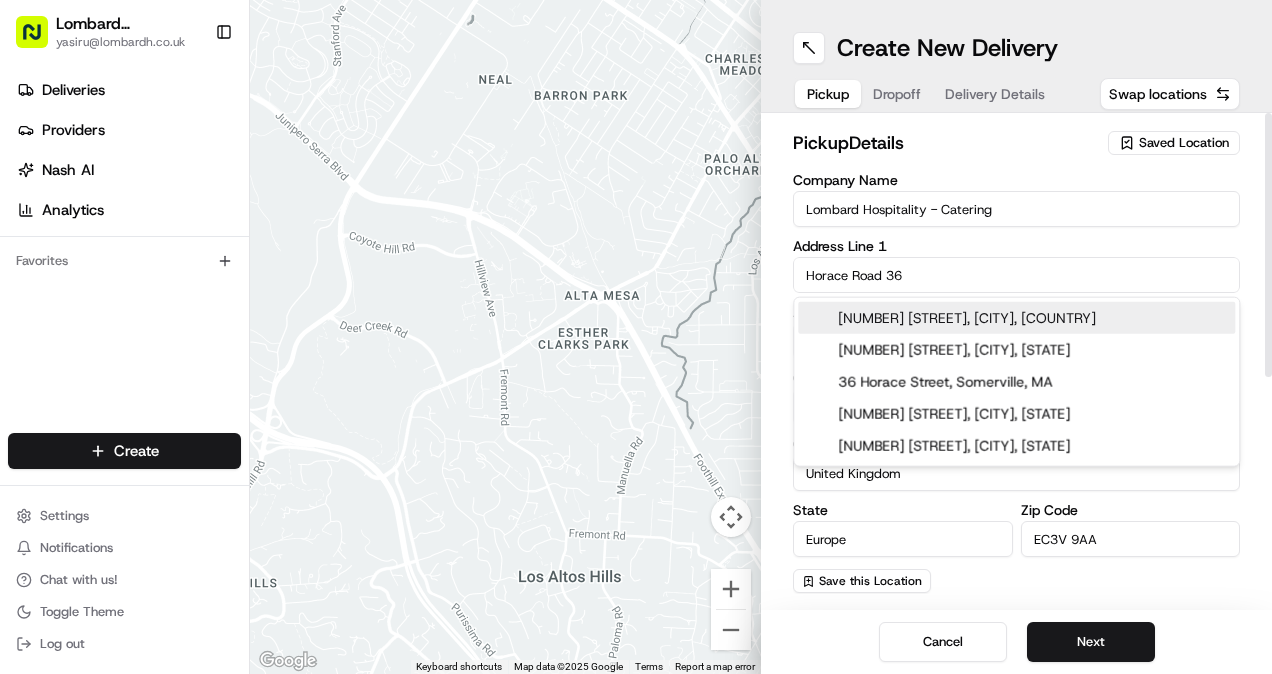 drag, startPoint x: 864, startPoint y: 251, endPoint x: 766, endPoint y: 238, distance: 98.85848 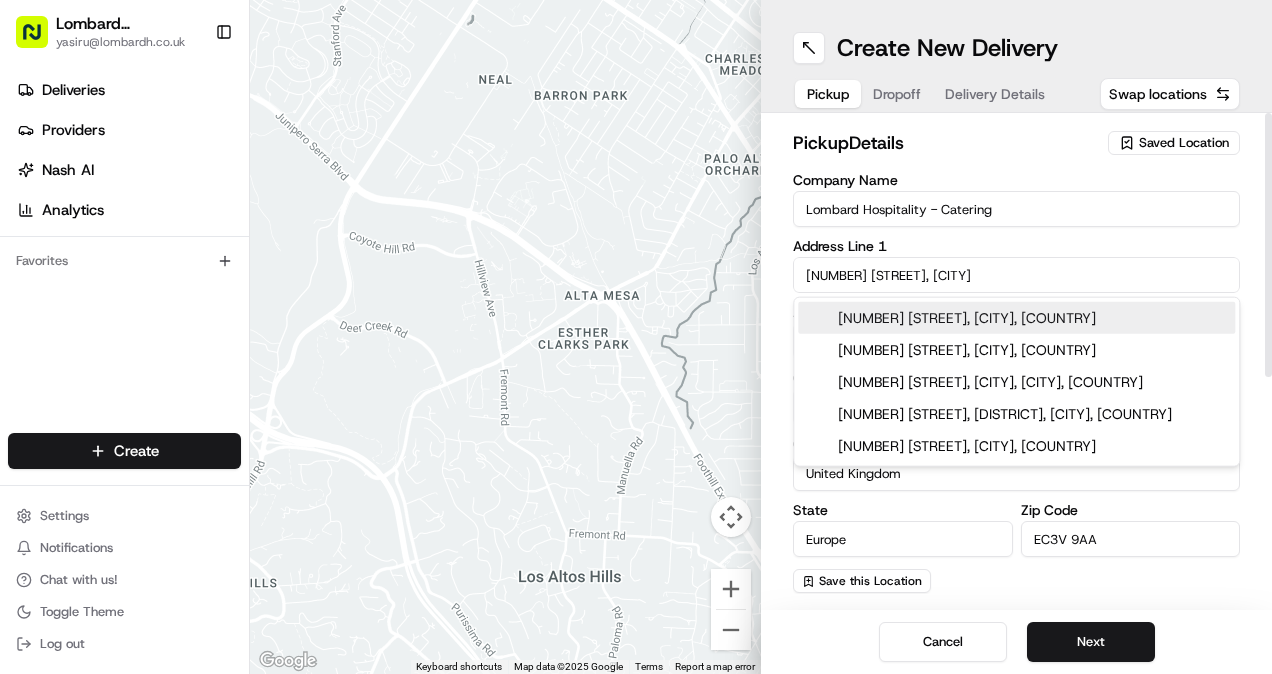 click on "1 Lombard Street, London, UK" at bounding box center (1016, 318) 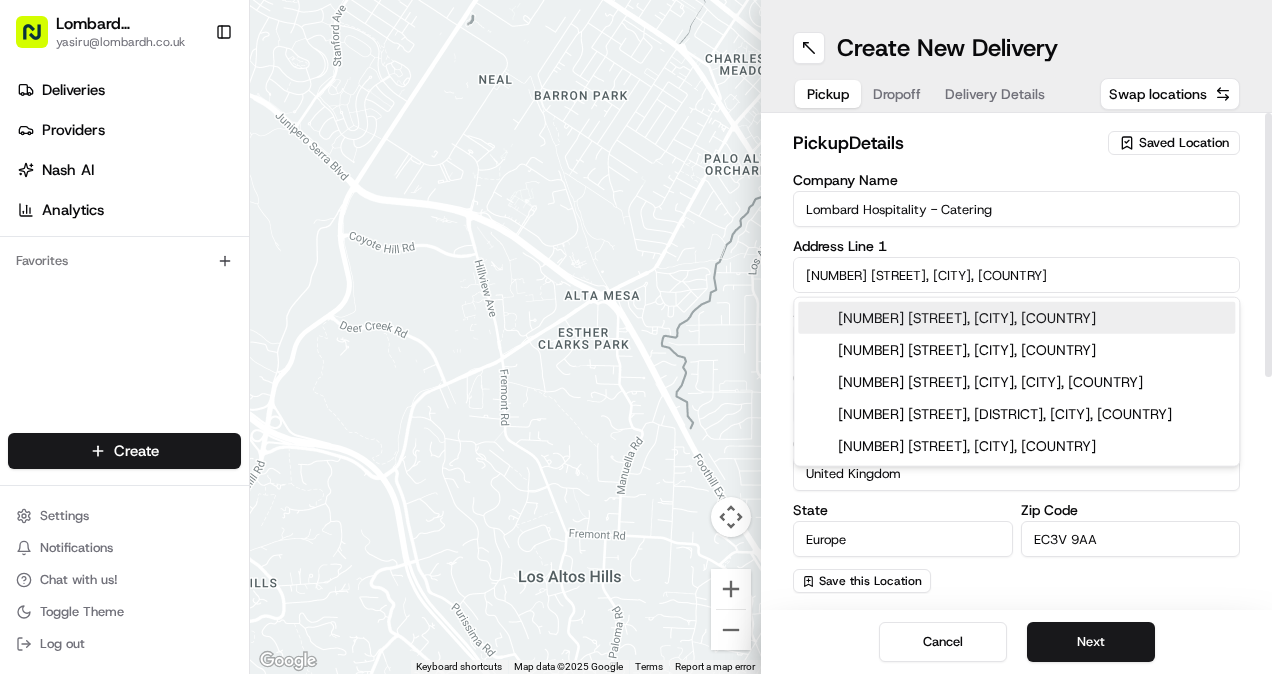 type on "Underground Station Shop, 1 Lombard St, London EC3V 3LA, UK" 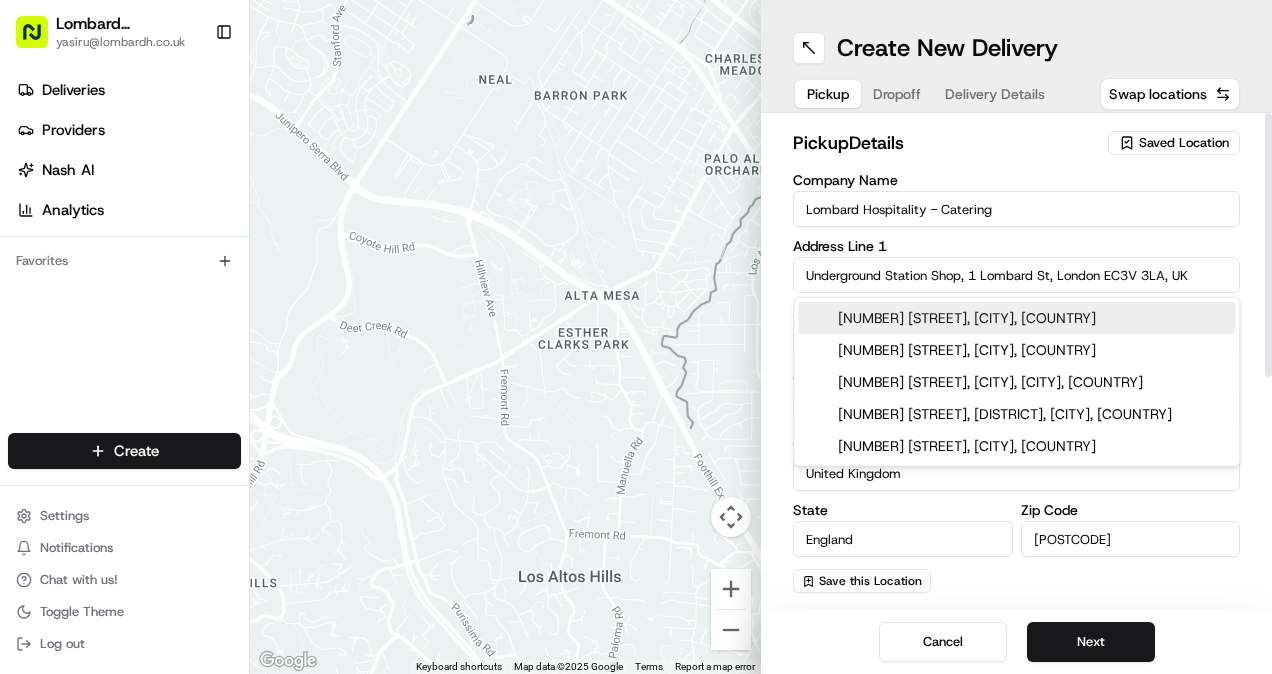 type on "1 Lombard Street" 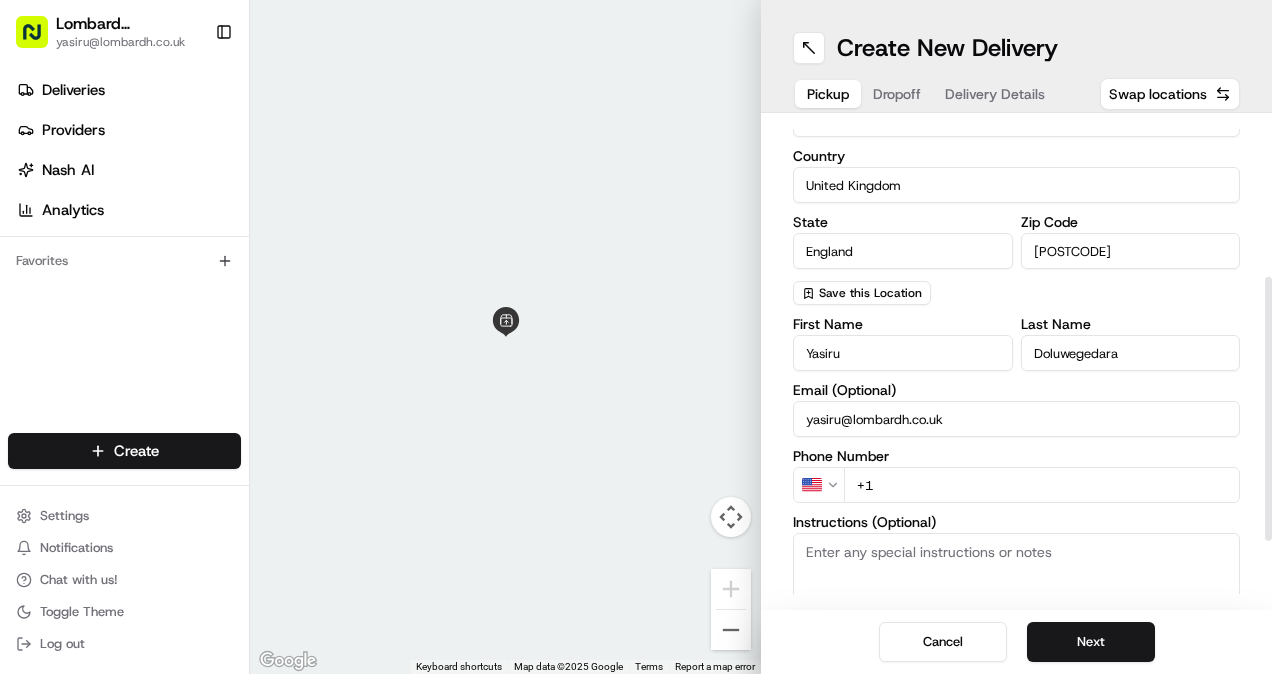 scroll, scrollTop: 289, scrollLeft: 0, axis: vertical 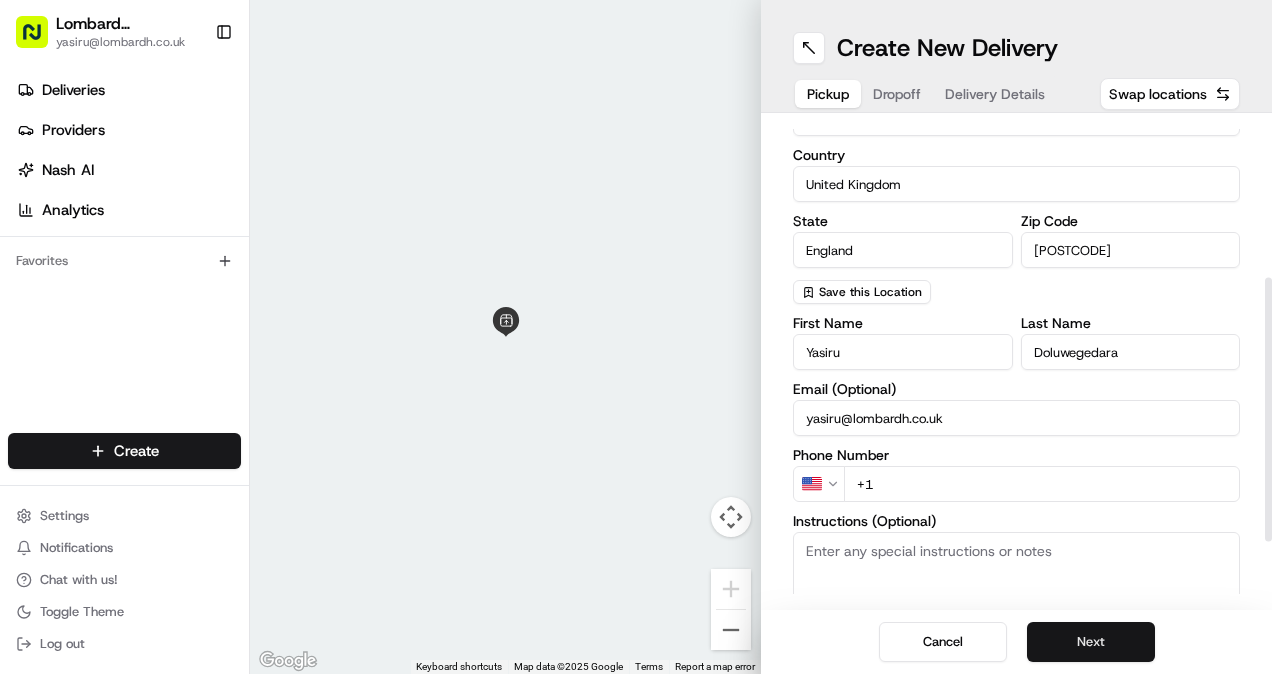 click on "Next" at bounding box center (1091, 642) 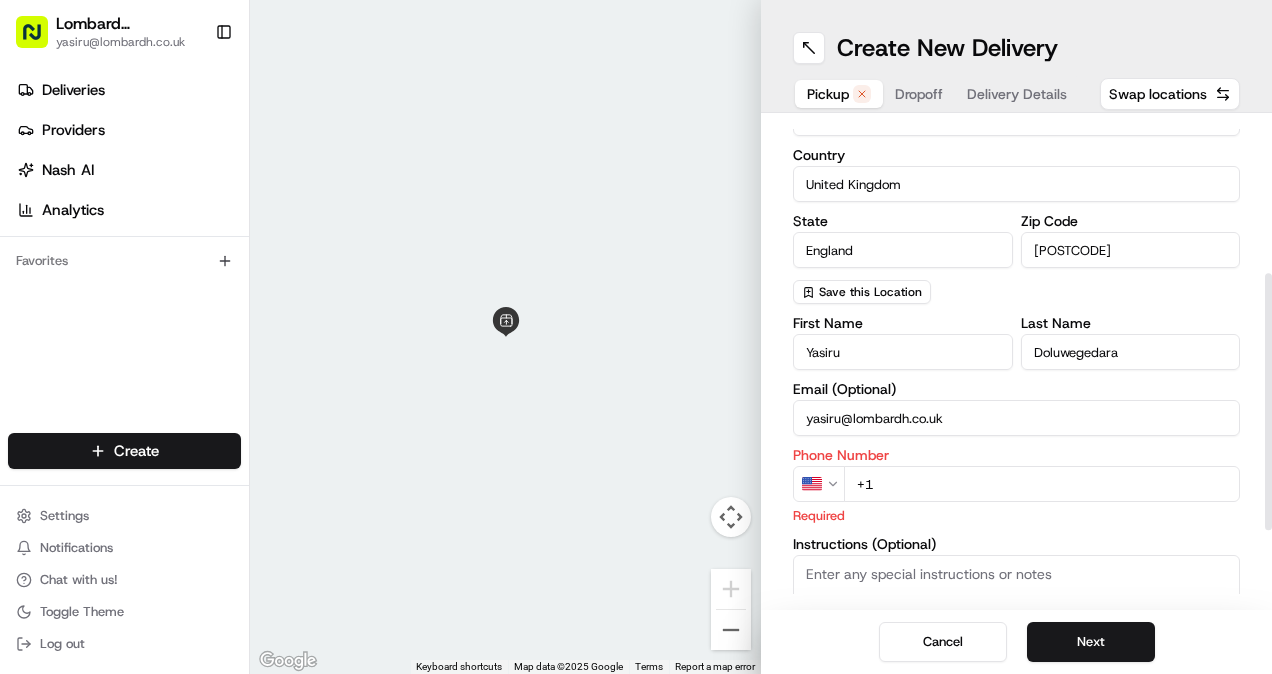 click on "Lombard Hospitality yasiru@lombardh.co.uk Toggle Sidebar Deliveries Providers Nash AI Analytics Favorites Main Menu Members & Organization Organization Users Roles Preferences Customization Tracking Orchestration Automations Dispatch Strategy Locations Pickup Locations Dropoff Locations Billing Billing Refund Requests Integrations Notification Triggers Webhooks API Keys Request Logs Create Settings Notifications Chat with us! Toggle Theme Log out ← Move left → Move right ↑ Move up ↓ Move down + Zoom in - Zoom out Home Jump left by 75% End Jump right by 75% Page Up Jump up by 75% Page Down Jump down by 75% Keyboard shortcuts Map Data Map data ©2025 Google Map data ©2025 Google 1 m  Click to toggle between metric and imperial units Terms Report a map error Create New Delivery Pickup Dropoff Delivery Details Swap locations pickup  Details Saved Location Company Name Lombard Hospitality - Catering Address Line 1 1 Lombard Street Address Line 2 (Optional) City London Country State Yasiru" at bounding box center [636, 337] 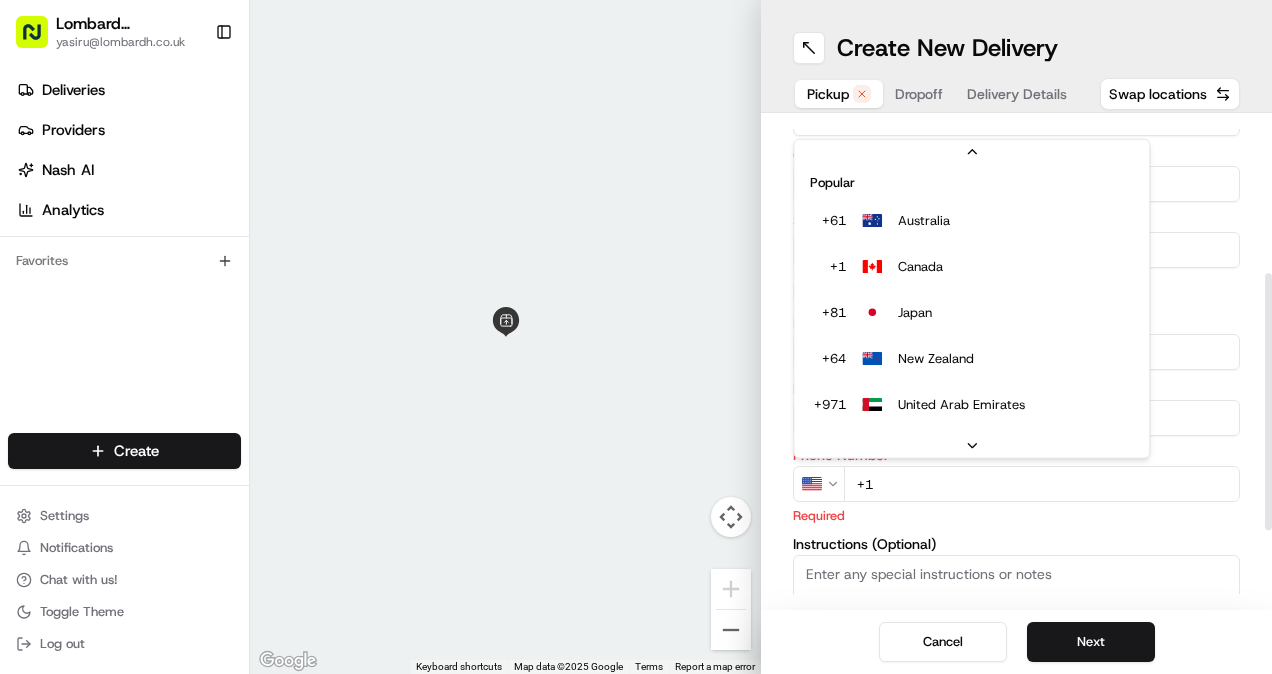 scroll, scrollTop: 85, scrollLeft: 0, axis: vertical 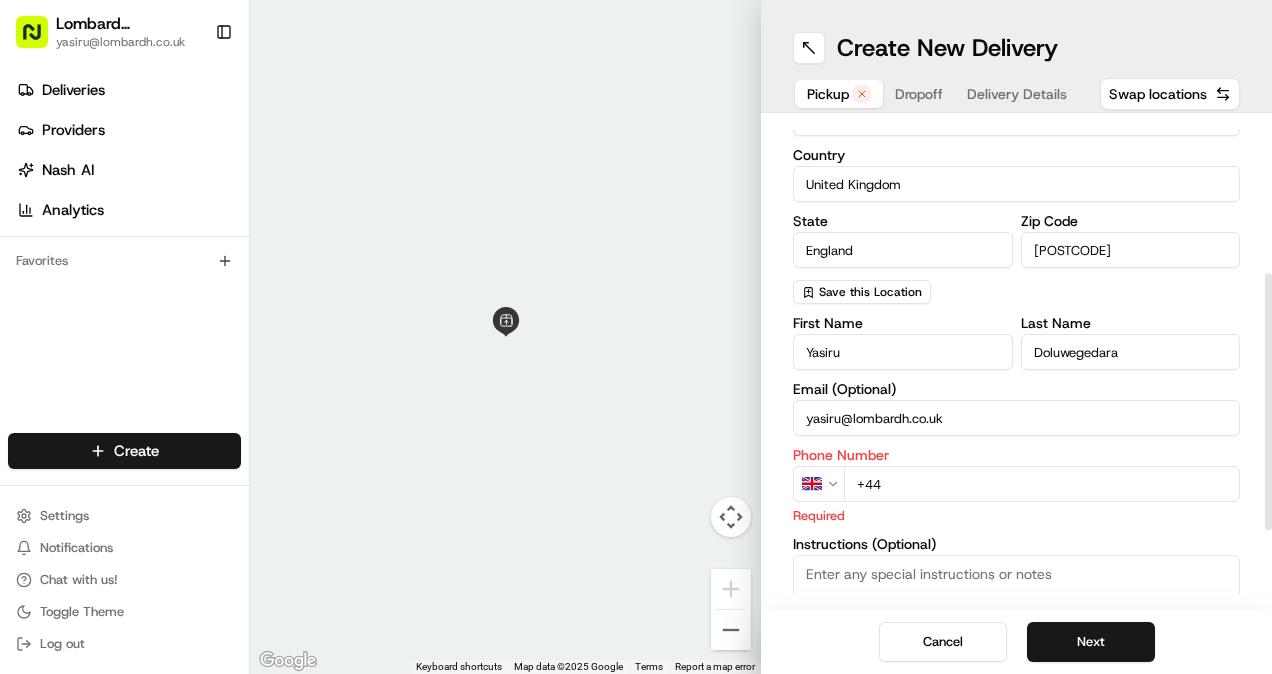 click on "+44" at bounding box center [1042, 484] 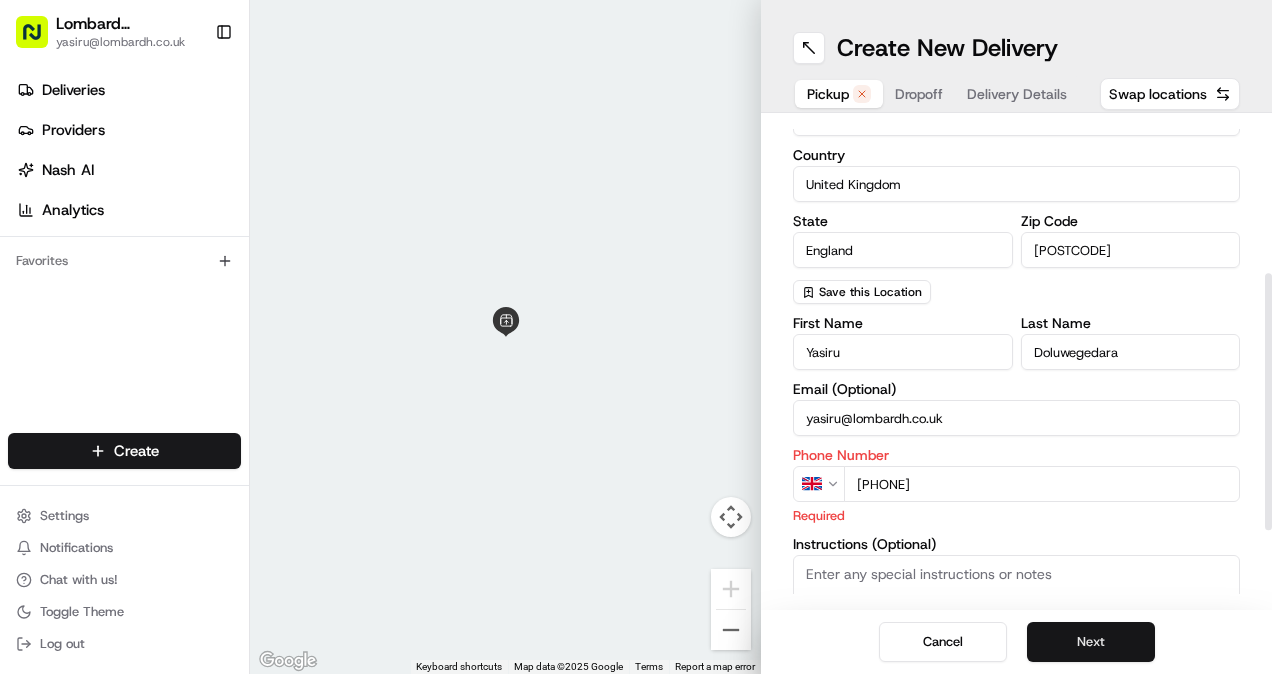 type on "+44 7307 051339" 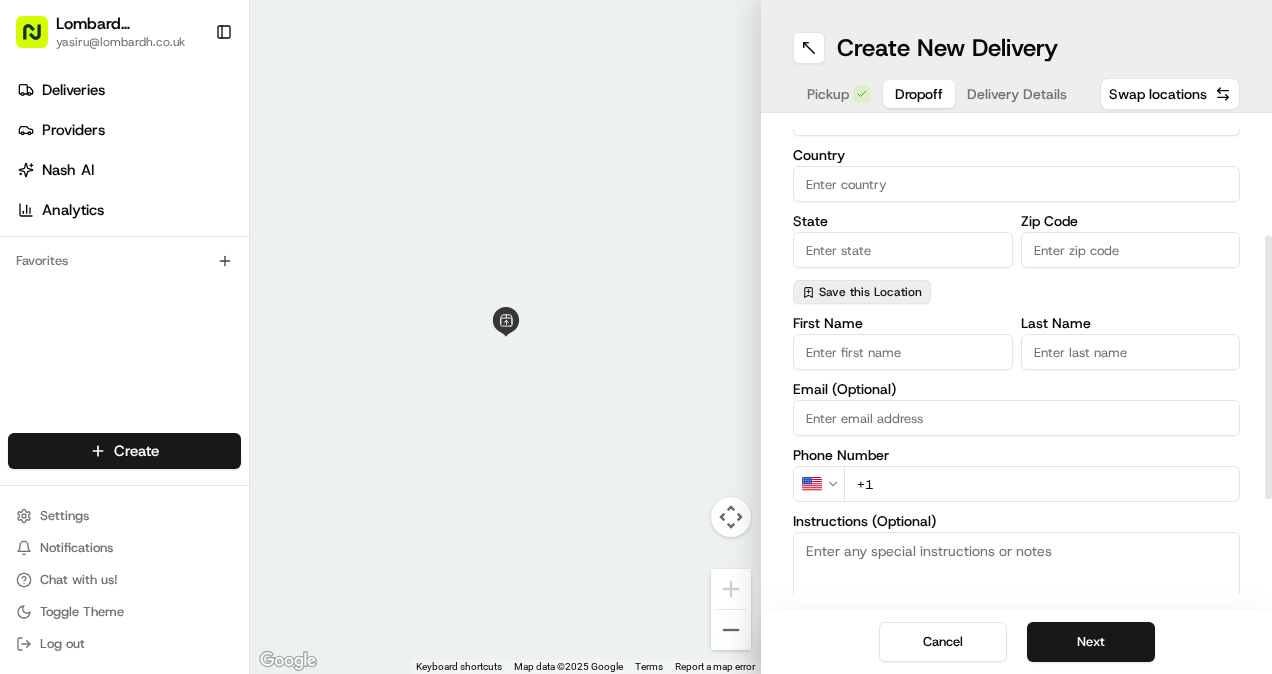 scroll, scrollTop: 11, scrollLeft: 0, axis: vertical 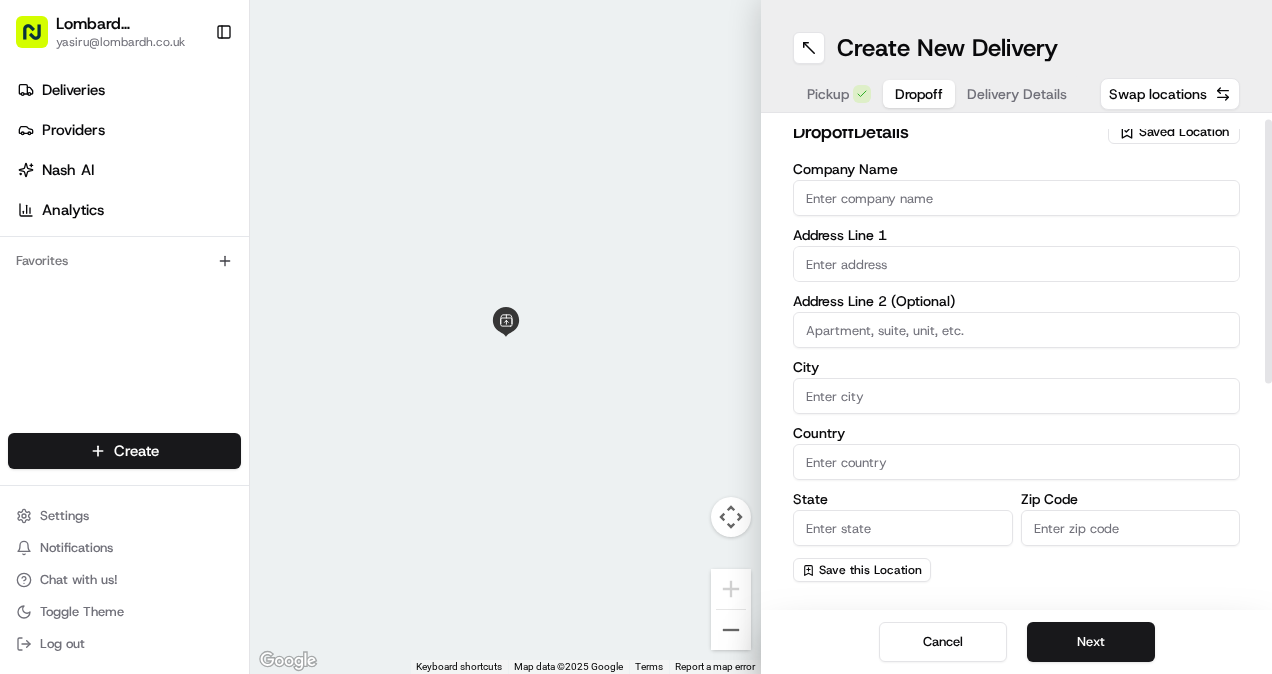 click on "Company Name" at bounding box center [1016, 198] 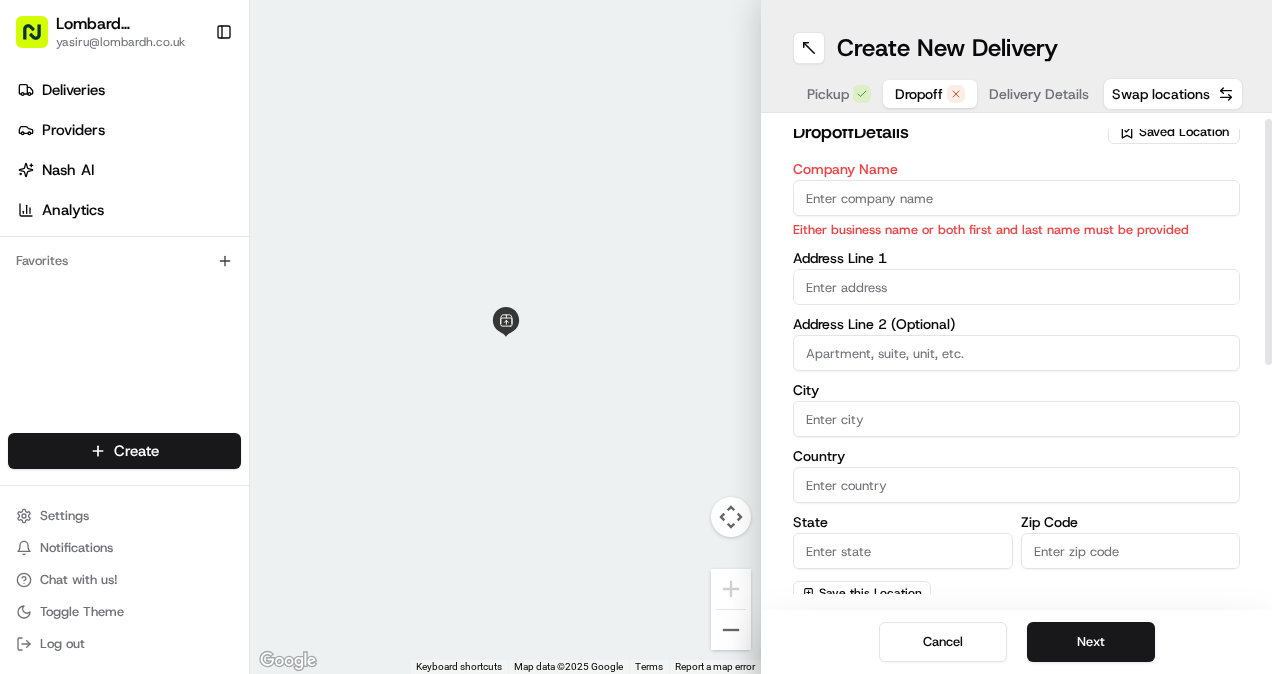 paste on "Innovation Air Conditioning and Building Services Limited" 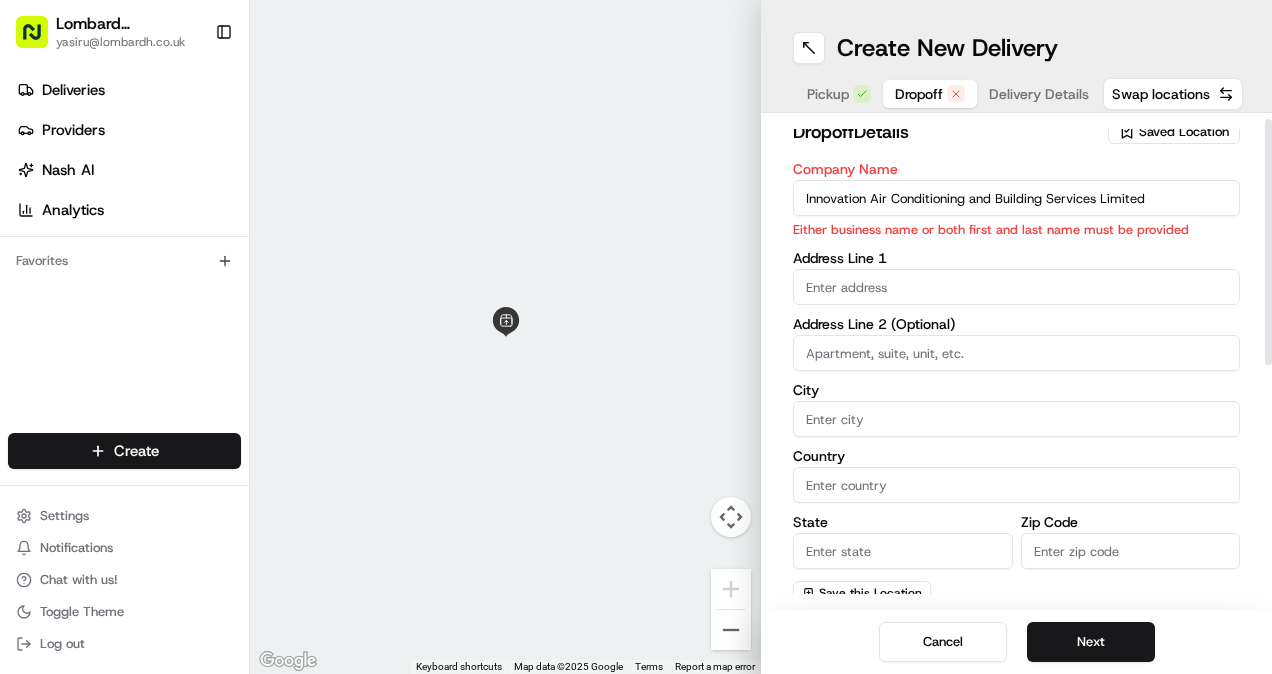 type on "Innovation Air Conditioning and Building Services Limited" 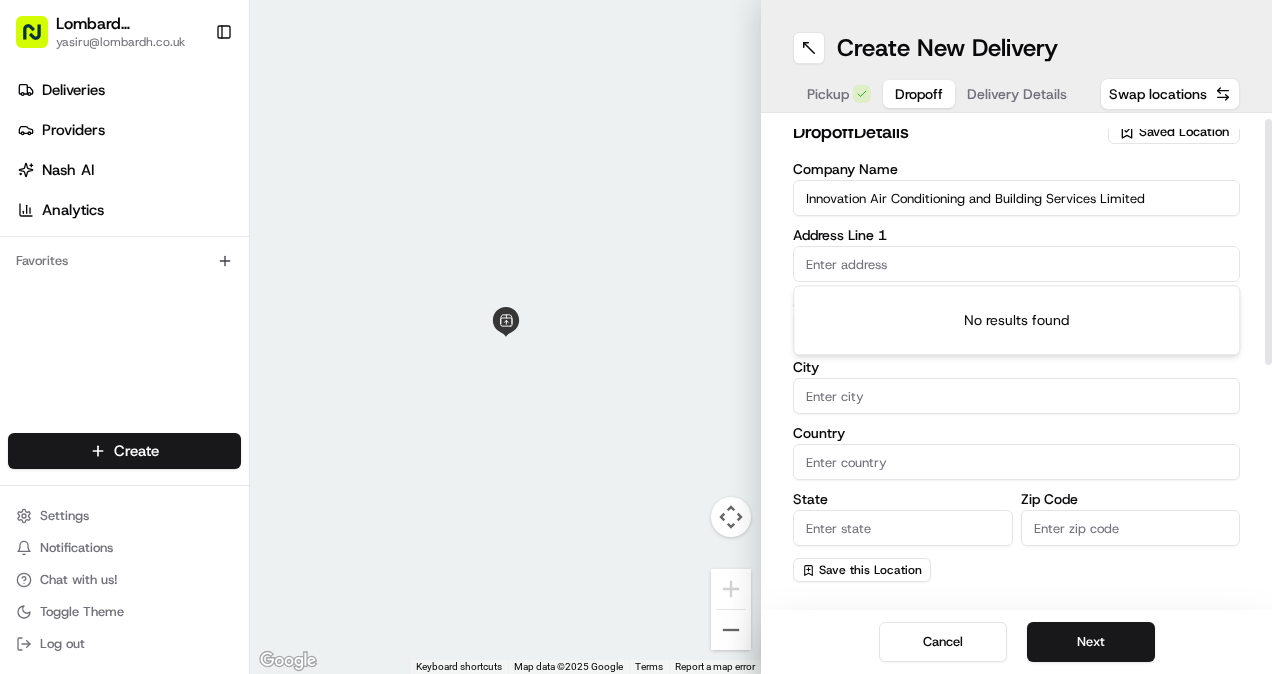 click on "Lombard Hospitality yasiru@lombardh.co.uk Toggle Sidebar Deliveries Providers Nash AI Analytics Favorites Main Menu Members & Organization Organization Users Roles Preferences Customization Tracking Orchestration Automations Dispatch Strategy Locations Pickup Locations Dropoff Locations Billing Billing Refund Requests Integrations Notification Triggers Webhooks API Keys Request Logs Create Settings Notifications Chat with us! Toggle Theme Log out ← Move left → Move right ↑ Move up ↓ Move down + Zoom in - Zoom out Home Jump left by 75% End Jump right by 75% Page Up Jump up by 75% Page Down Jump down by 75% Keyboard shortcuts Map Data Map data ©2025 Google Map data ©2025 Google 1 m  Click to toggle between metric and imperial units Terms Report a map error Create New Delivery Pickup Dropoff Delivery Details Swap locations dropoff  Details Saved Location Company Name Innovation Air Conditioning and Building Services Limited Address Line 1 Address Line 2 (Optional) City Country State US +1" at bounding box center [636, 337] 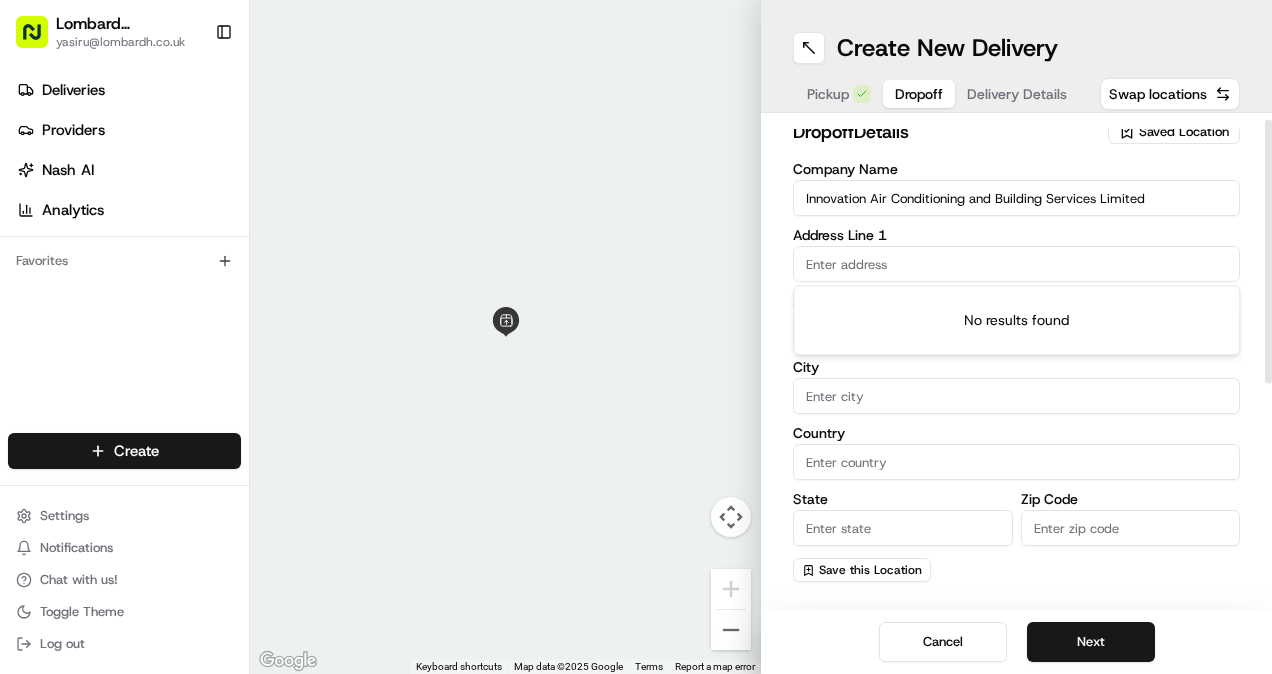 click on "City" at bounding box center [1016, 396] 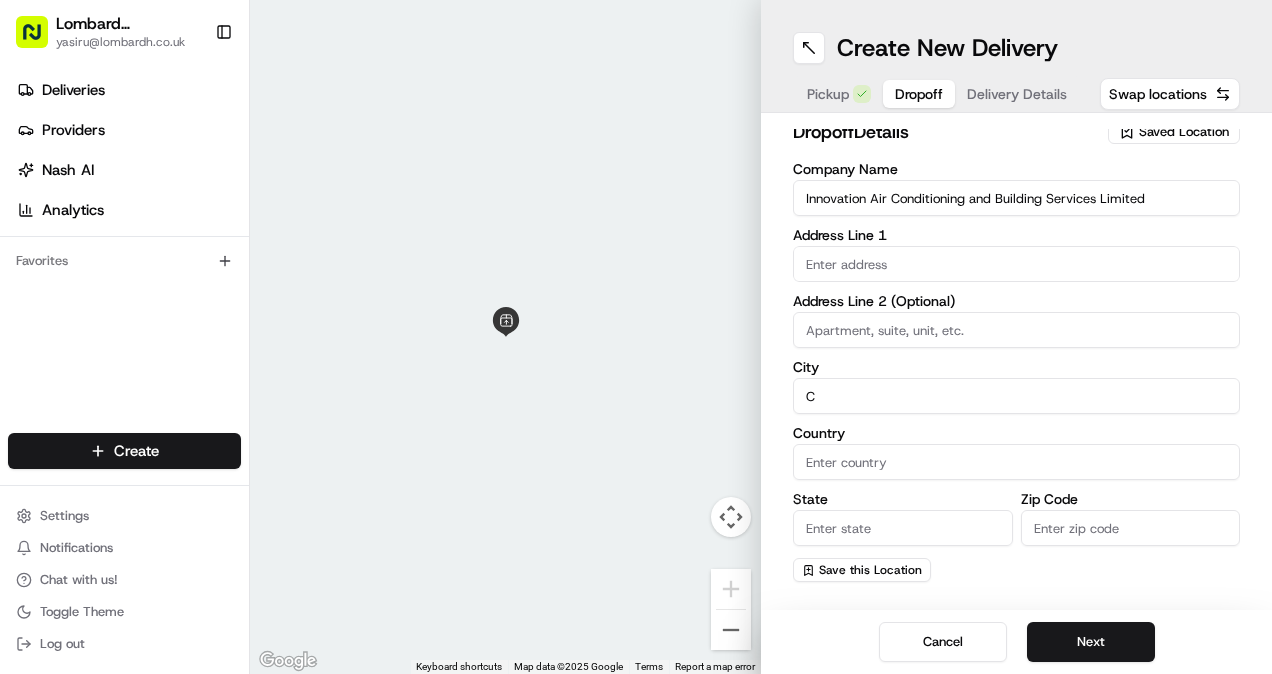 type on "C" 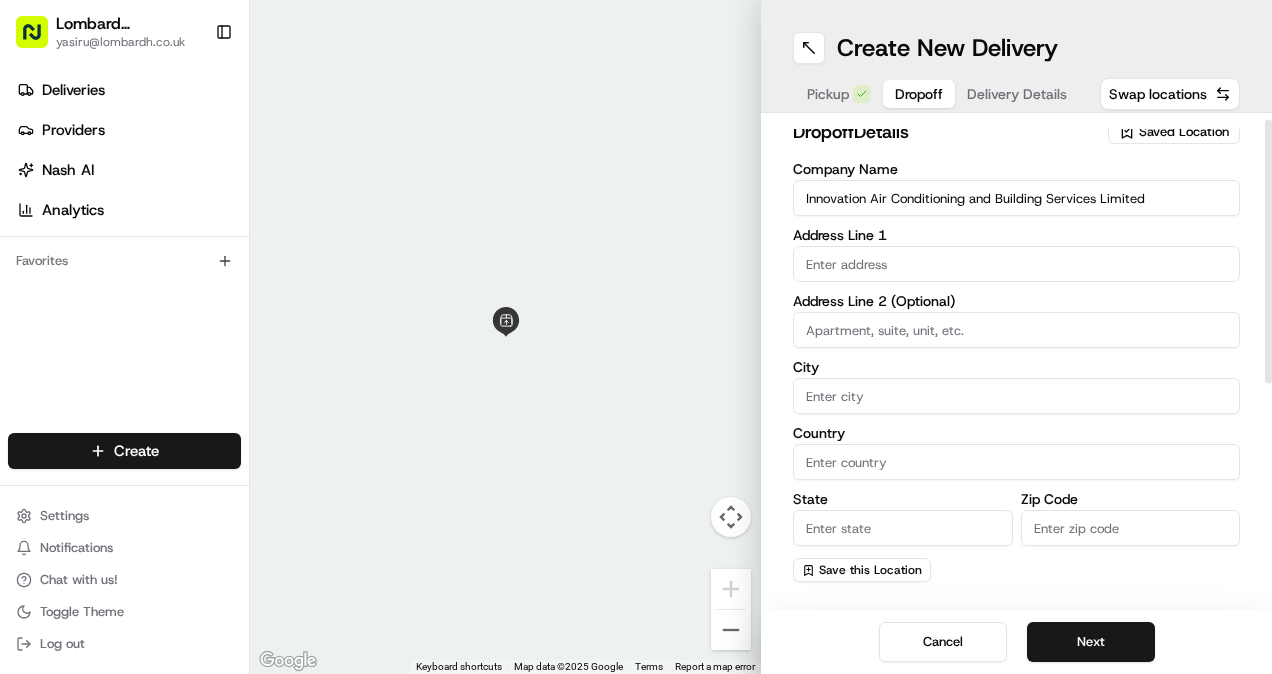 type 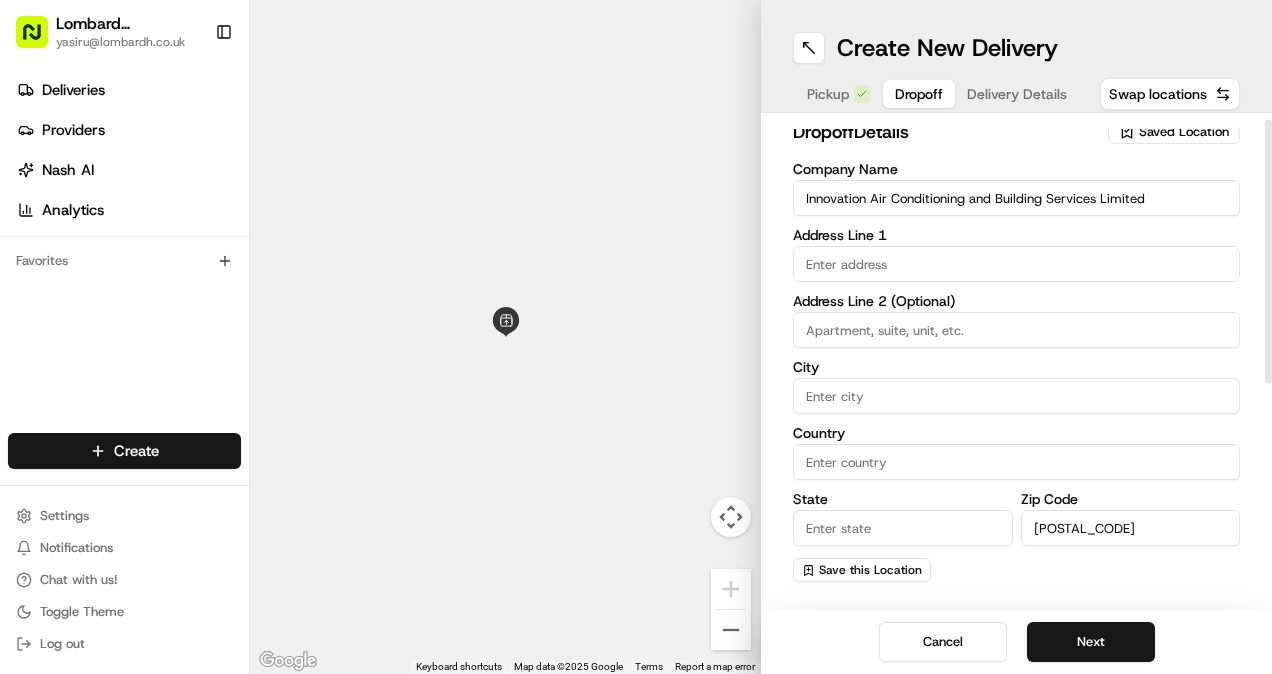 type on "CR9 2ER" 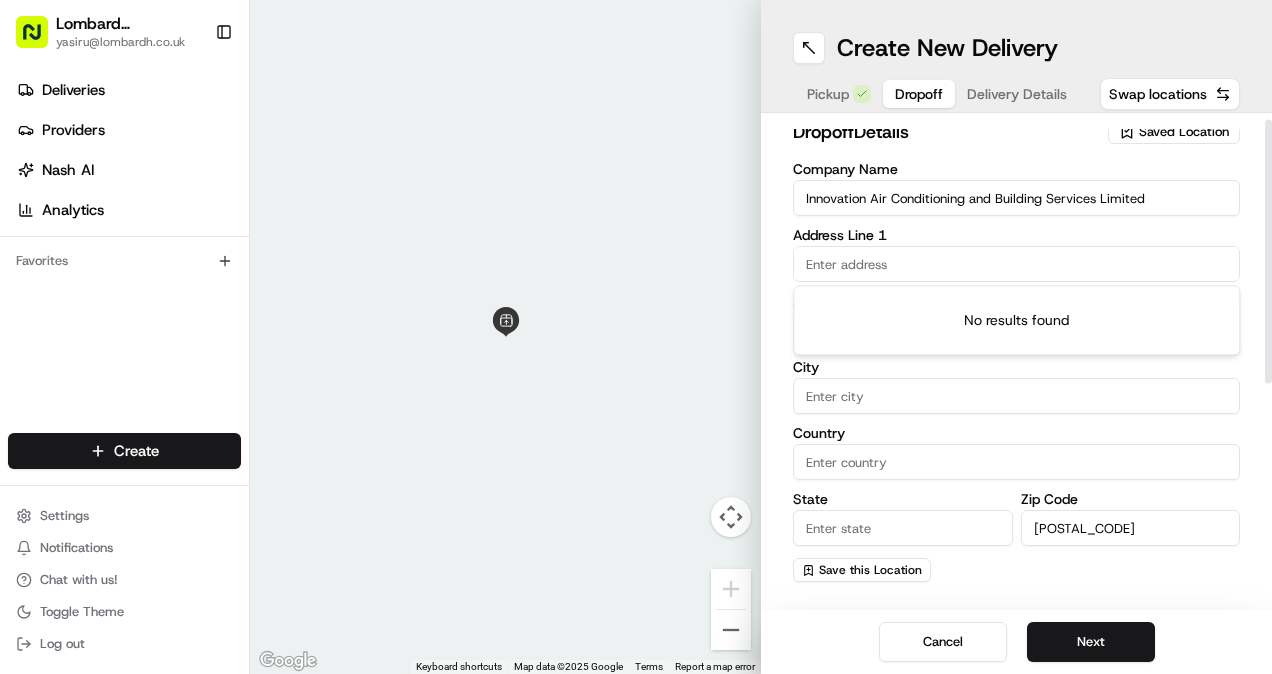 paste on "3rd Floor,  Lansdowne Building ​2 Lansdowne Road  Croydon   CR9 2ER" 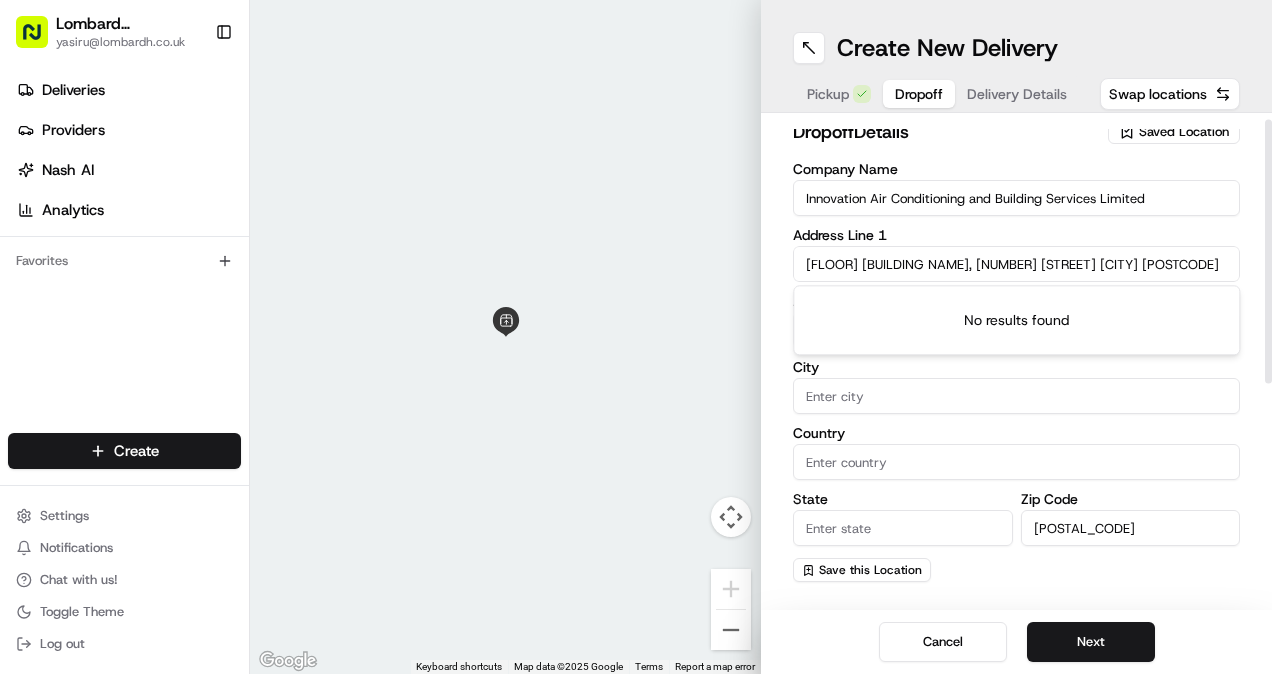 scroll, scrollTop: 0, scrollLeft: 2, axis: horizontal 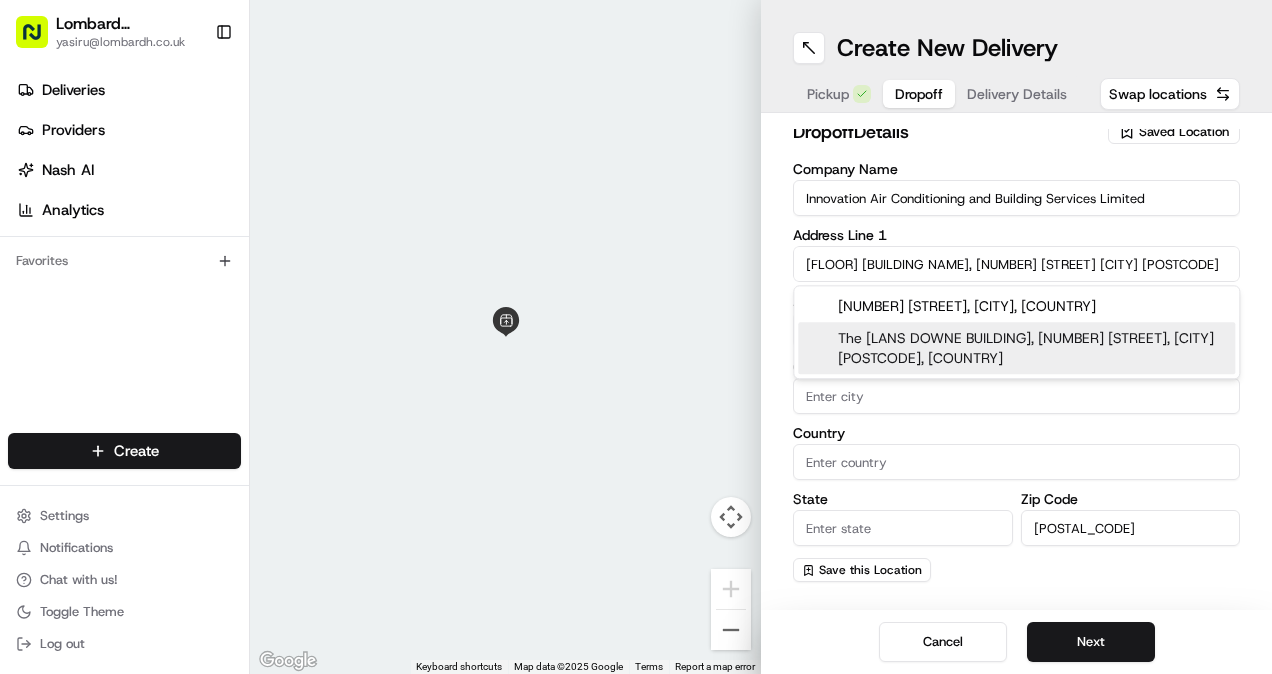 click on "The Lansdowne Building, 2 Lansdowne Road, Croydon CR9 2ER, UK" at bounding box center [1016, 348] 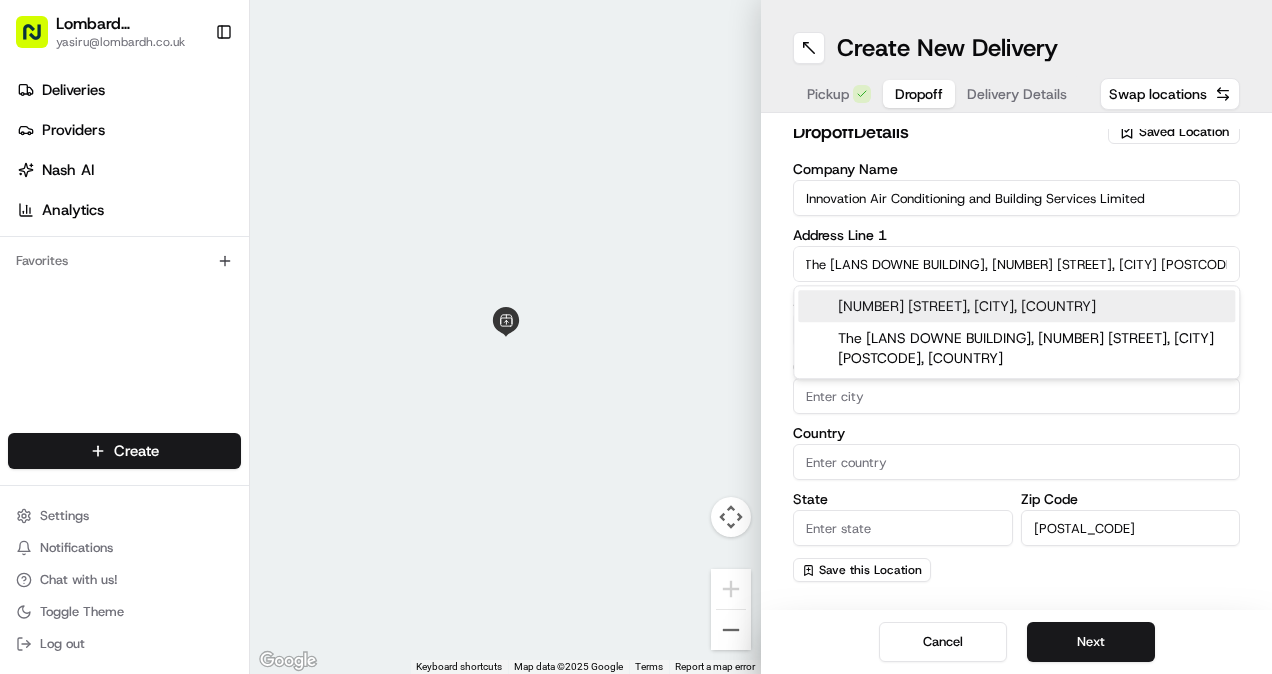 scroll, scrollTop: 0, scrollLeft: 0, axis: both 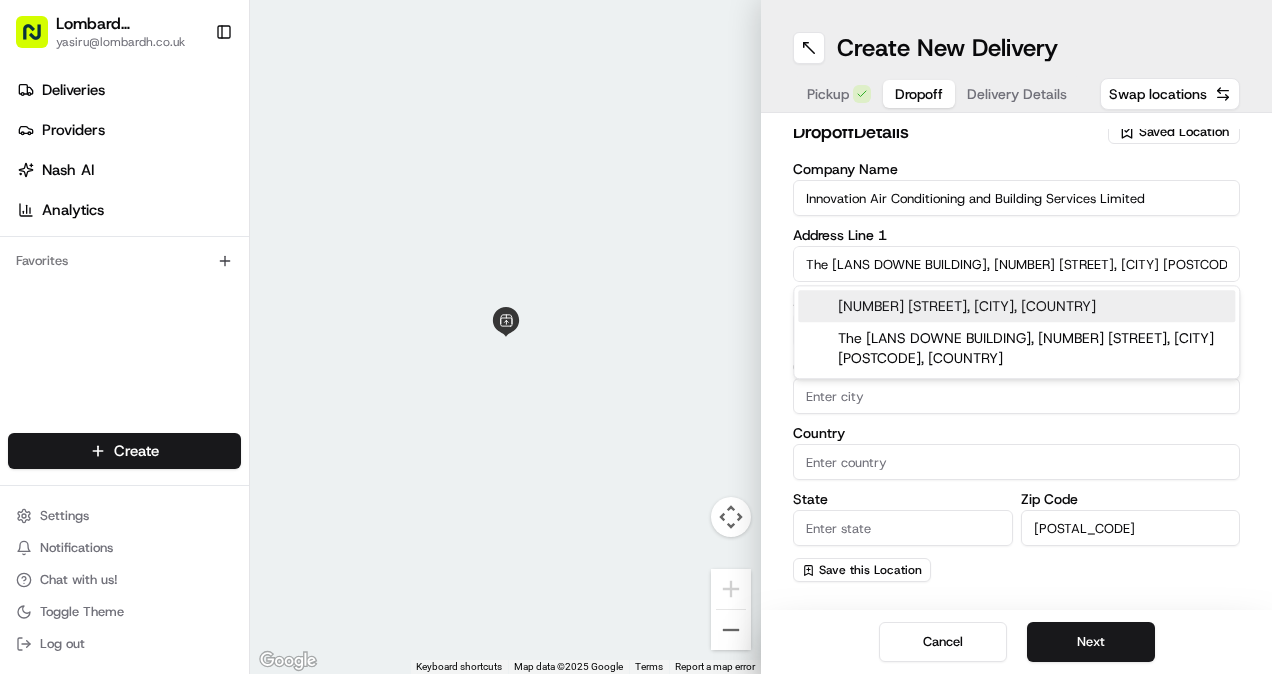 type on "2 Lansdowne Rd, Croydon CR9 2JT, UK" 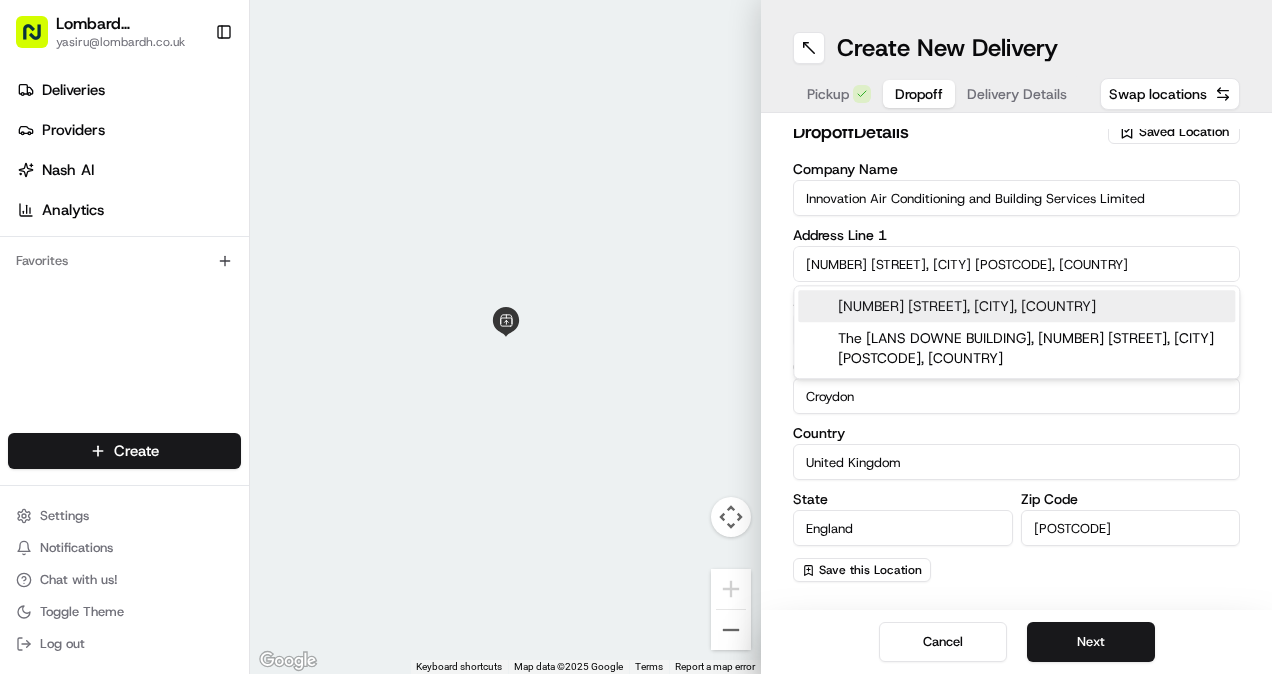 type on "2 Lansdowne Road" 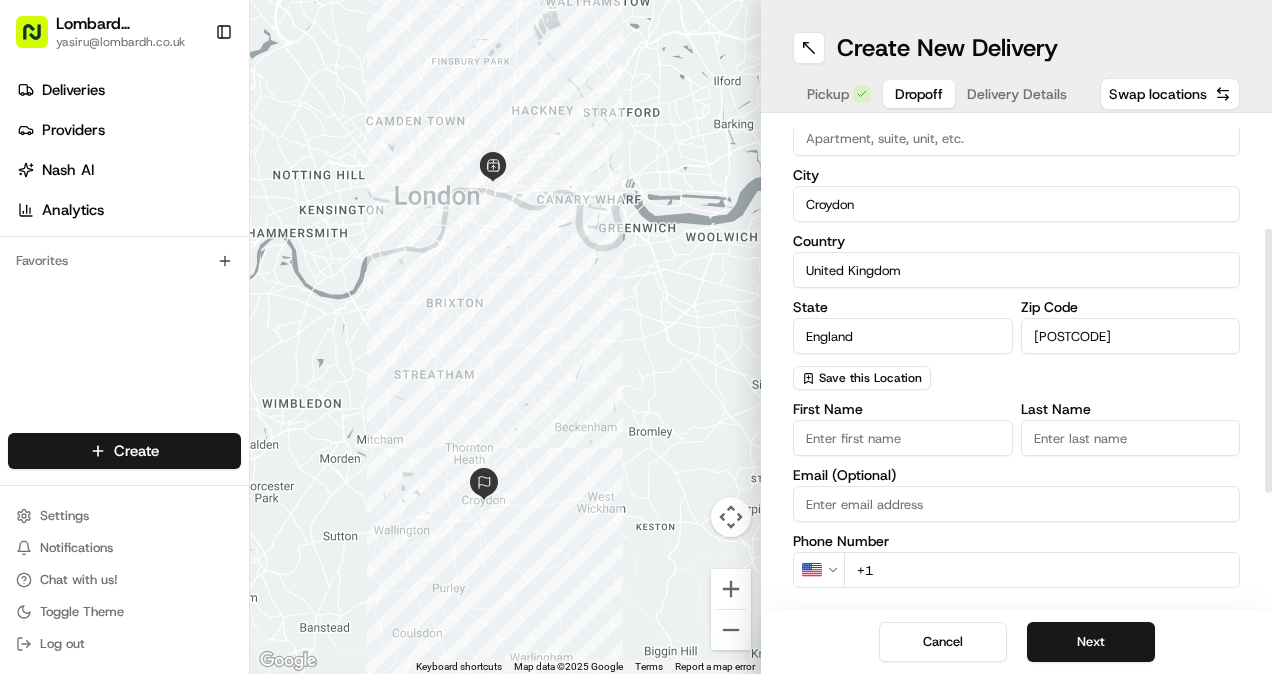 click on "First Name" at bounding box center [903, 438] 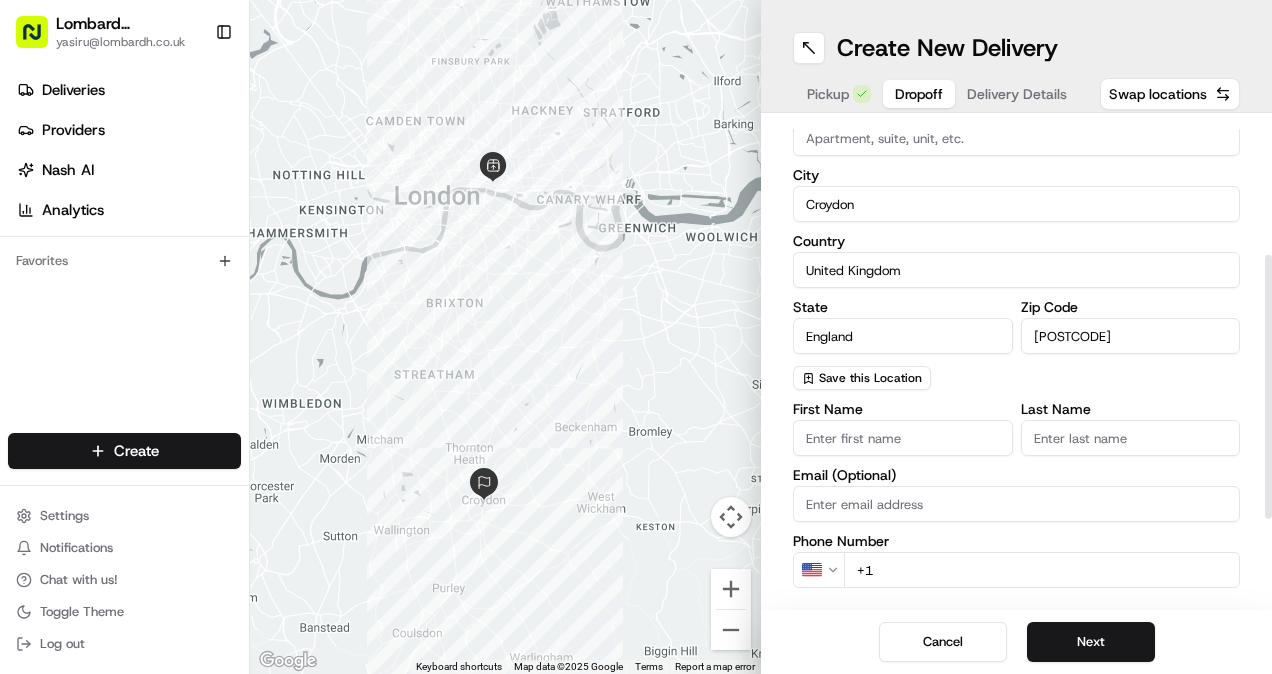 scroll, scrollTop: 255, scrollLeft: 0, axis: vertical 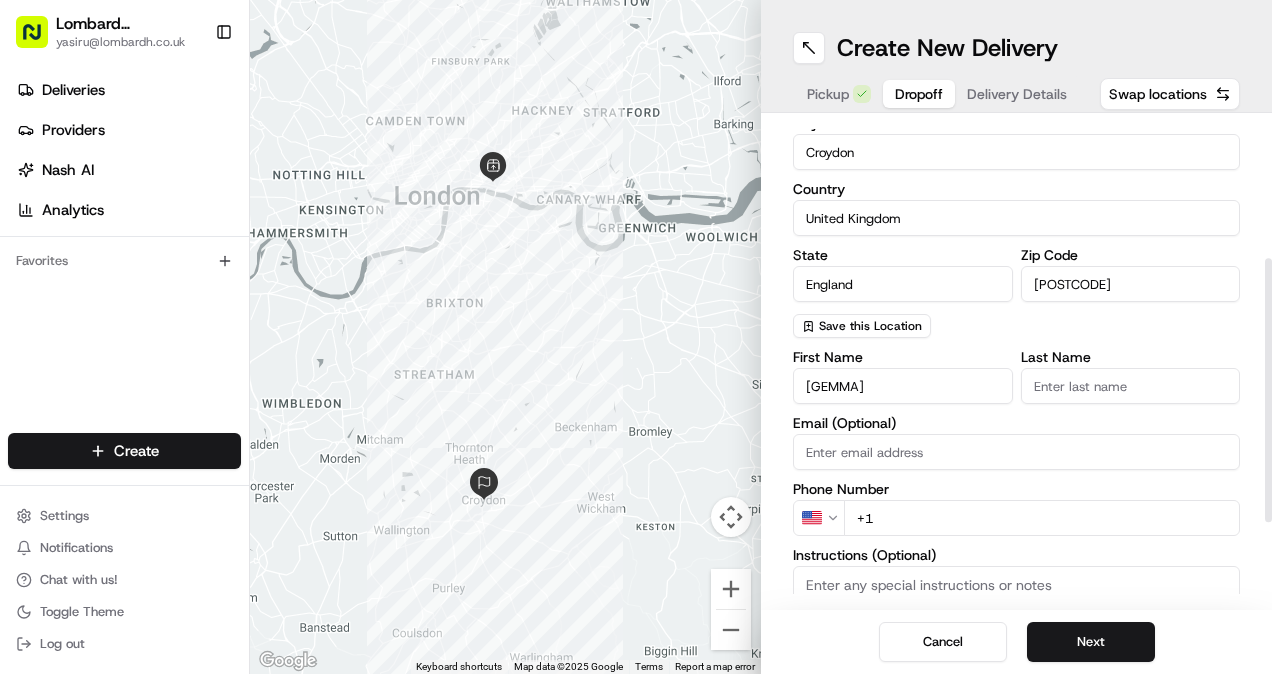 type on "Gemma" 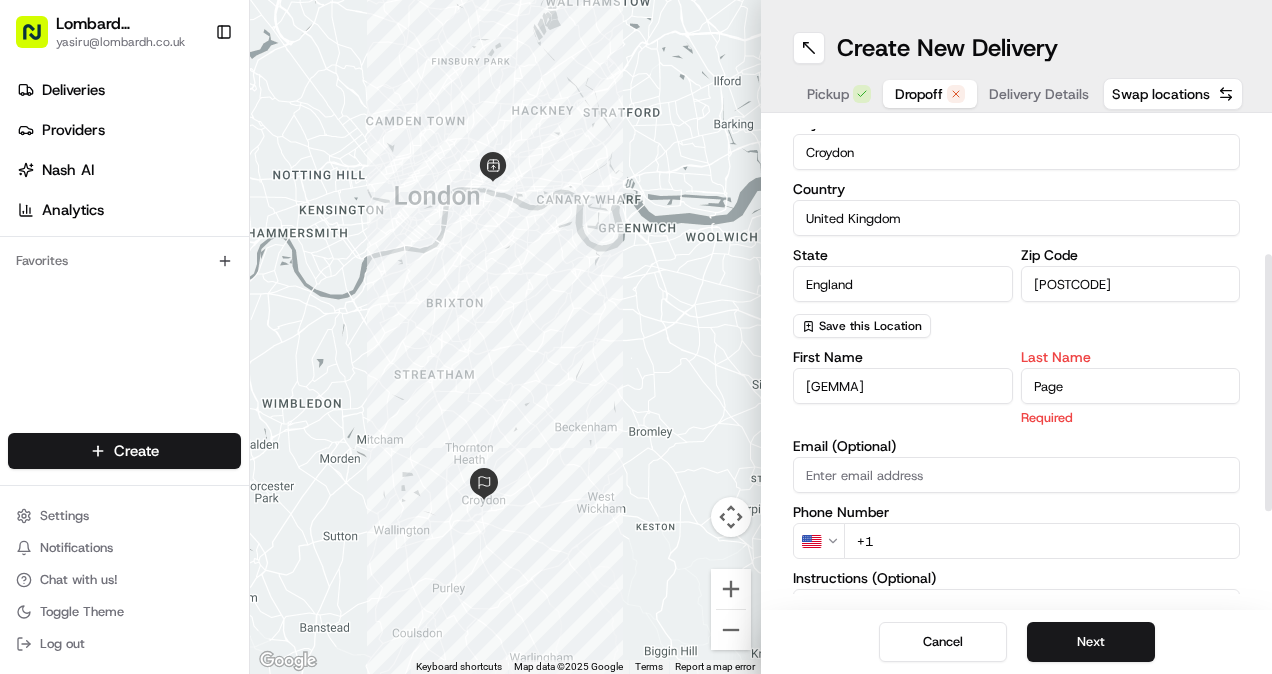 type on "Page" 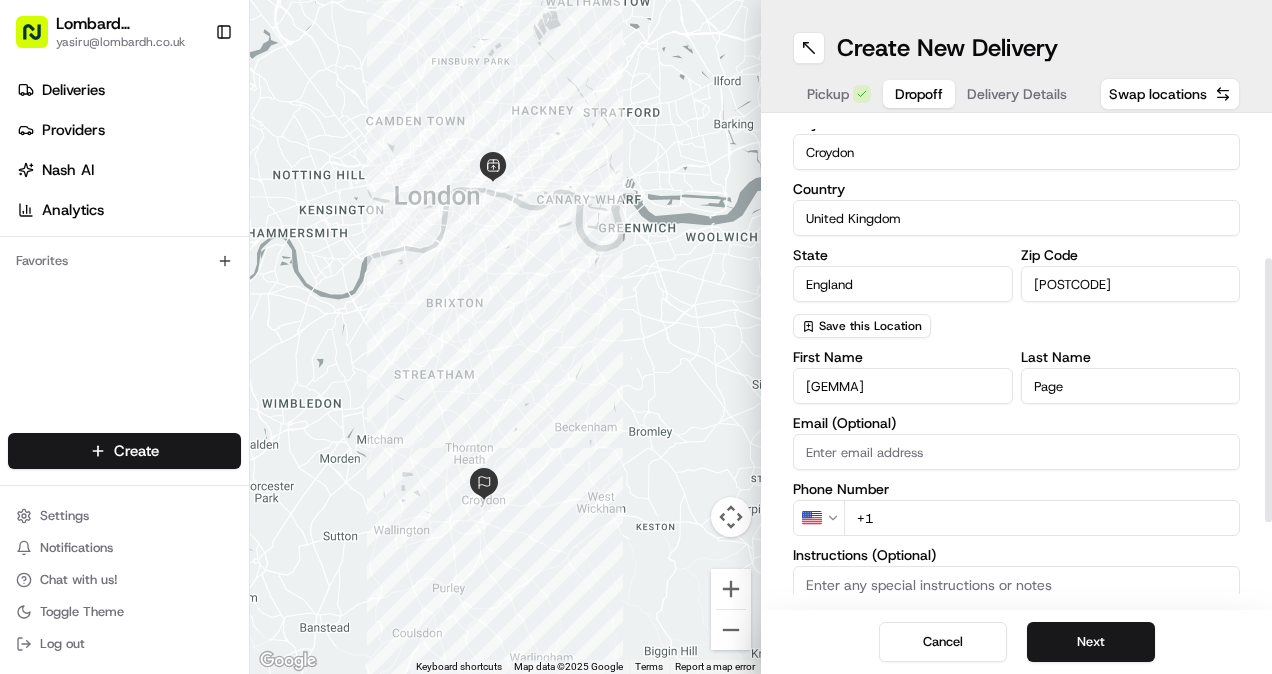 paste on "07587 075983" 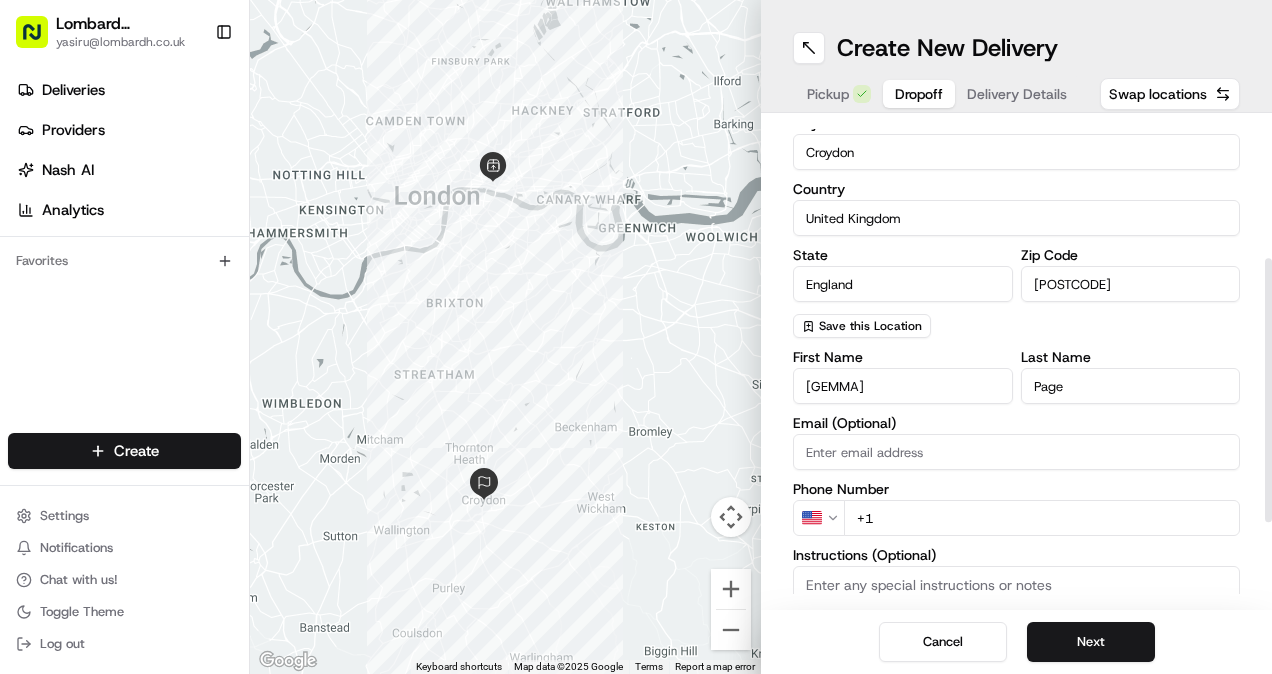 type on "07587 075983" 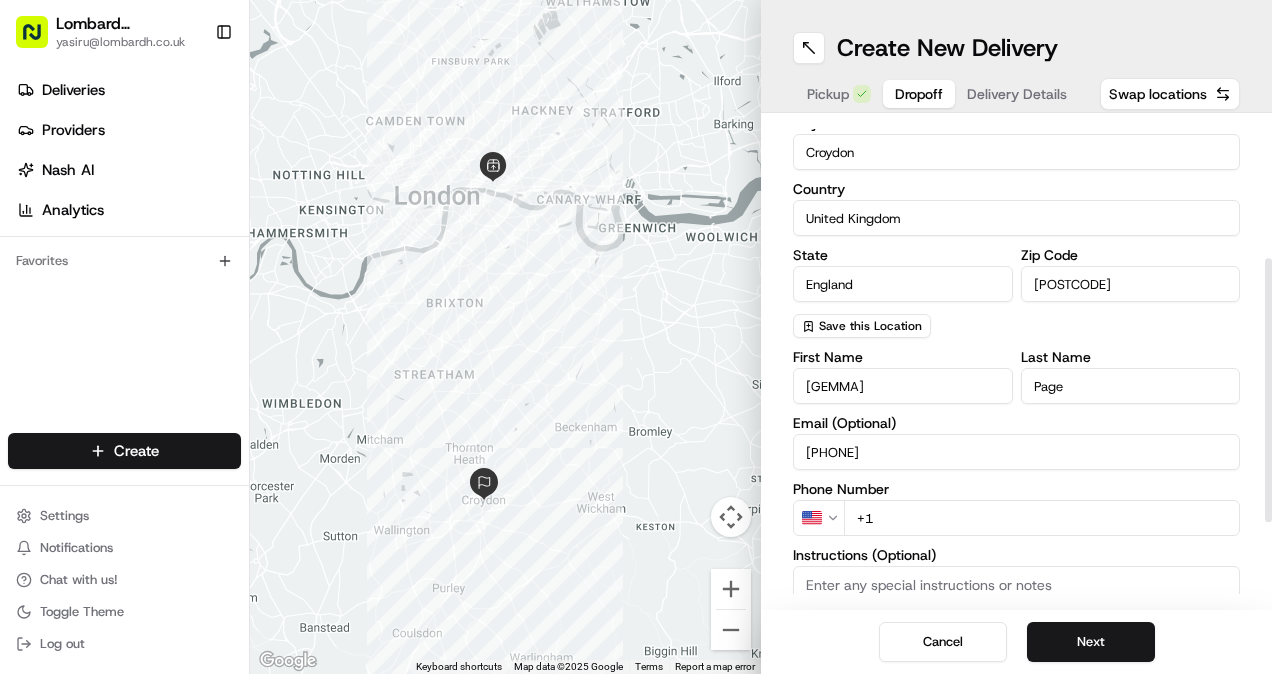 scroll, scrollTop: 263, scrollLeft: 0, axis: vertical 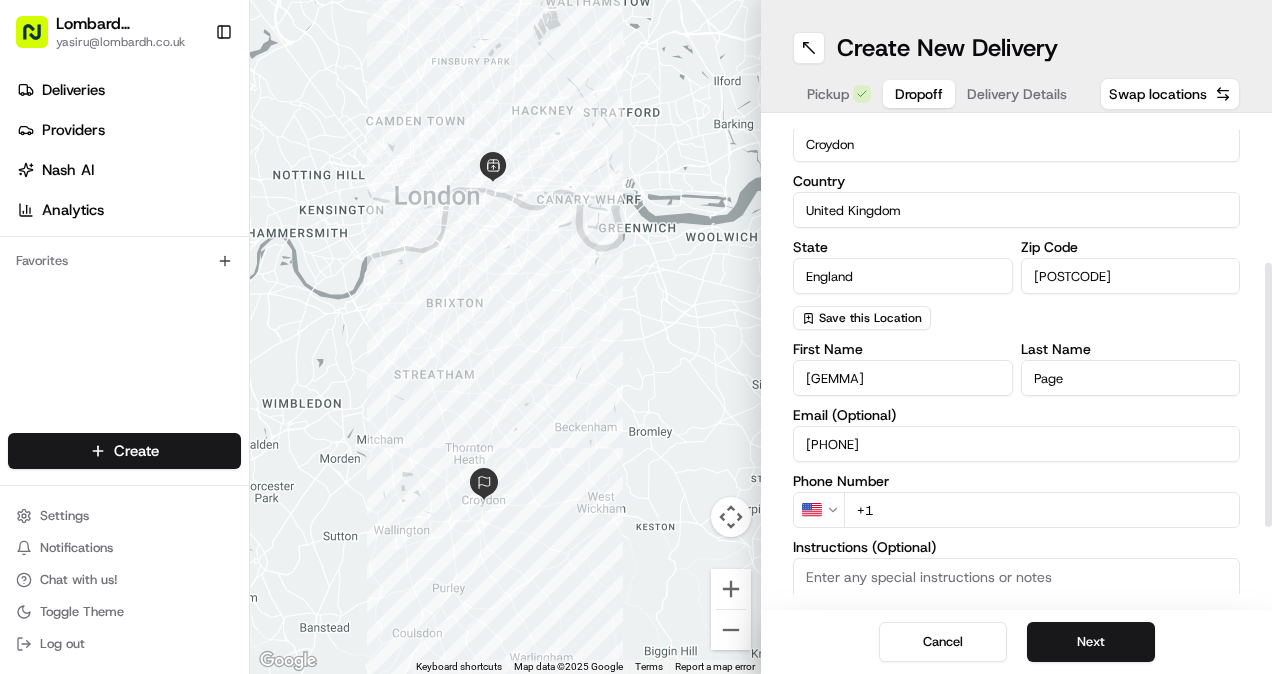type 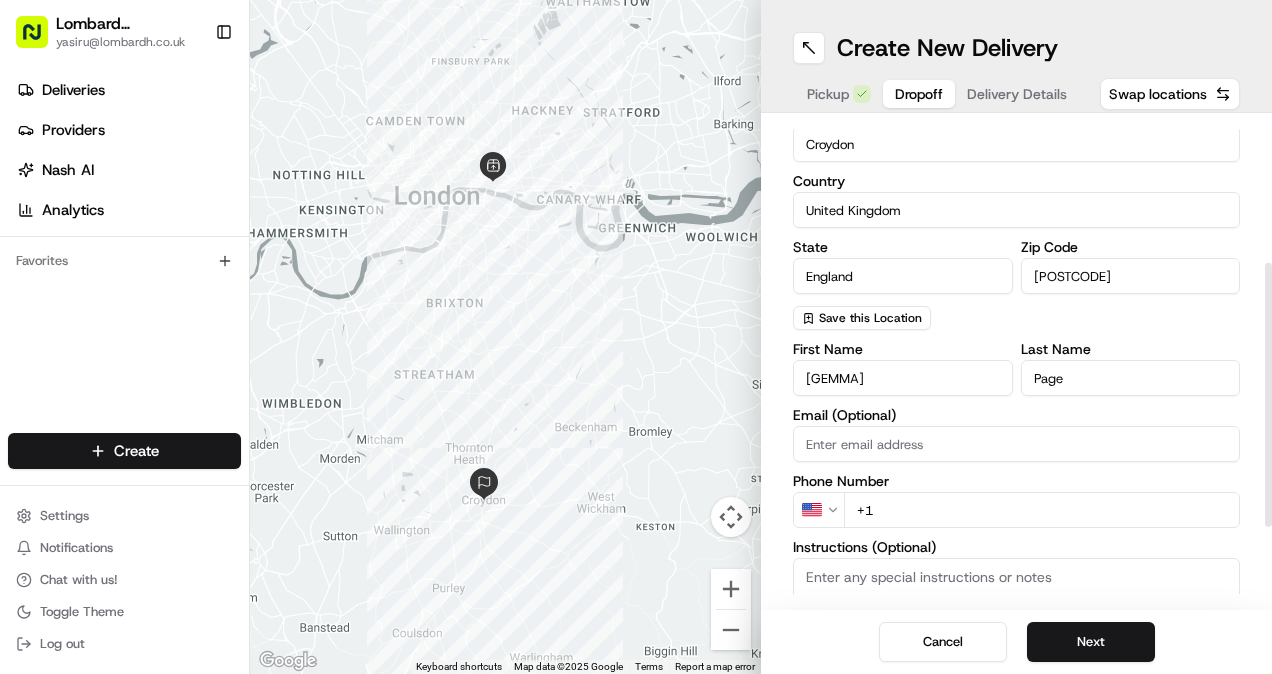 click on "Lombard Hospitality yasiru@lombardh.co.uk Toggle Sidebar Deliveries Providers Nash AI Analytics Favorites Main Menu Members & Organization Organization Users Roles Preferences Customization Tracking Orchestration Automations Dispatch Strategy Locations Pickup Locations Dropoff Locations Billing Billing Refund Requests Integrations Notification Triggers Webhooks API Keys Request Logs Create Settings Notifications Chat with us! Toggle Theme Log out ← Move left → Move right ↑ Move up ↓ Move down + Zoom in - Zoom out Home Jump left by 75% End Jump right by 75% Page Up Jump up by 75% Page Down Jump down by 75% Keyboard shortcuts Map Data Map data ©2025 Google Map data ©2025 Google 2 km  Click to toggle between metric and imperial units Terms Report a map error Create New Delivery Pickup Dropoff Delivery Details Swap locations dropoff  Details Saved Location Company Name Innovation Air Conditioning and Building Services Limited Address Line 1 2 Lansdowne Road Address Line 2 (Optional) US" at bounding box center (636, 337) 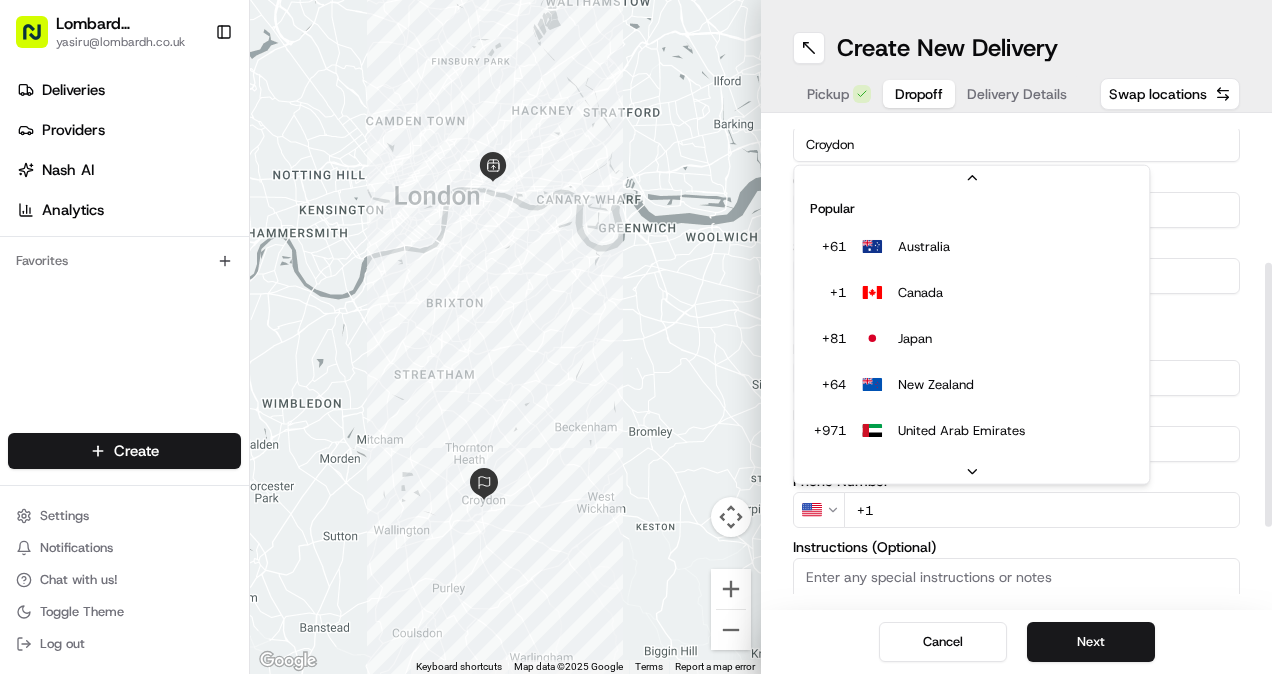 scroll, scrollTop: 85, scrollLeft: 0, axis: vertical 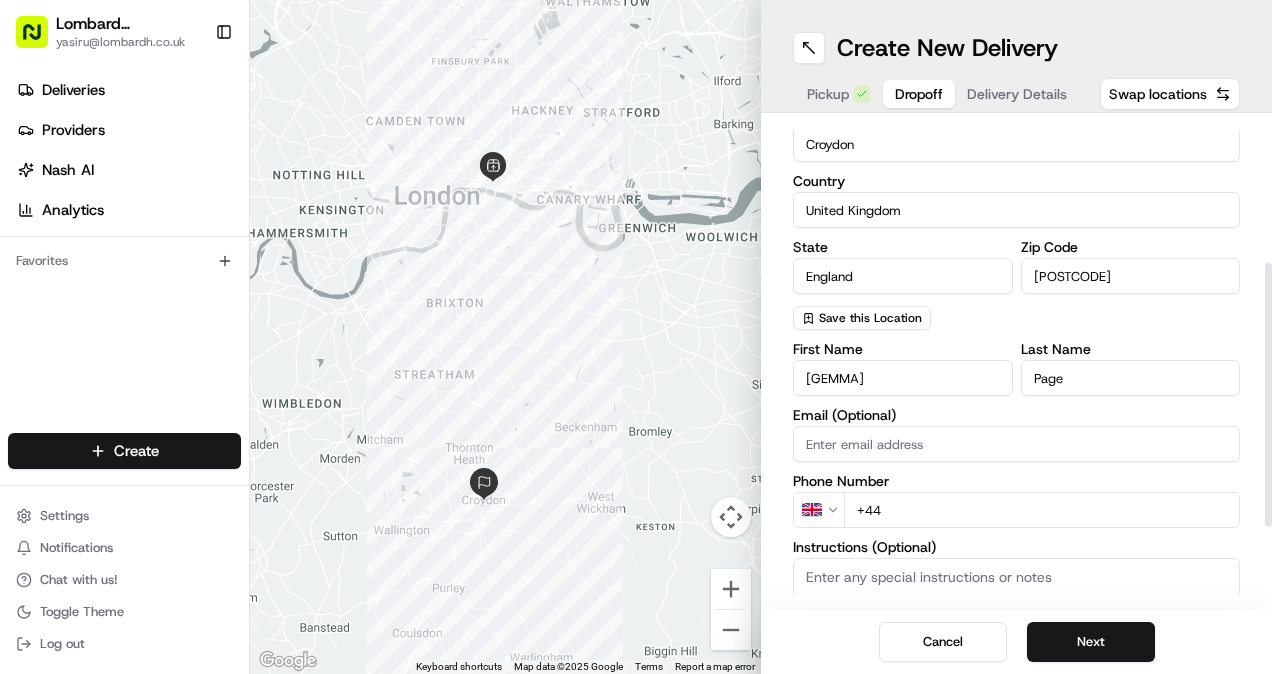 click on "+44" at bounding box center (1042, 510) 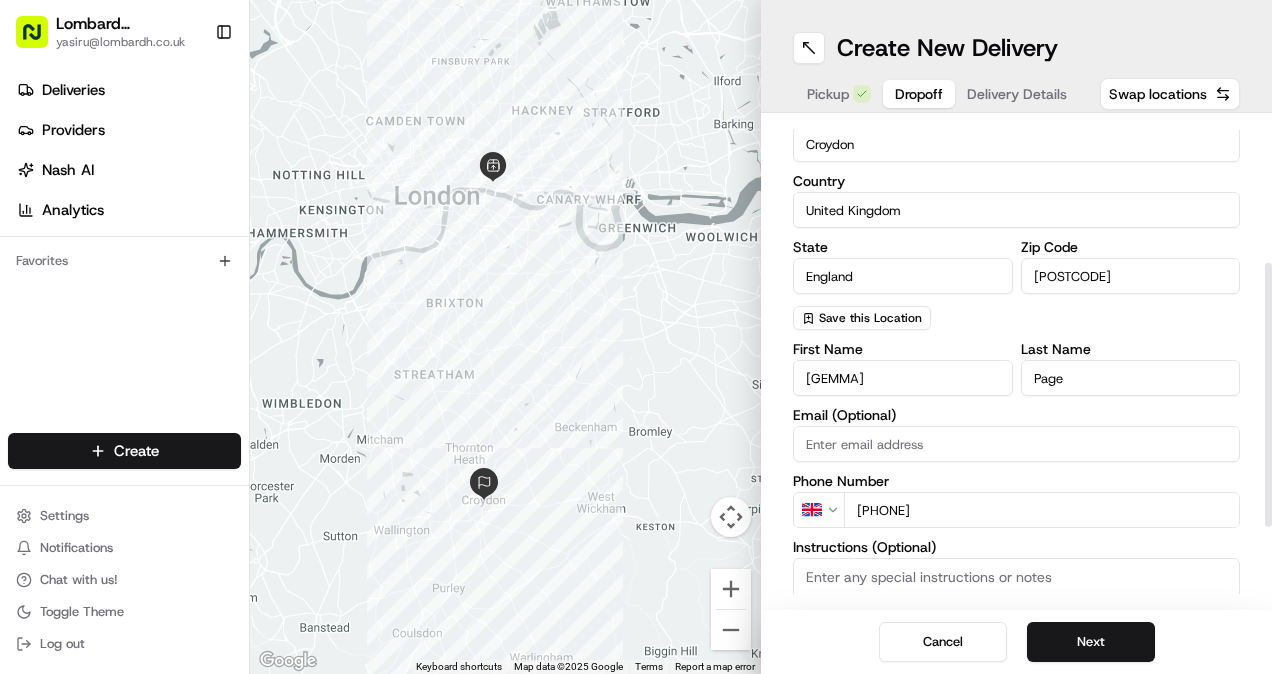 type on "+44 7587 075983" 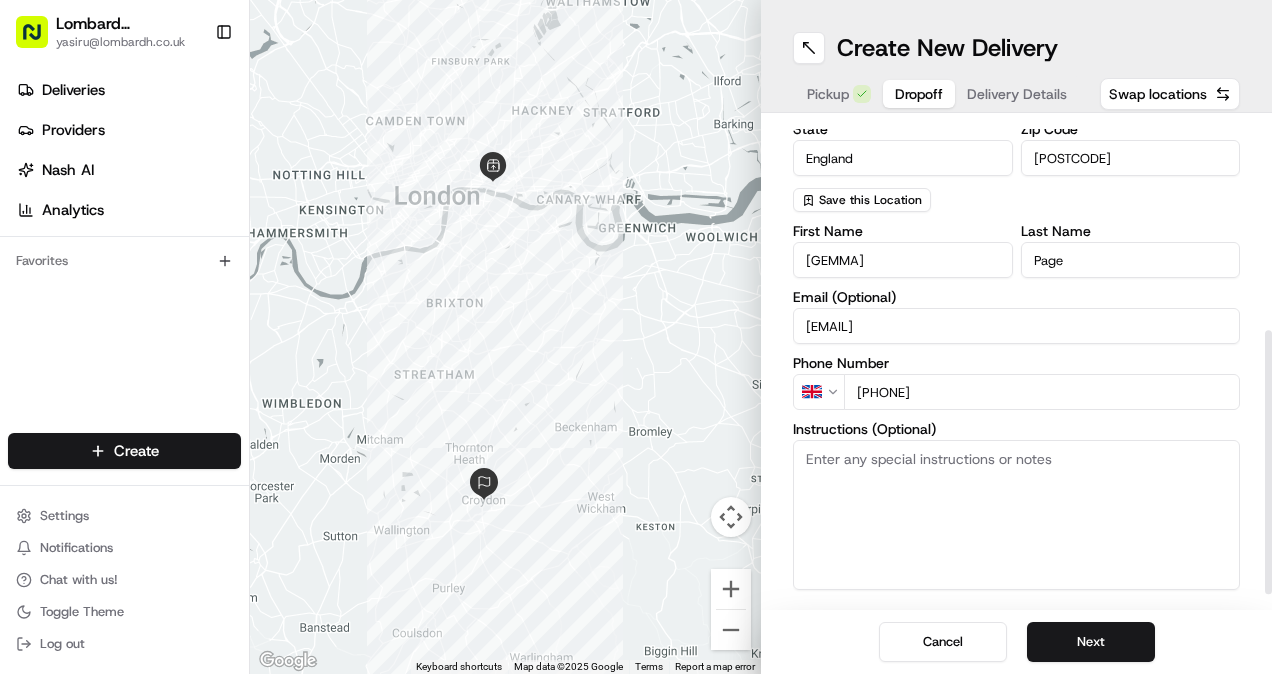 scroll, scrollTop: 382, scrollLeft: 0, axis: vertical 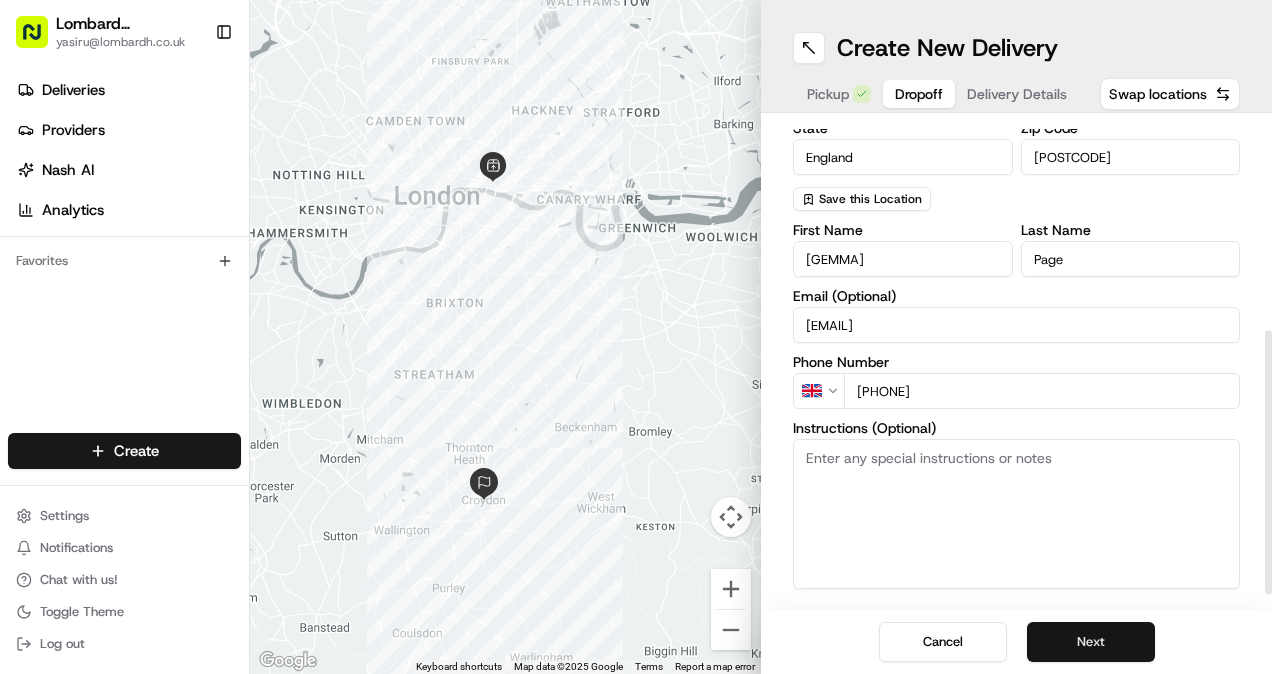 click on "Next" at bounding box center [1091, 642] 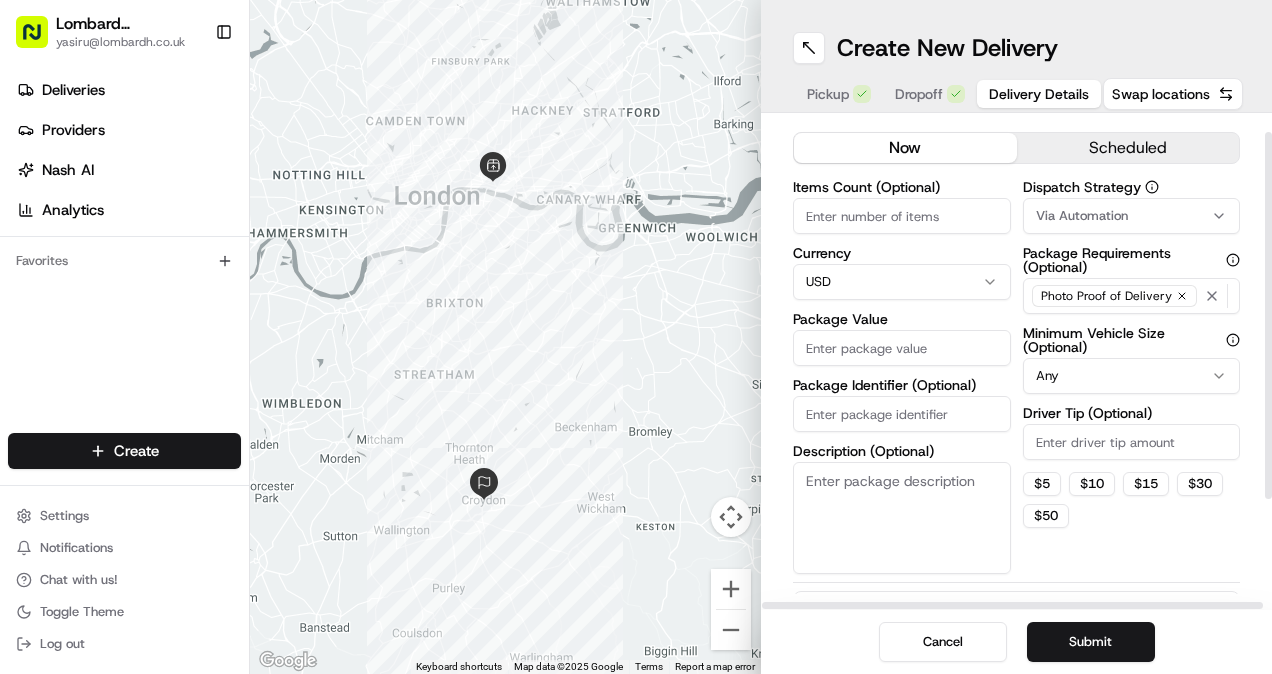scroll, scrollTop: 23, scrollLeft: 0, axis: vertical 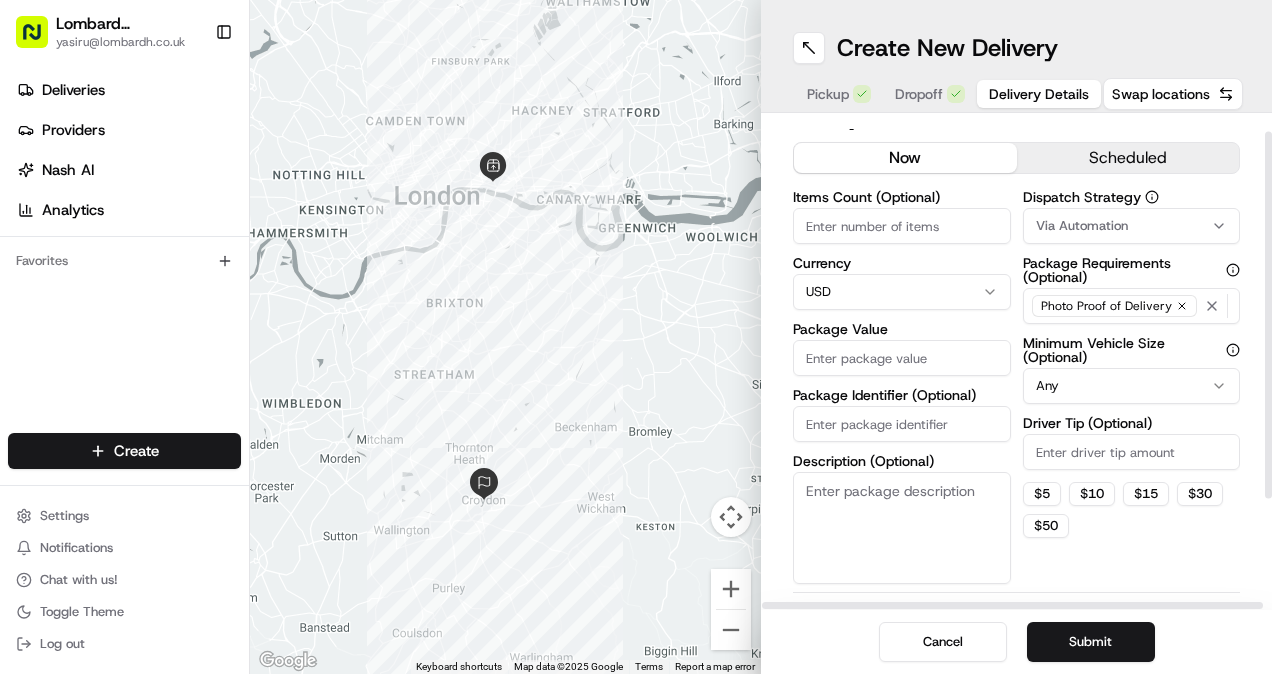 click on "Package Value" at bounding box center (902, 358) 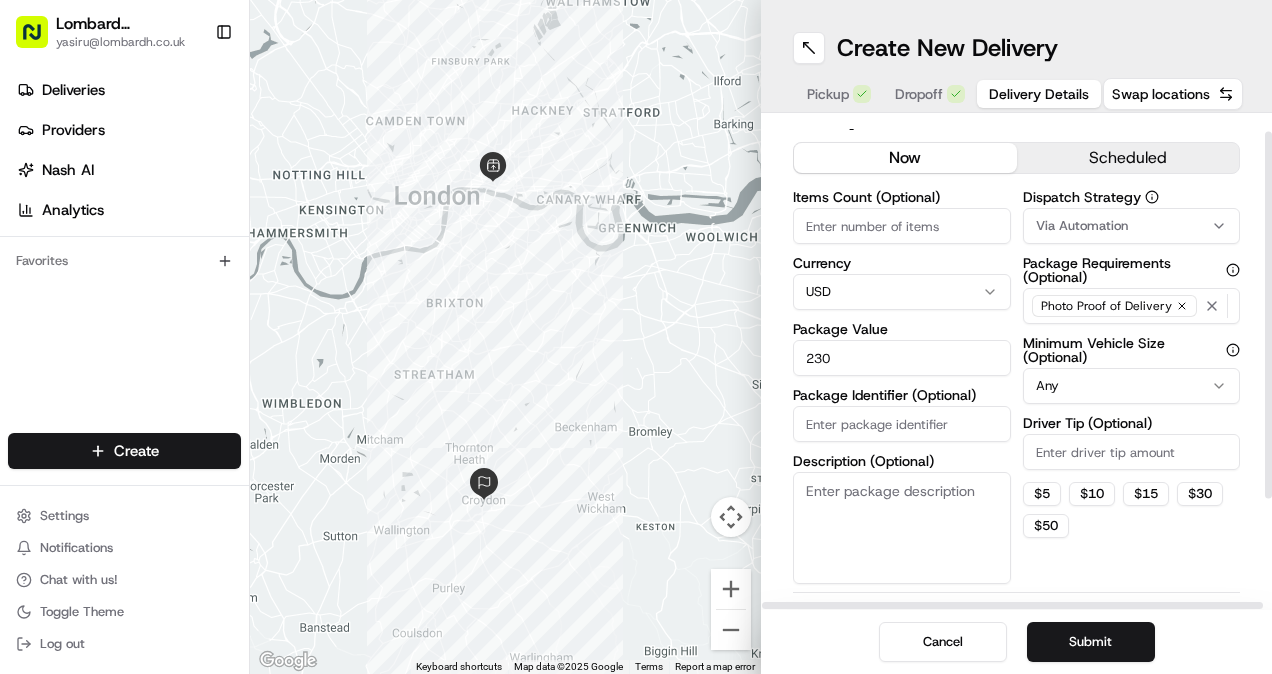 type on "230" 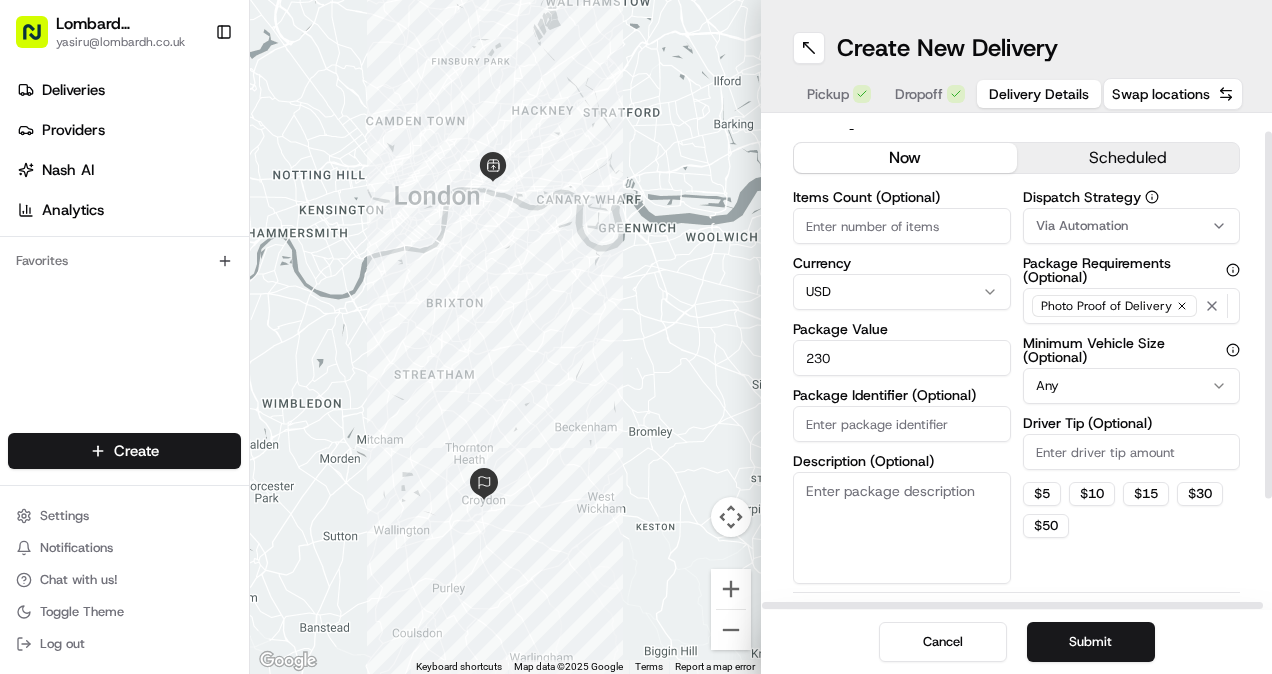 click on "Lombard Hospitality yasiru@lombardh.co.uk Toggle Sidebar Deliveries Providers Nash AI Analytics Favorites Main Menu Members & Organization Organization Users Roles Preferences Customization Tracking Orchestration Automations Dispatch Strategy Locations Pickup Locations Dropoff Locations Billing Billing Refund Requests Integrations Notification Triggers Webhooks API Keys Request Logs Create Settings Notifications Chat with us! Toggle Theme Log out ← Move left → Move right ↑ Move up ↓ Move down + Zoom in - Zoom out Home Jump left by 75% End Jump right by 75% Page Up Jump up by 75% Page Down Jump down by 75% Keyboard shortcuts Map Data Map data ©2025 Google Map data ©2025 Google 2 km  Click to toggle between metric and imperial units Terms Report a map error Create New Delivery Pickup Dropoff Delivery Details Swap locations Delivery Details now scheduled Items Count (Optional) Currency USD Package Value 230 Package Identifier (Optional) Description (Optional) Dispatch Strategy Any $ 5" at bounding box center [636, 337] 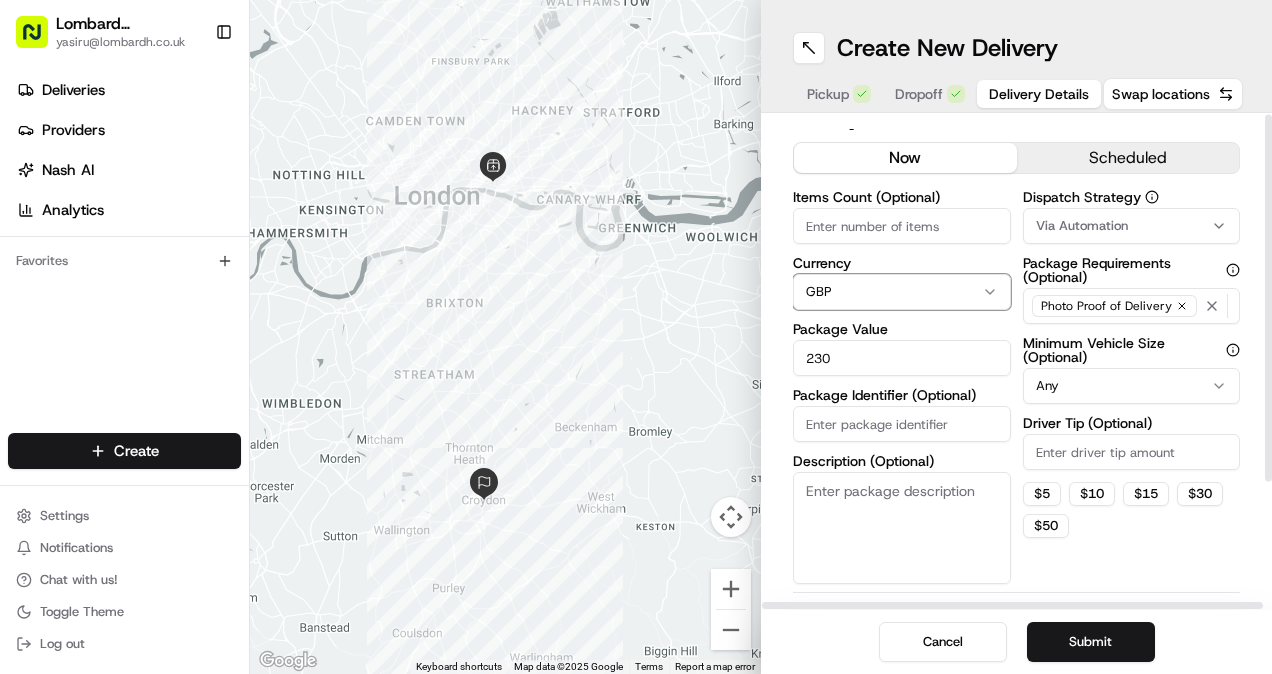scroll, scrollTop: 0, scrollLeft: 0, axis: both 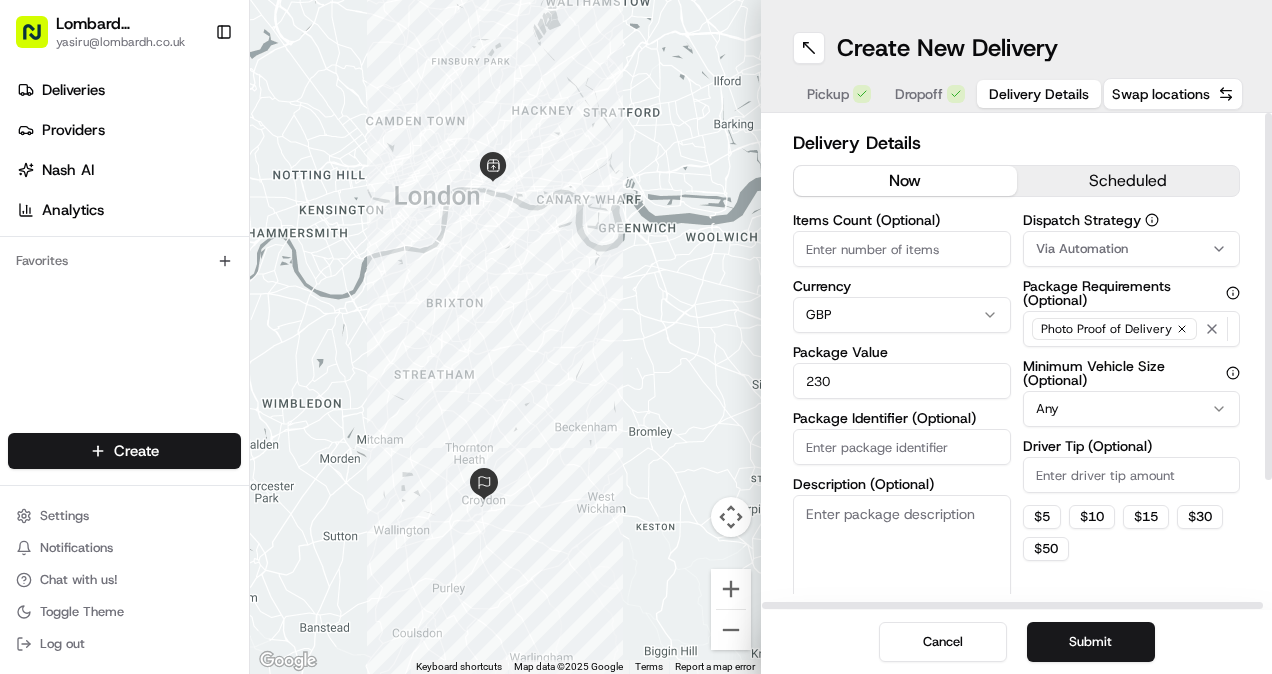 click on "Via Automation" at bounding box center (1082, 249) 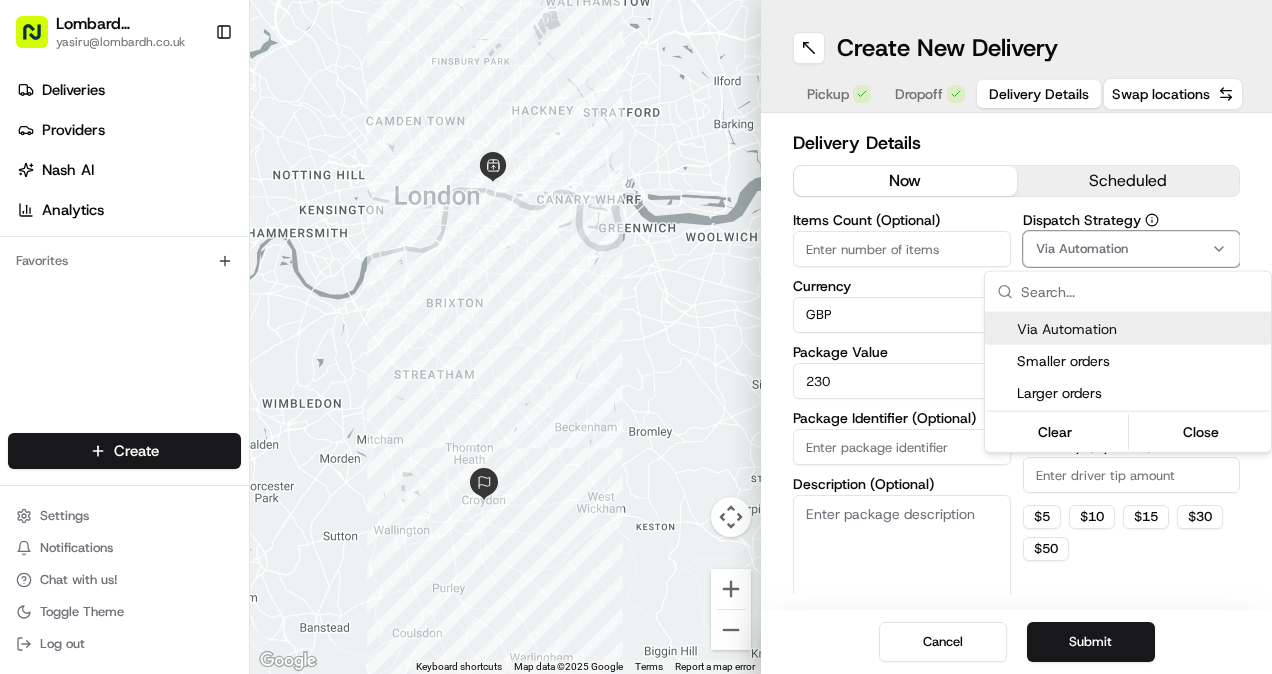 click on "Via Automation" at bounding box center [1140, 329] 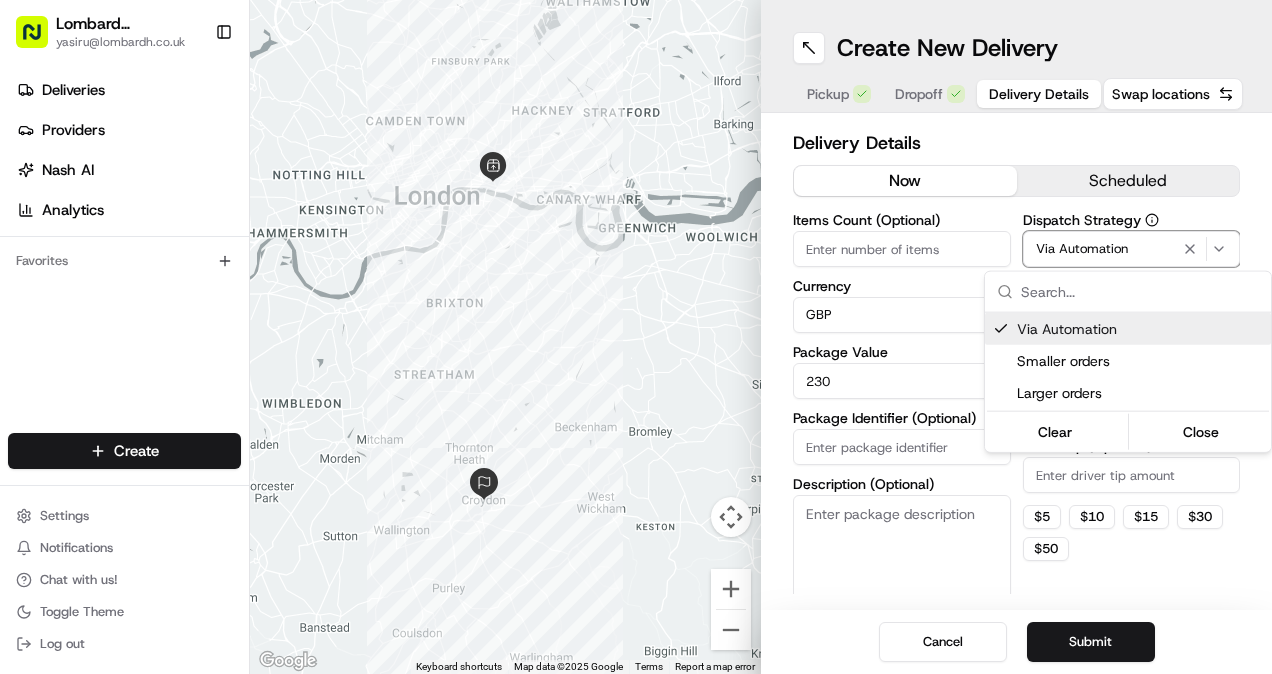 click on "Lombard Hospitality yasiru@lombardh.co.uk Toggle Sidebar Deliveries Providers Nash AI Analytics Favorites Main Menu Members & Organization Organization Users Roles Preferences Customization Tracking Orchestration Automations Dispatch Strategy Locations Pickup Locations Dropoff Locations Billing Billing Refund Requests Integrations Notification Triggers Webhooks API Keys Request Logs Create Settings Notifications Chat with us! Toggle Theme Log out ← Move left → Move right ↑ Move up ↓ Move down + Zoom in - Zoom out Home Jump left by 75% End Jump right by 75% Page Up Jump up by 75% Page Down Jump down by 75% Keyboard shortcuts Map Data Map data ©2025 Google Map data ©2025 Google 2 km  Click to toggle between metric and imperial units Terms Report a map error Create New Delivery Pickup Dropoff Delivery Details Swap locations Delivery Details now scheduled Items Count (Optional) Currency GBP Package Value 230 Package Identifier (Optional) Description (Optional) Dispatch Strategy Any $ 5" at bounding box center [636, 337] 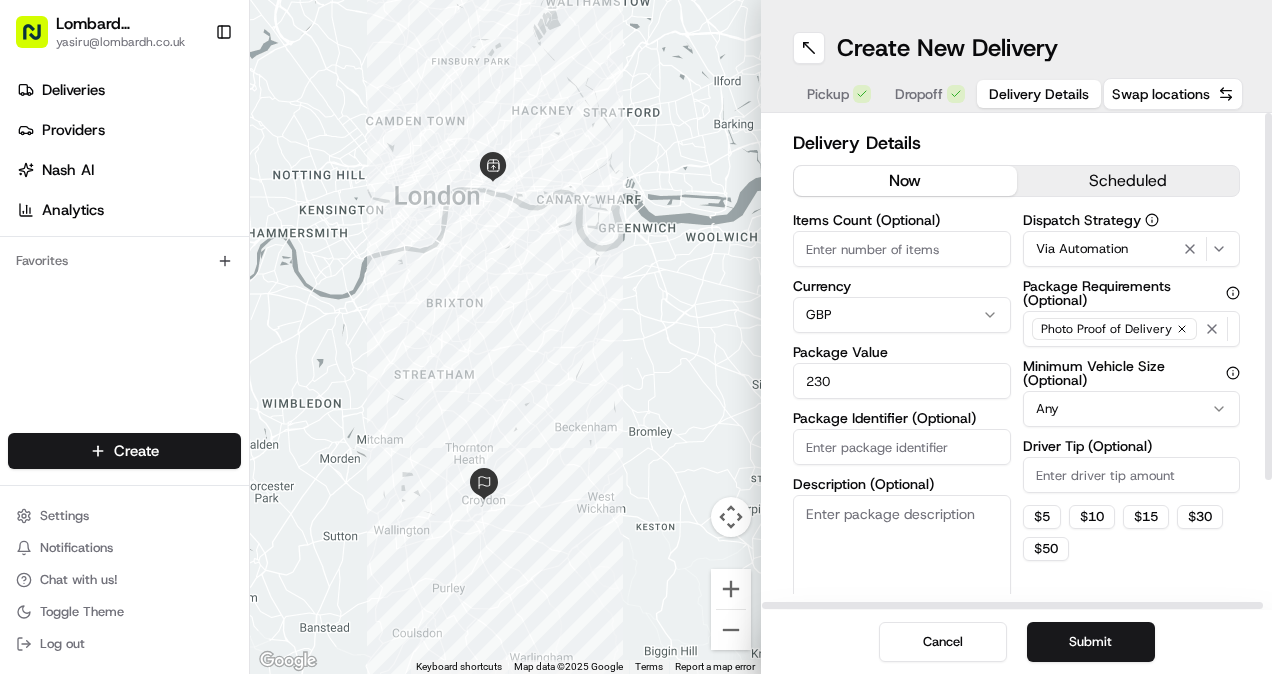 click on "scheduled" at bounding box center (1128, 181) 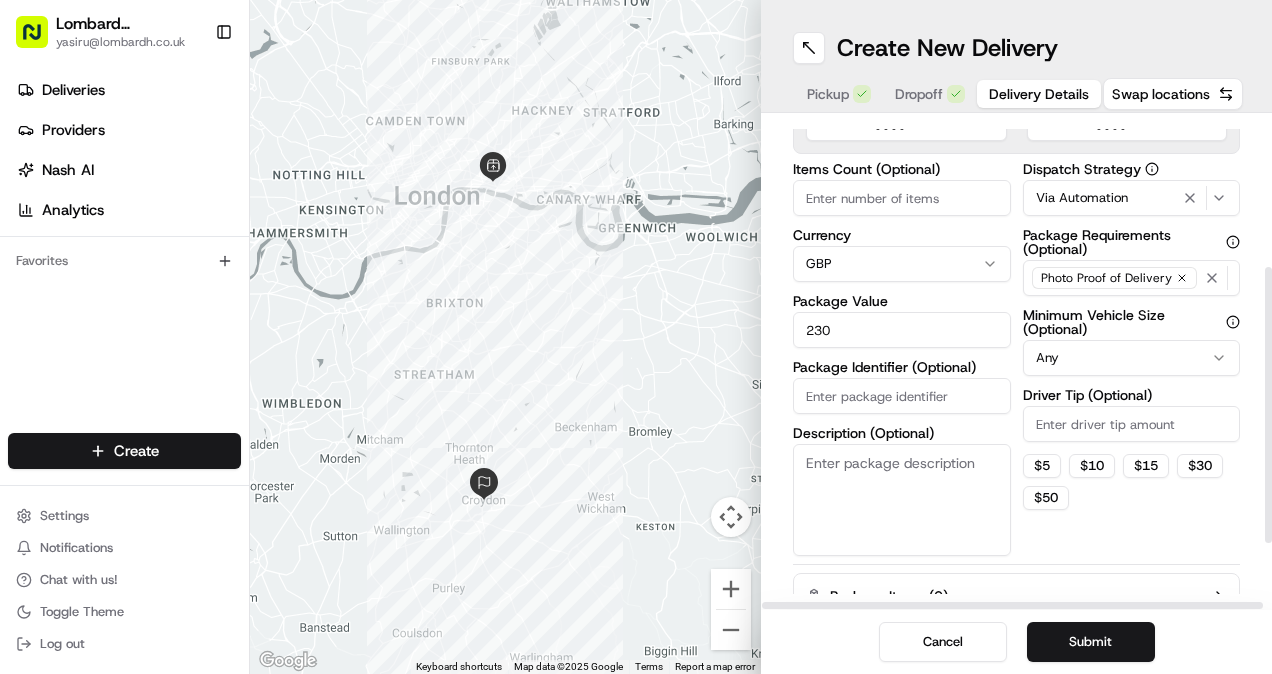 scroll, scrollTop: 262, scrollLeft: 0, axis: vertical 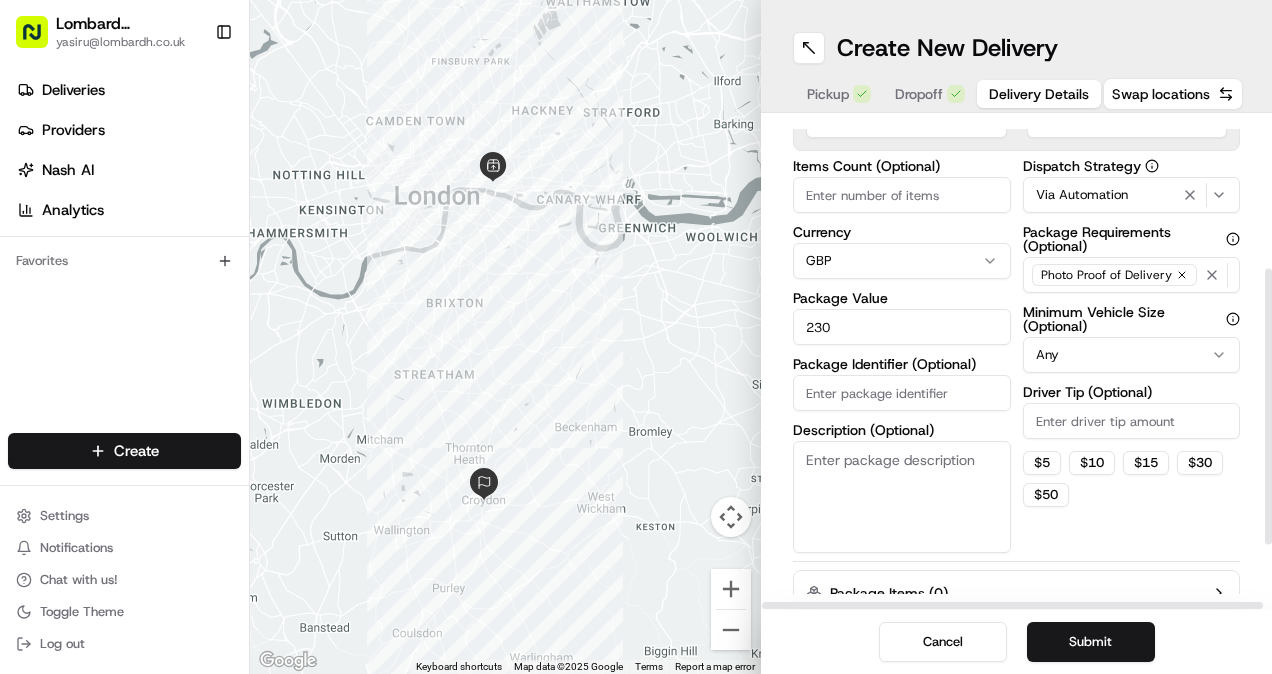 click on "Minimum Vehicle Size (Optional) Any" at bounding box center (1132, 339) 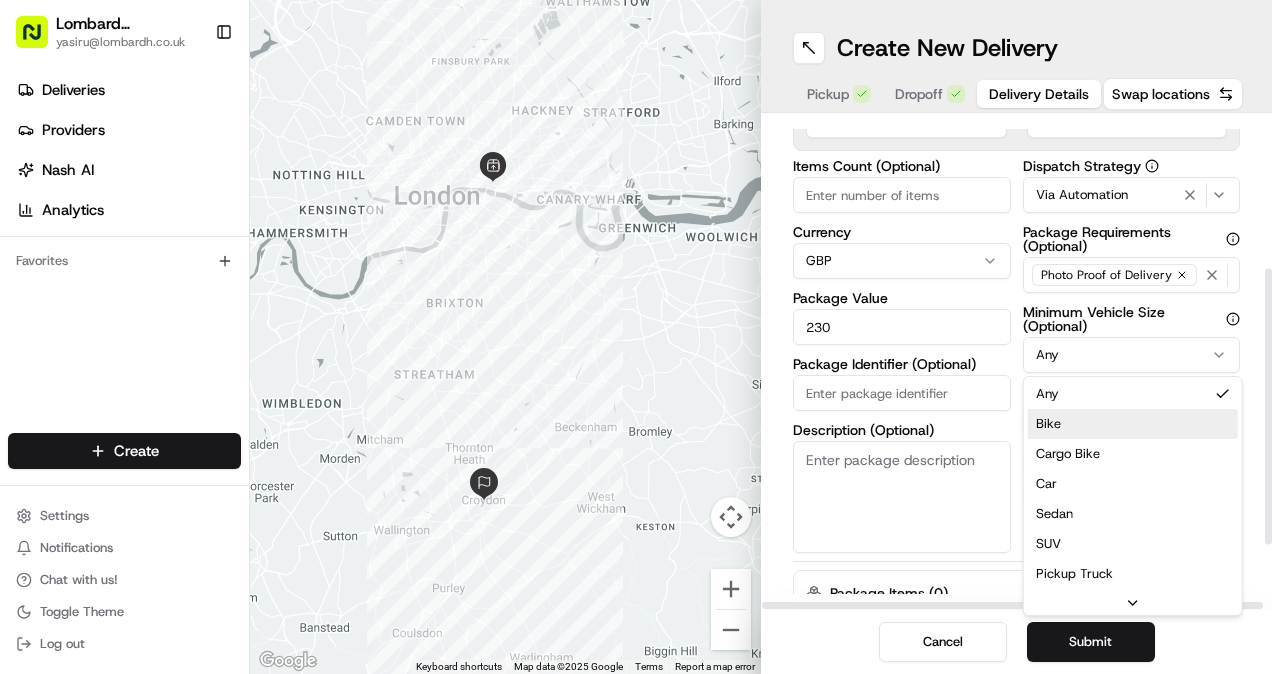scroll, scrollTop: 0, scrollLeft: 0, axis: both 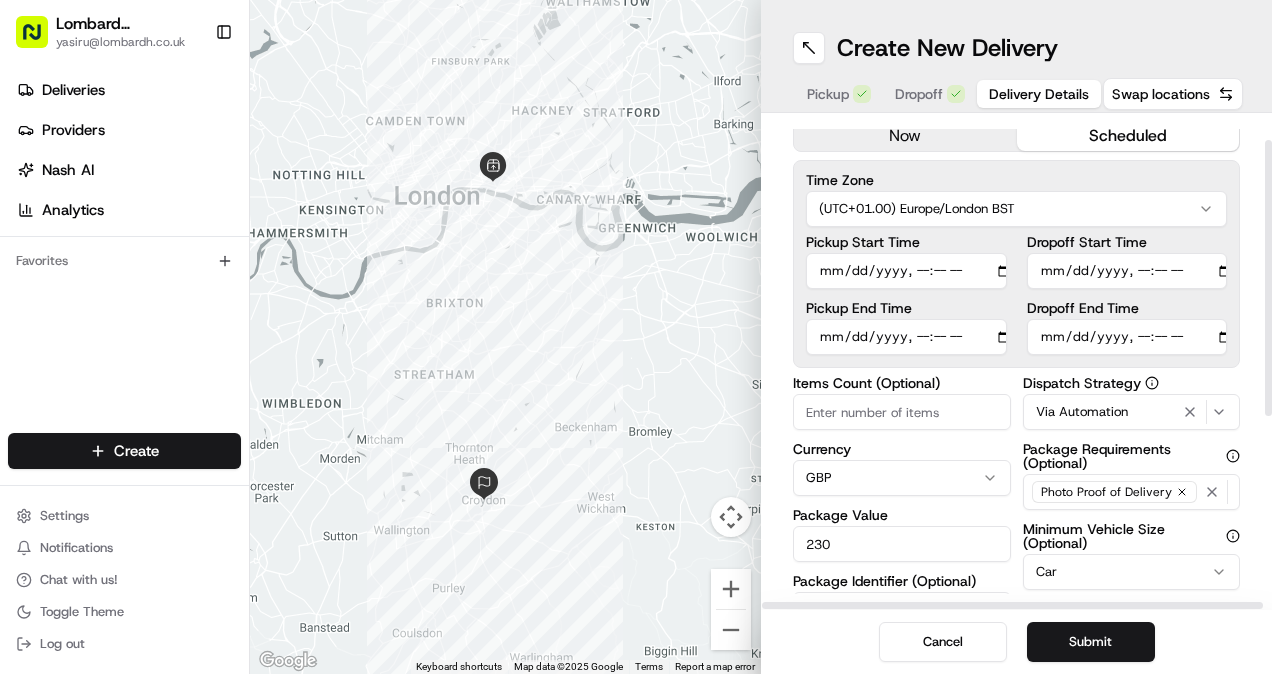 click on "Pickup Start Time" at bounding box center [906, 271] 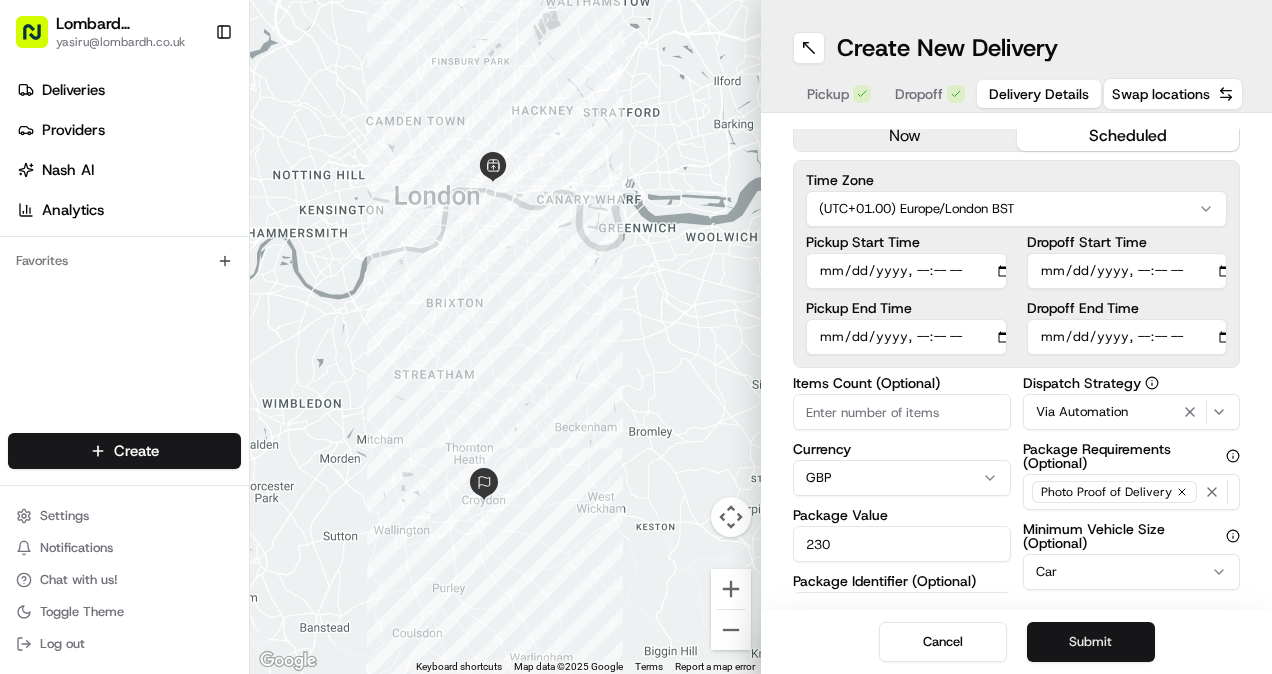 type on "2025-08-07T16:20" 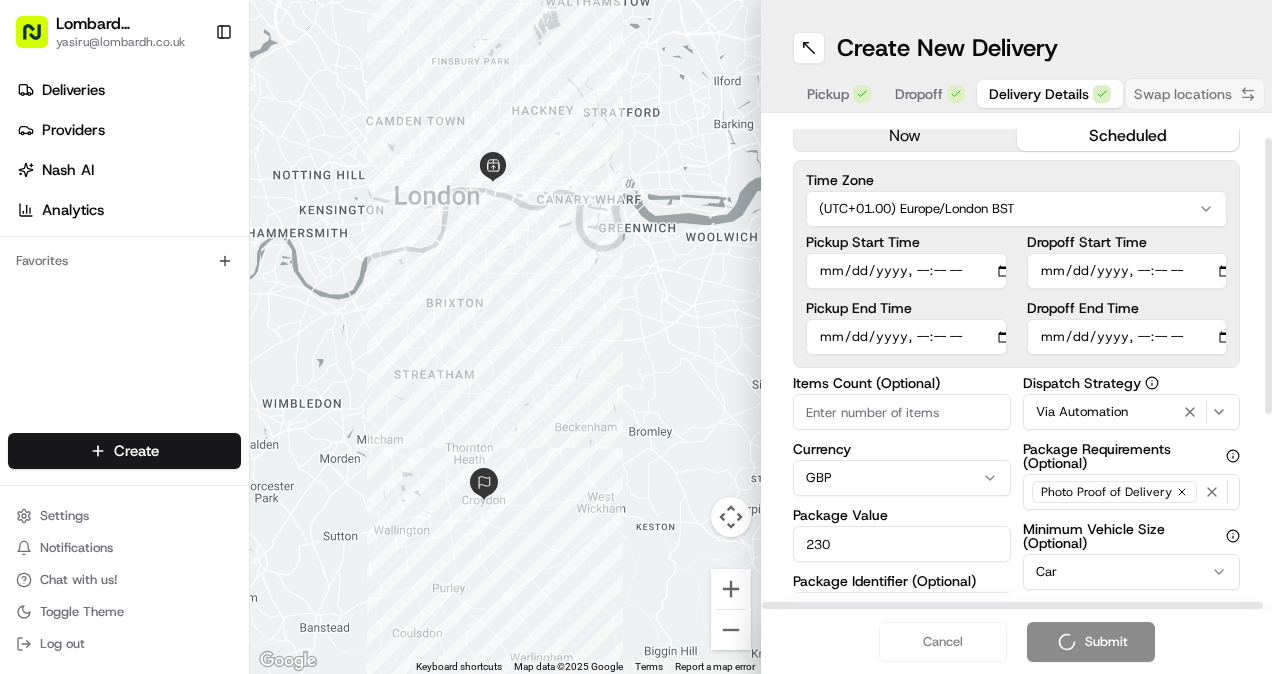 scroll, scrollTop: 32, scrollLeft: 0, axis: vertical 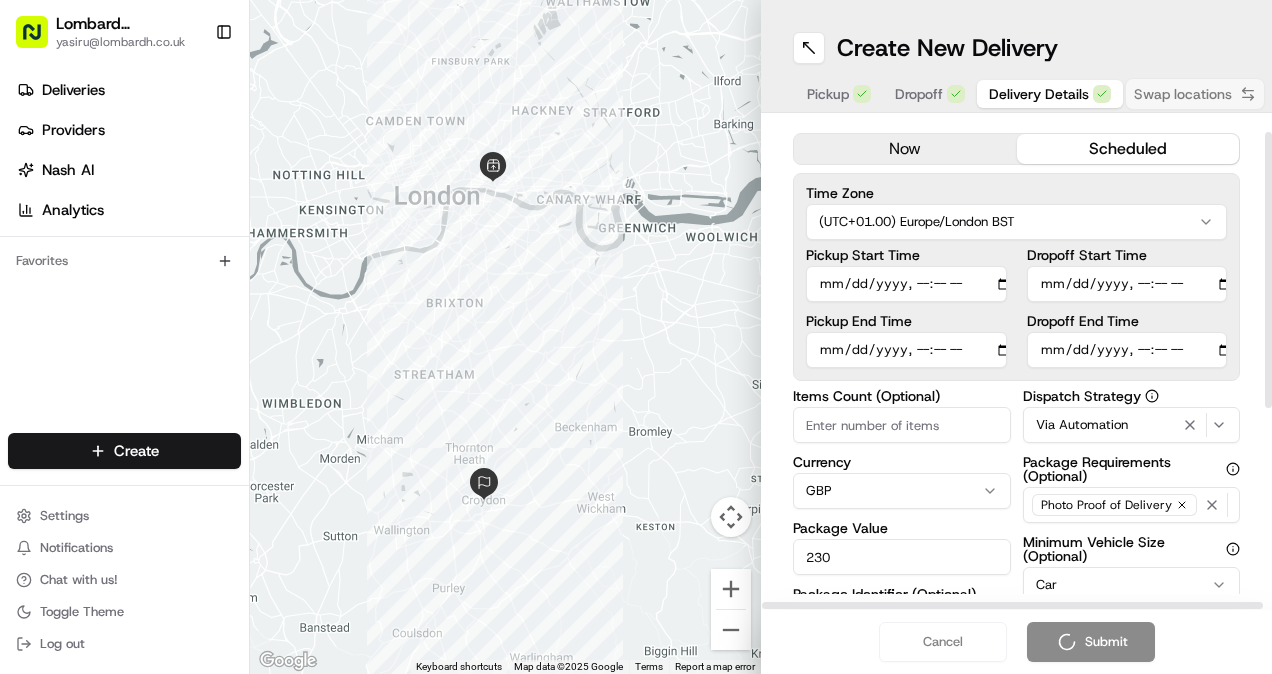 click on "Dropoff Start Time" at bounding box center [1127, 284] 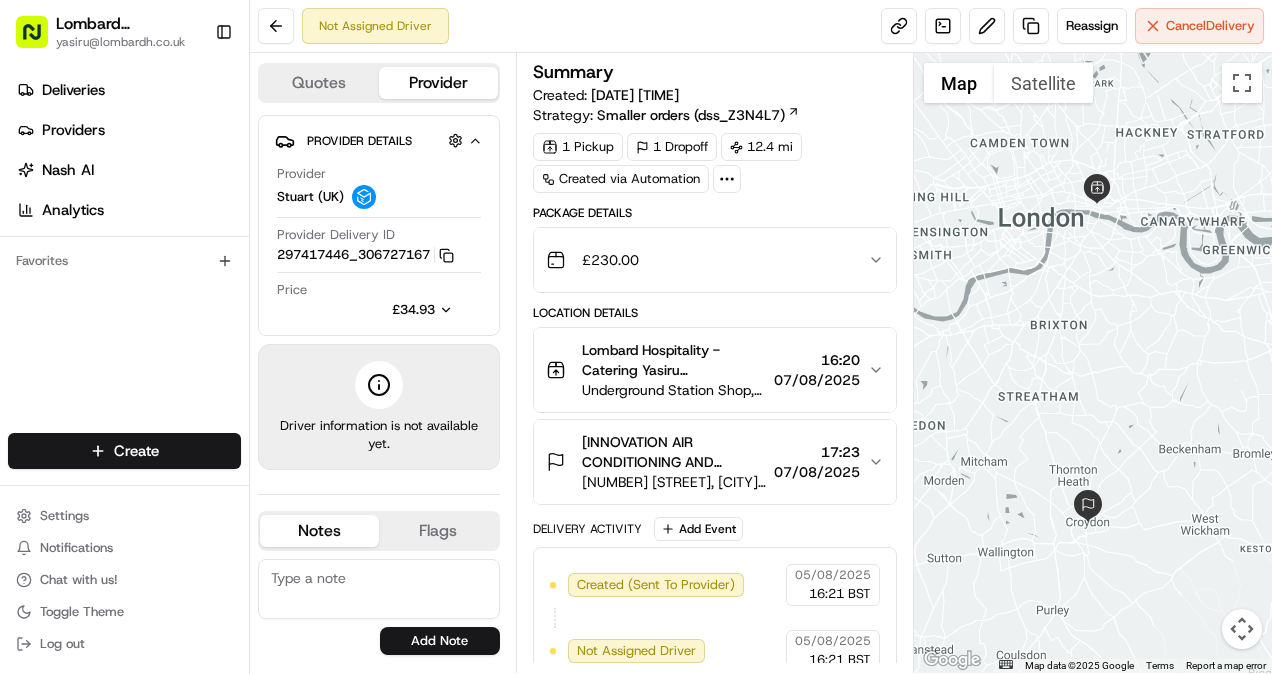 click on "Quotes" at bounding box center (319, 83) 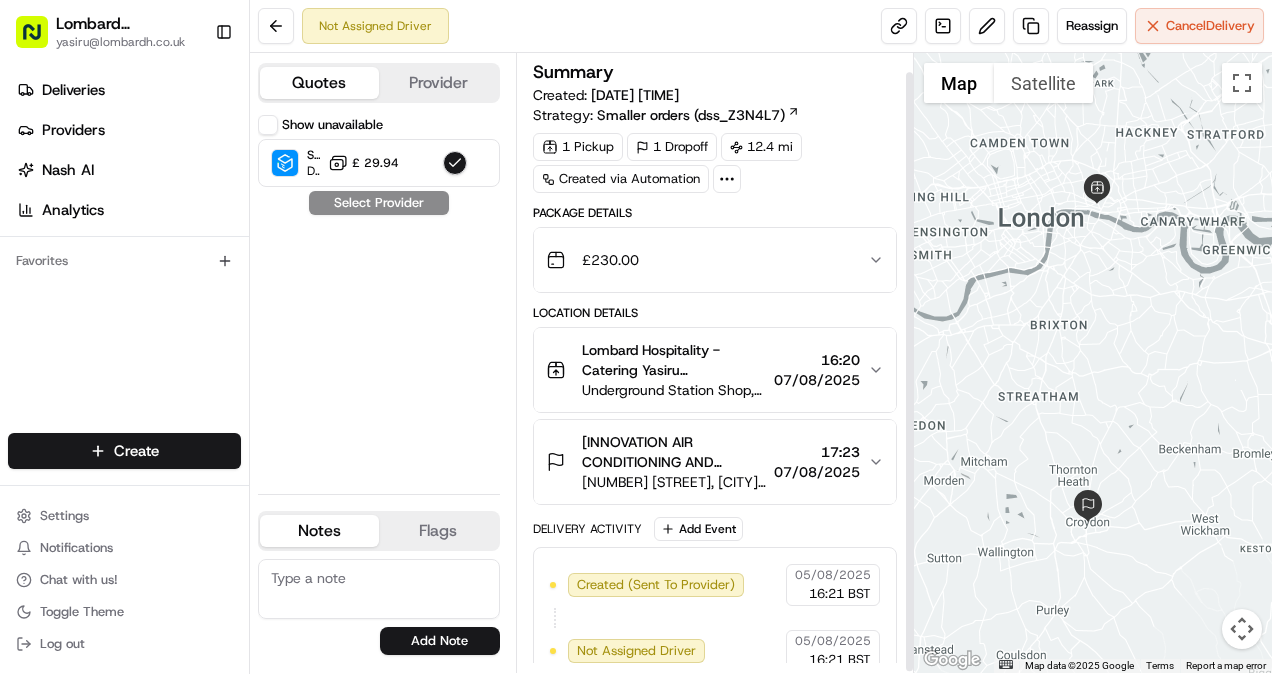 scroll, scrollTop: 20, scrollLeft: 0, axis: vertical 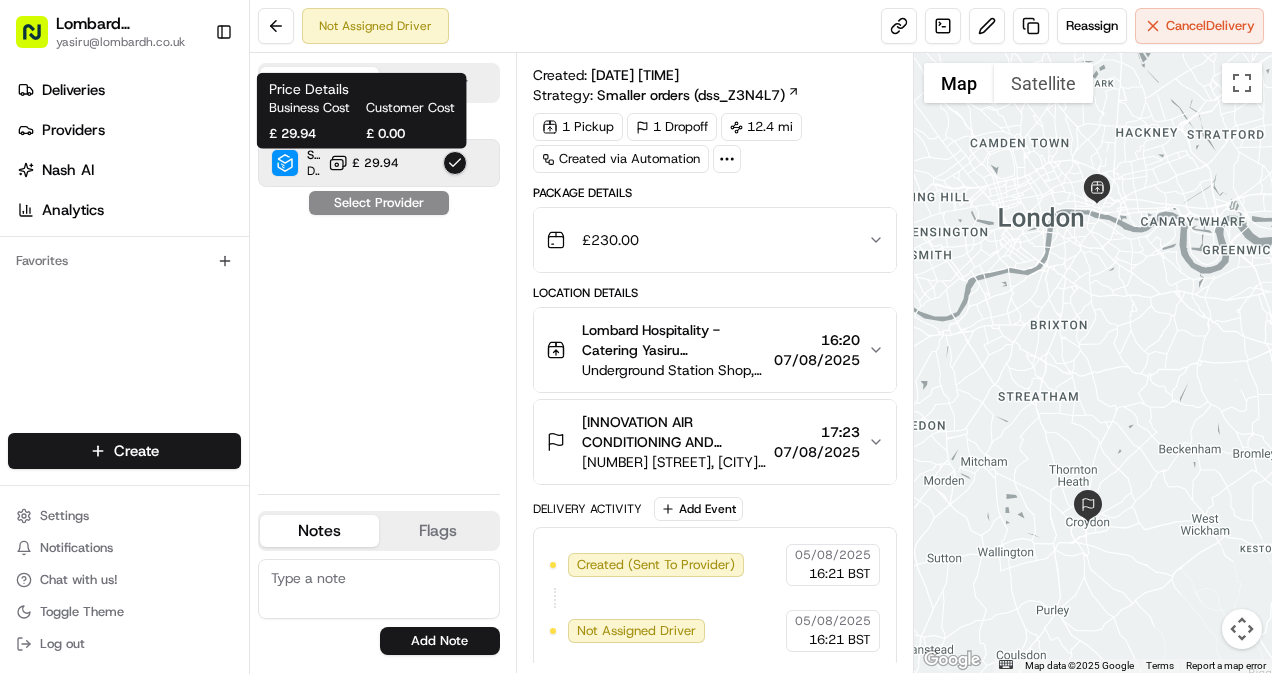 click 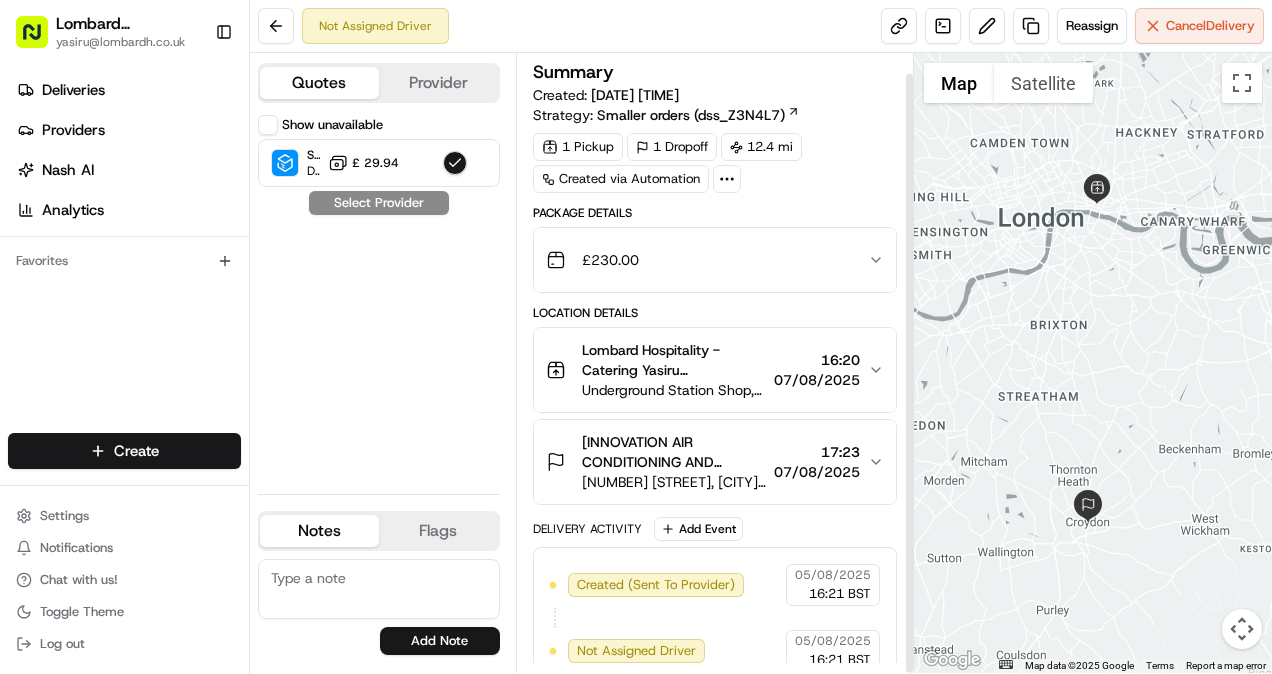 scroll, scrollTop: 20, scrollLeft: 0, axis: vertical 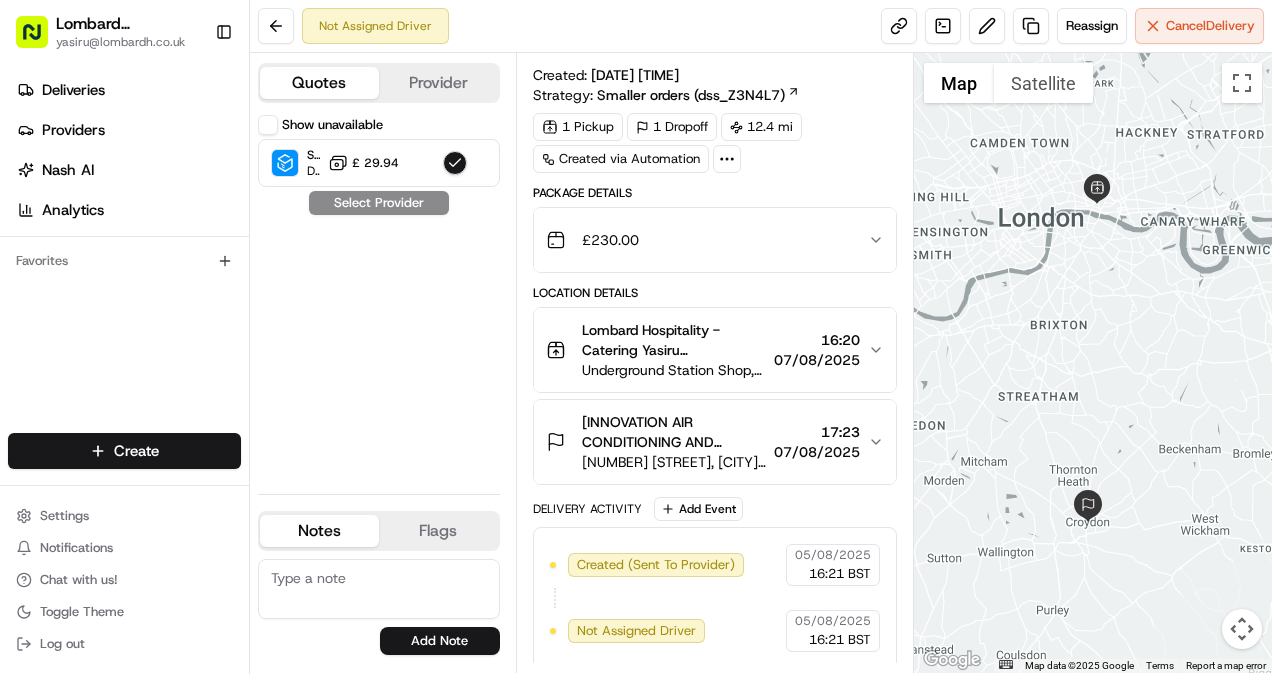 click on "Smaller orders (dss_Z3N4L7)" at bounding box center [691, 95] 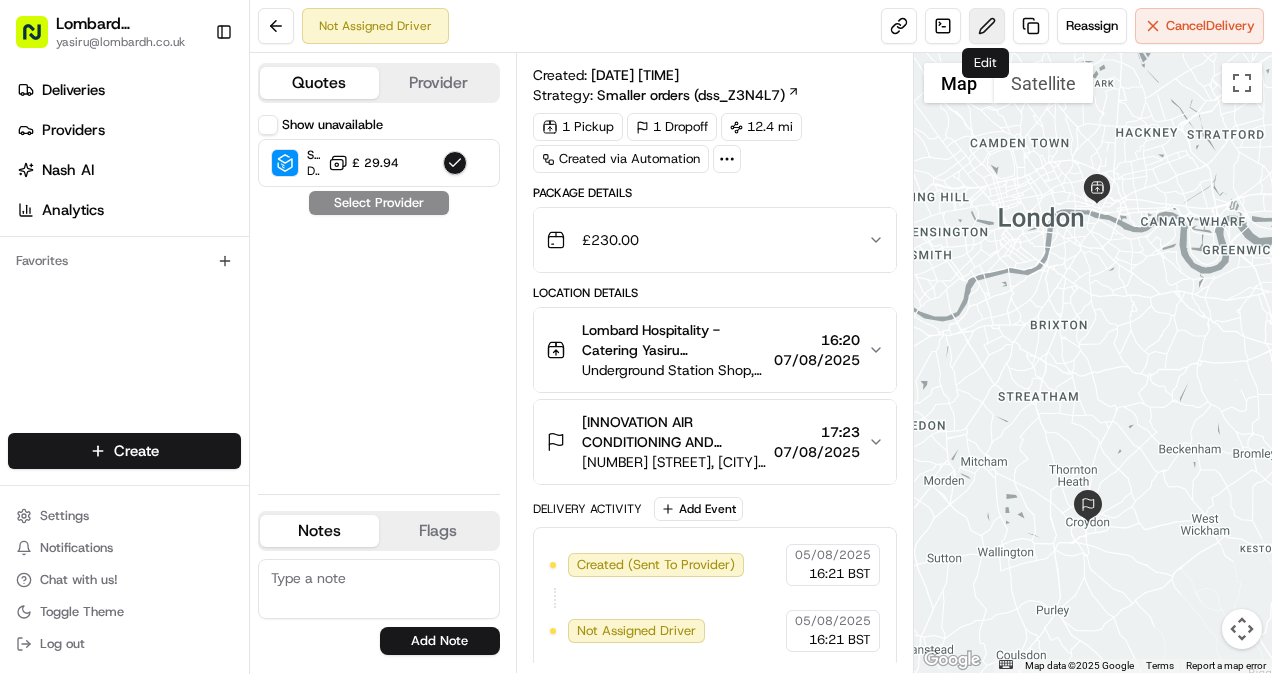 click at bounding box center [987, 26] 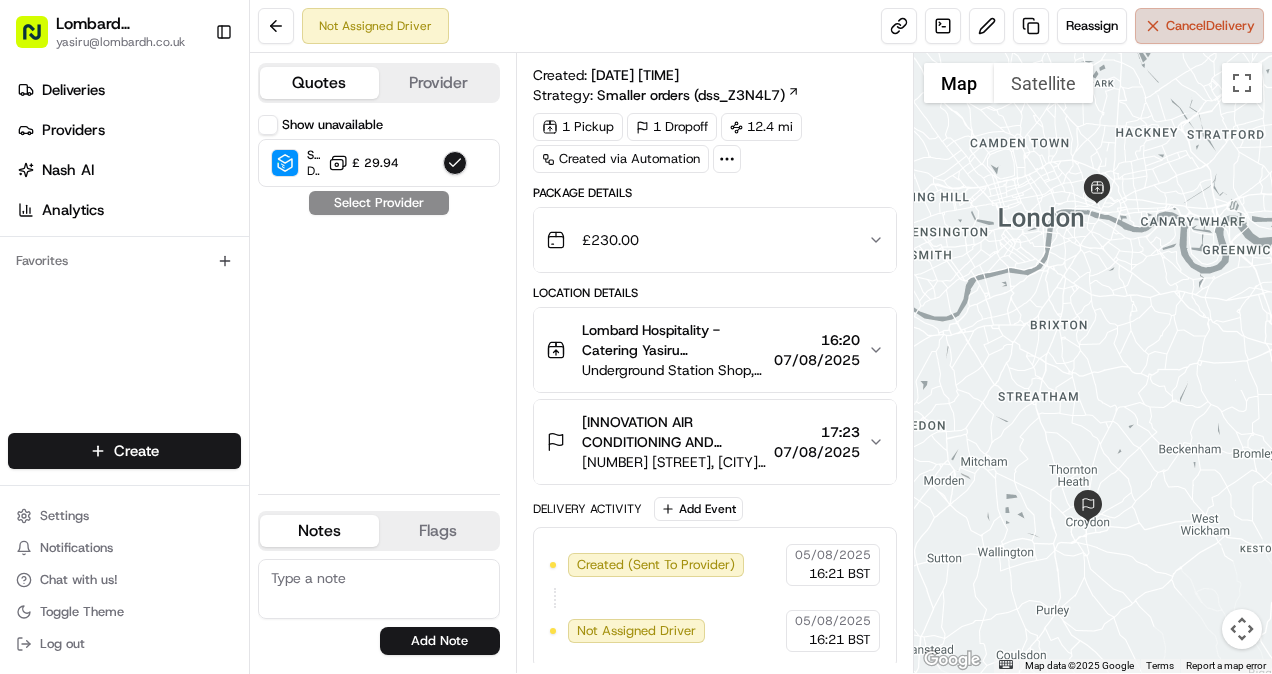 click on "Cancel  Delivery" at bounding box center [1210, 26] 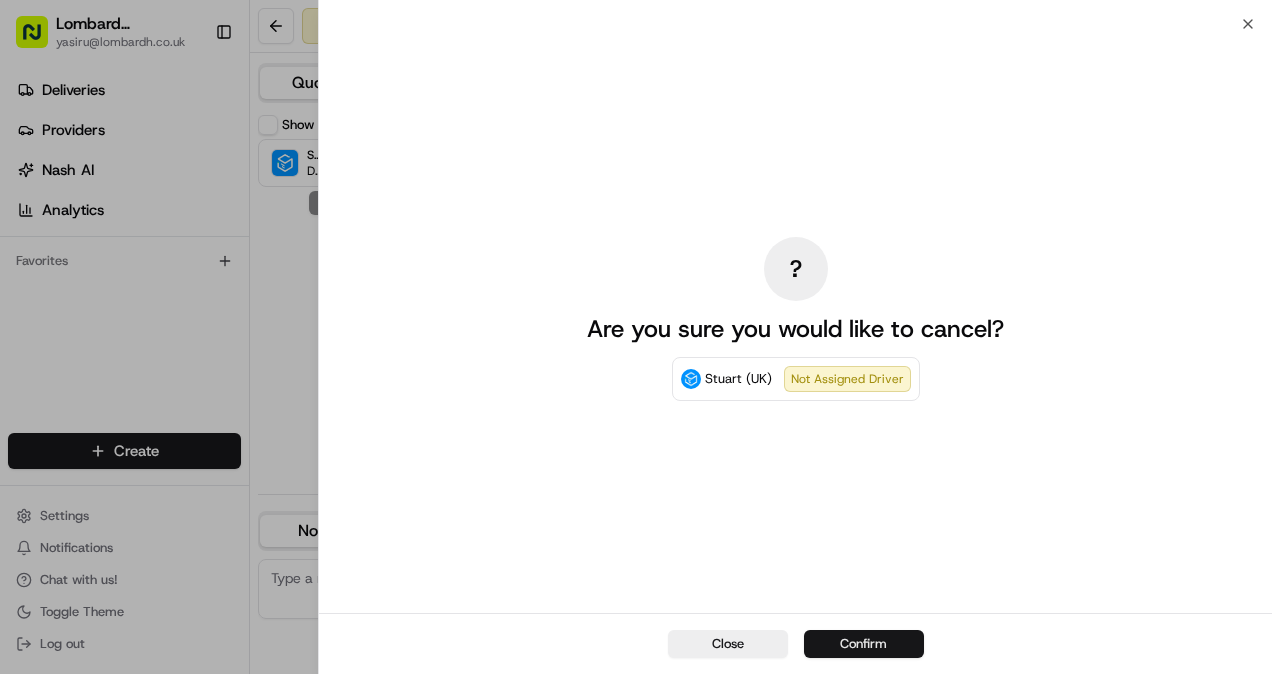 click on "Confirm" at bounding box center [864, 644] 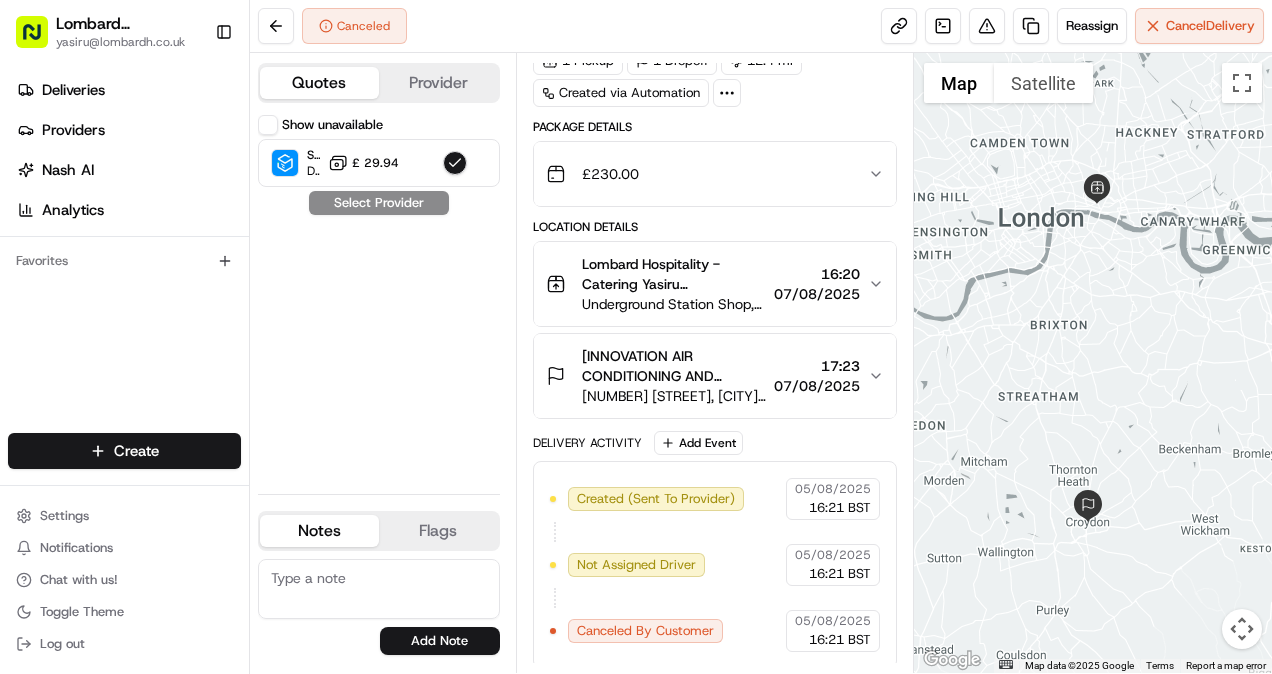 scroll, scrollTop: 0, scrollLeft: 0, axis: both 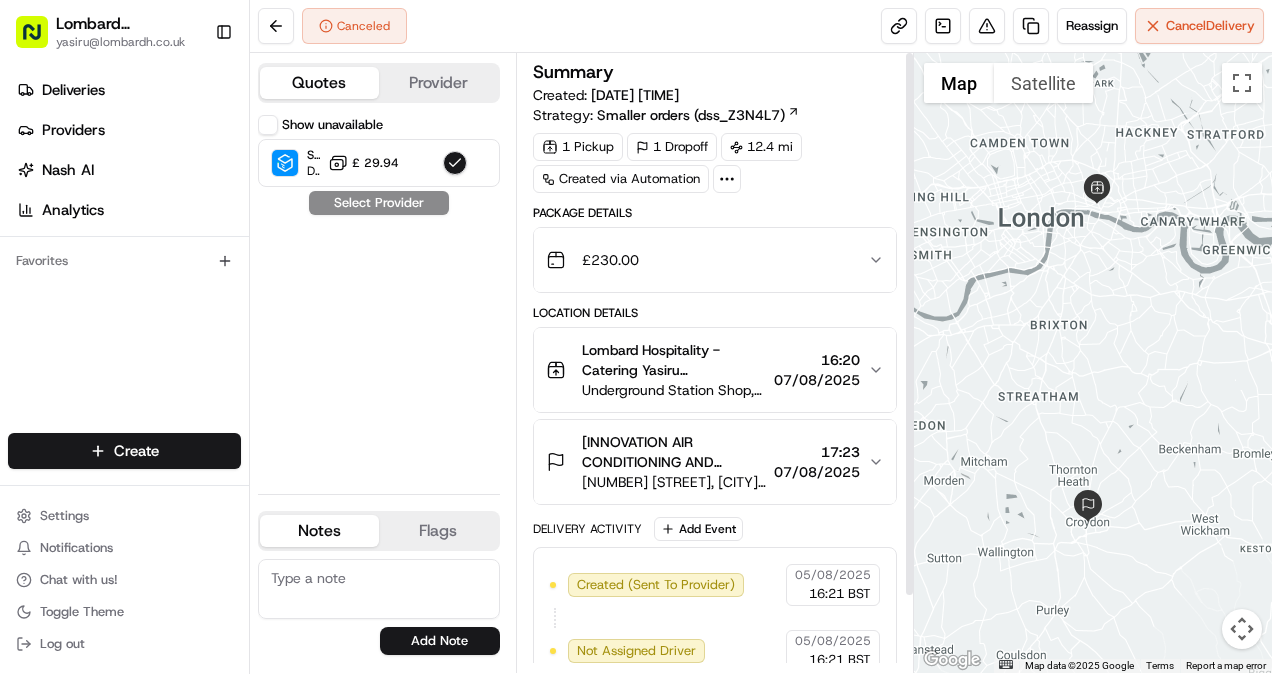 click on "£ 230.00" at bounding box center [707, 260] 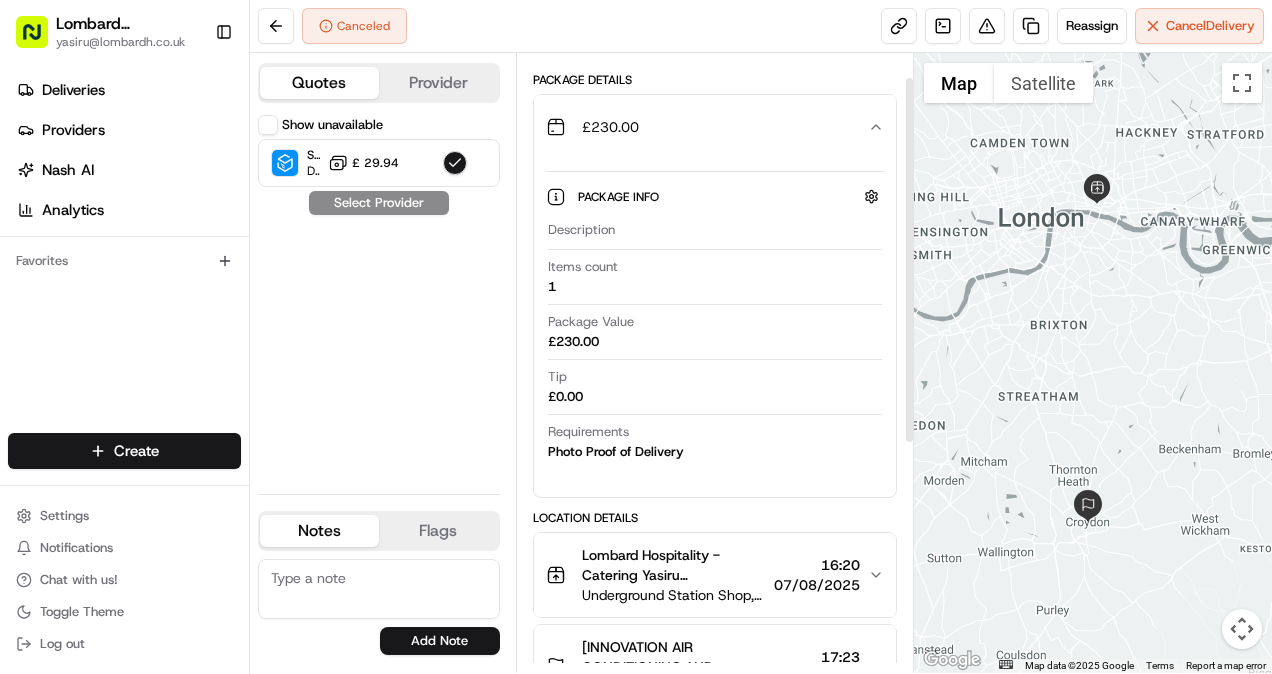 scroll, scrollTop: 0, scrollLeft: 0, axis: both 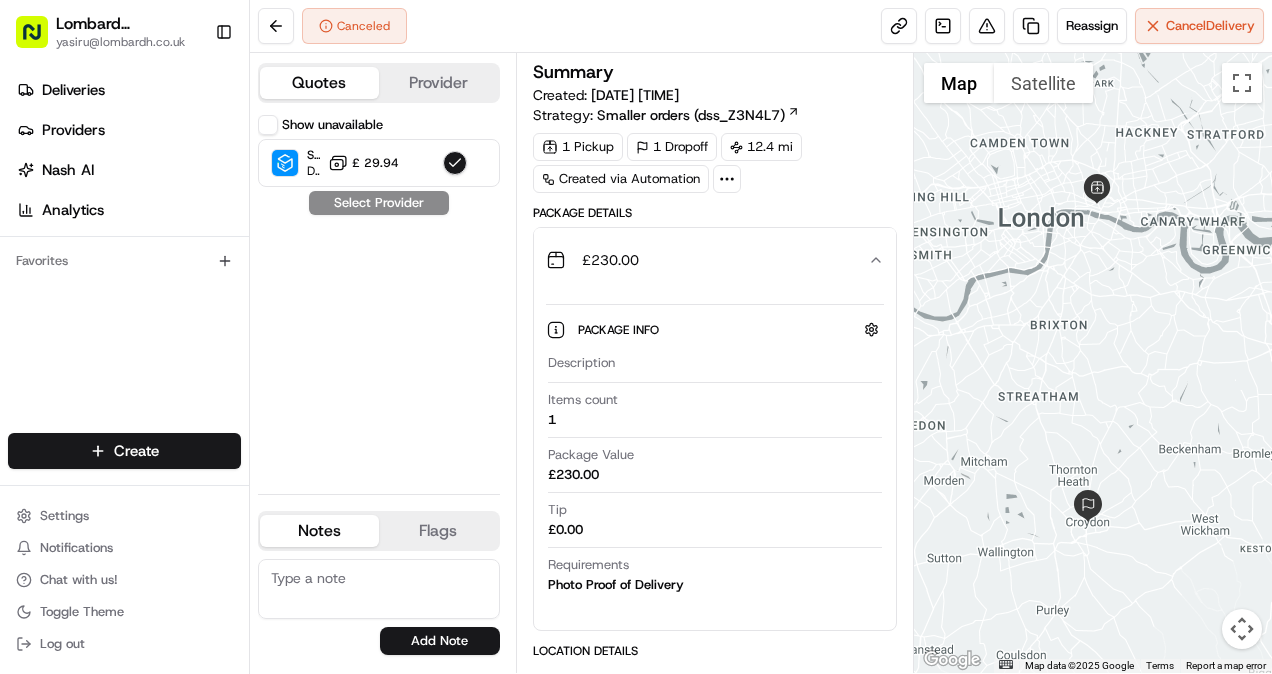 click at bounding box center (727, 179) 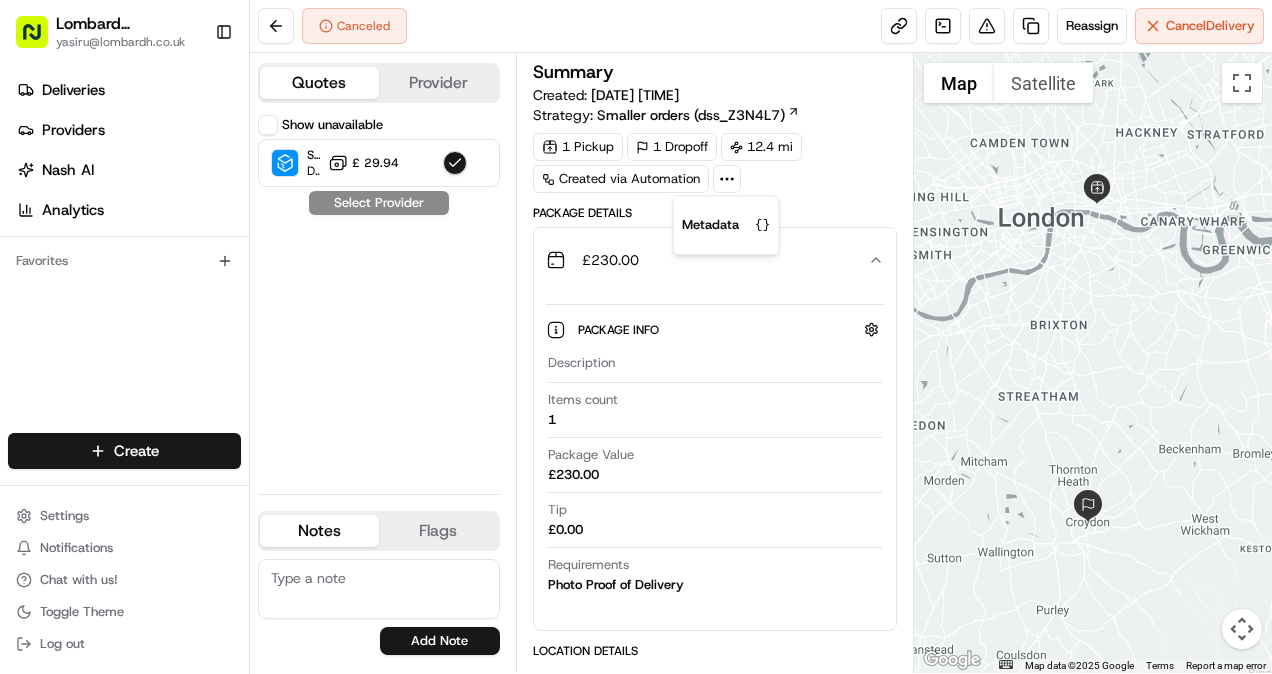click on "1   Pickup 1   Dropoff 12.4 mi Created via Automation" at bounding box center (715, 163) 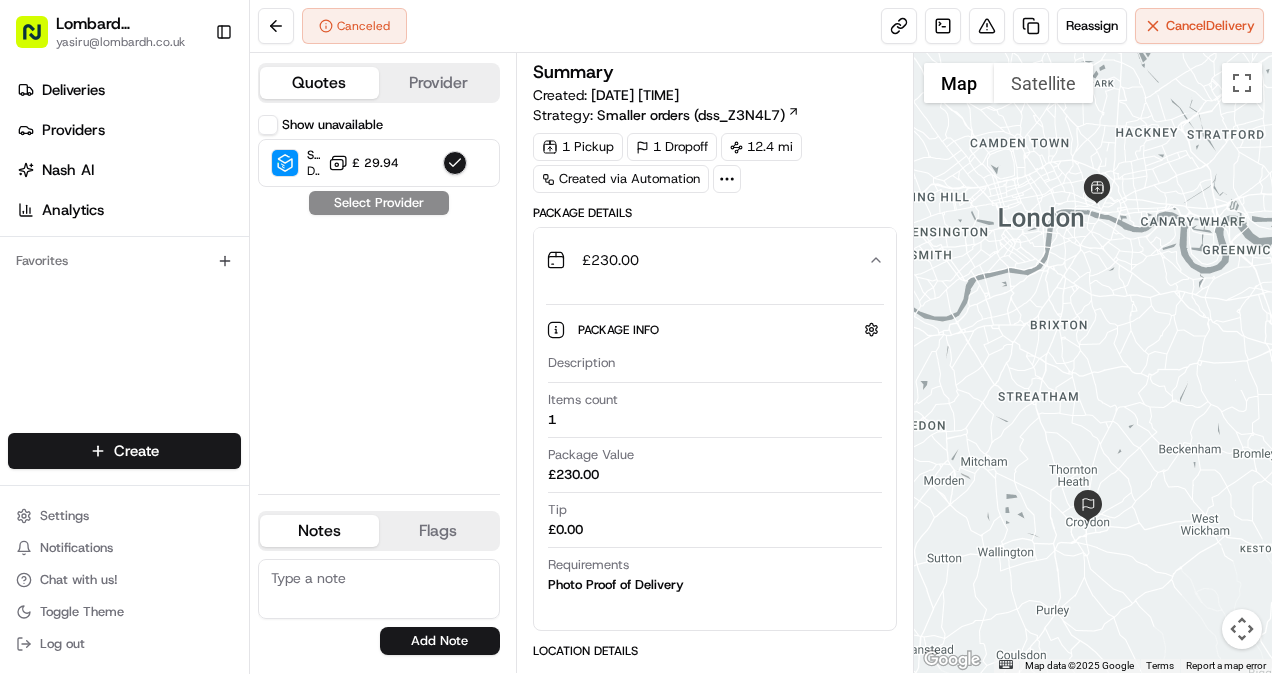 click on "Smaller orders (dss_Z3N4L7)" at bounding box center [691, 115] 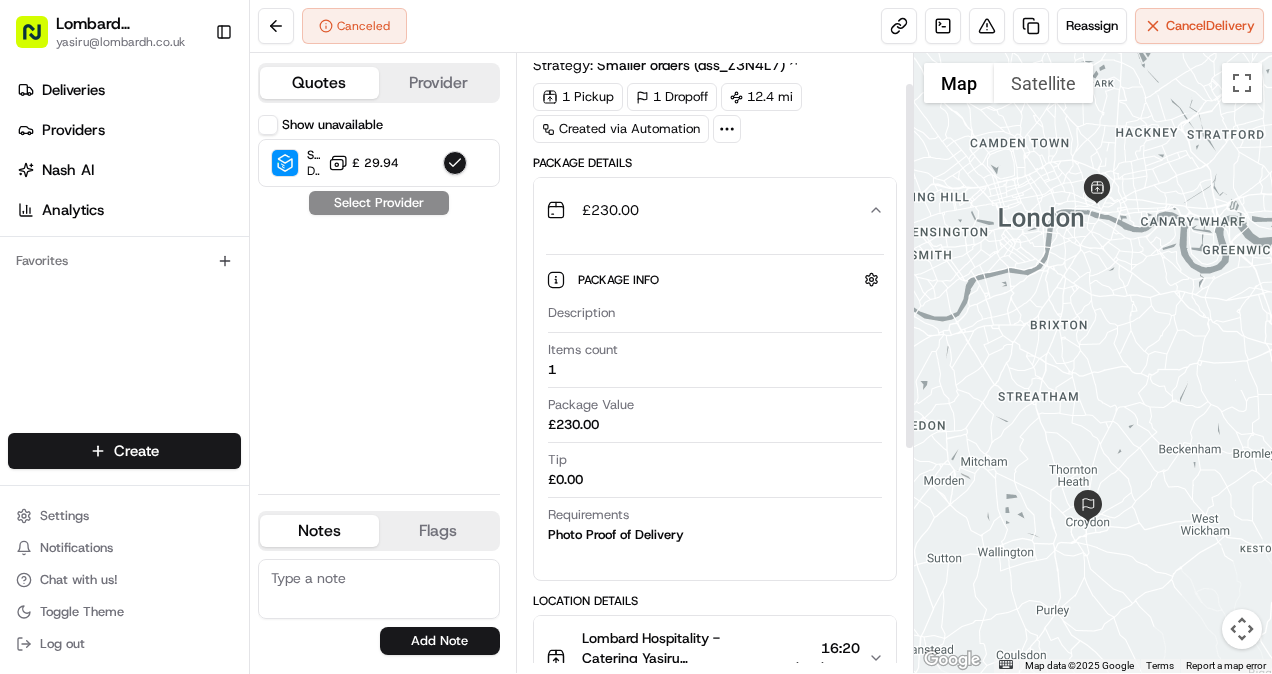 scroll, scrollTop: 47, scrollLeft: 0, axis: vertical 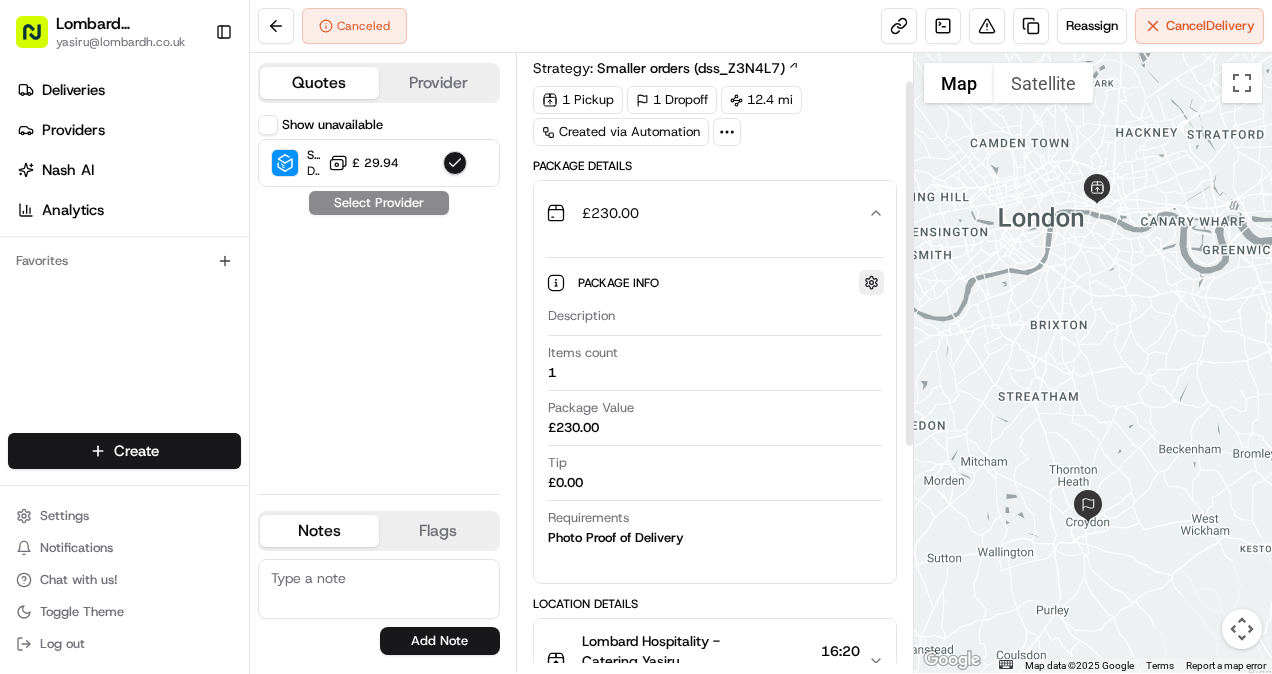 click at bounding box center (871, 282) 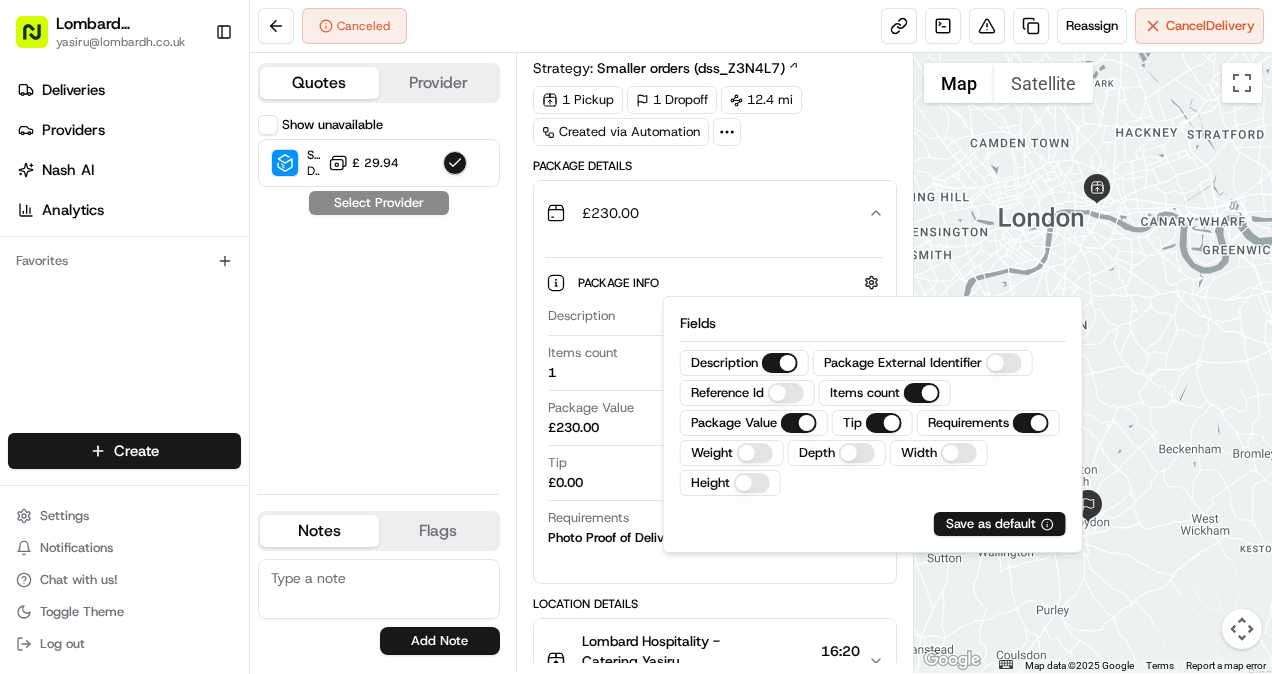 click on "Package Info Hidden ( 6 )" at bounding box center [731, 282] 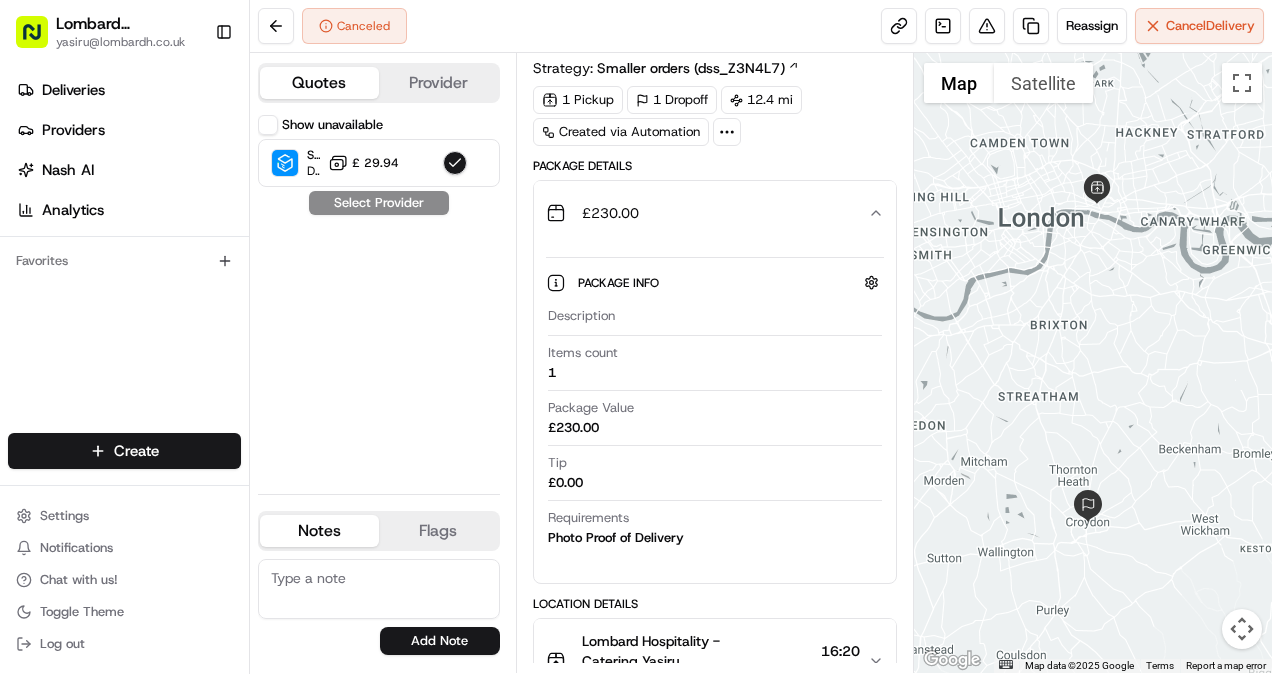scroll, scrollTop: 0, scrollLeft: 0, axis: both 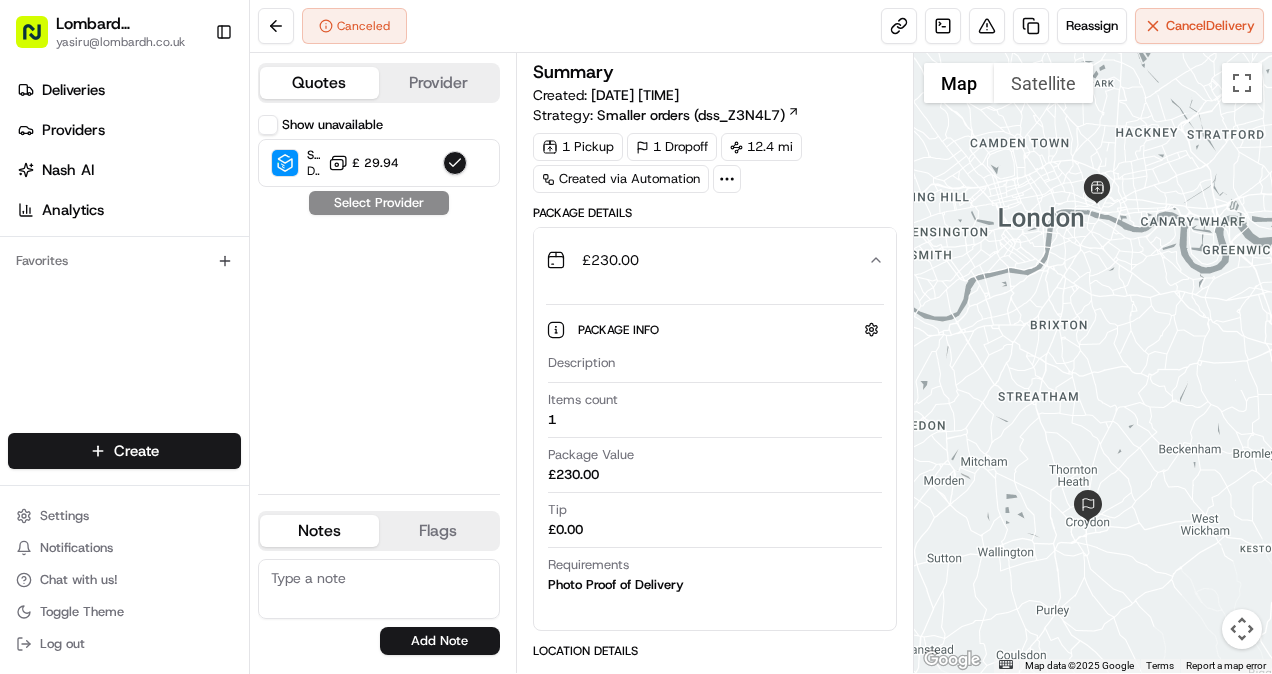 click on "Provider" at bounding box center [438, 83] 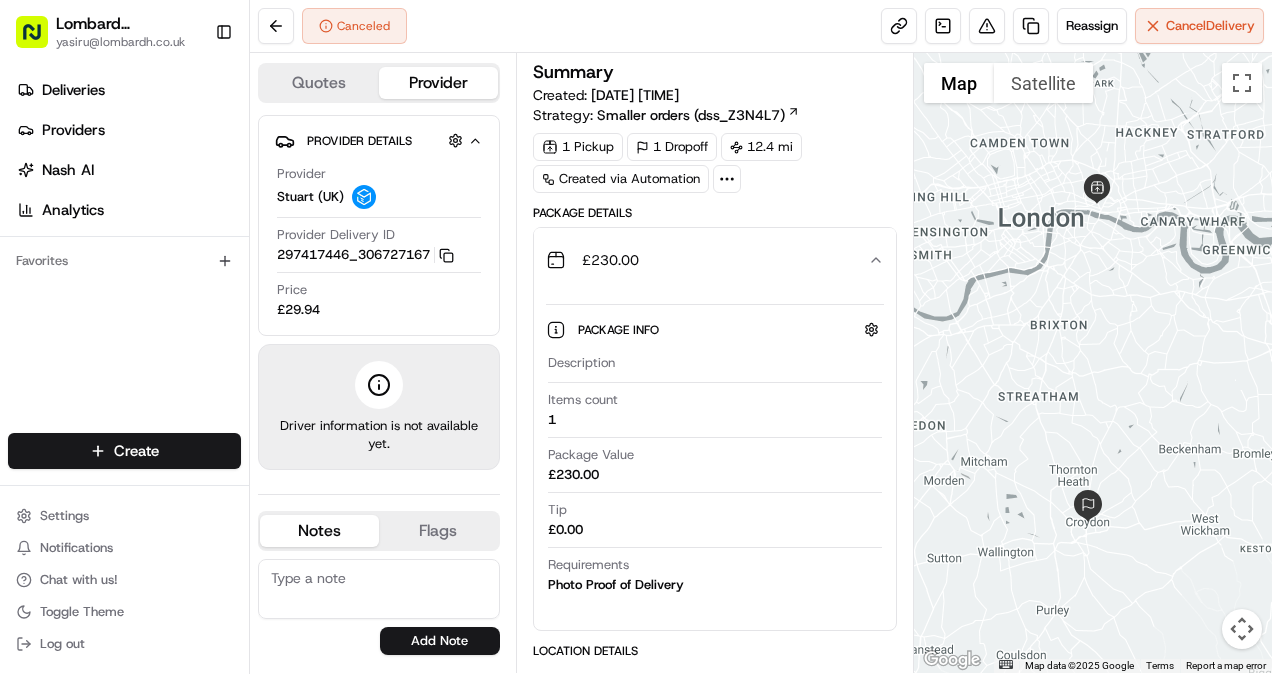 click on "Provider Details Hidden ( 3 )" at bounding box center (379, 140) 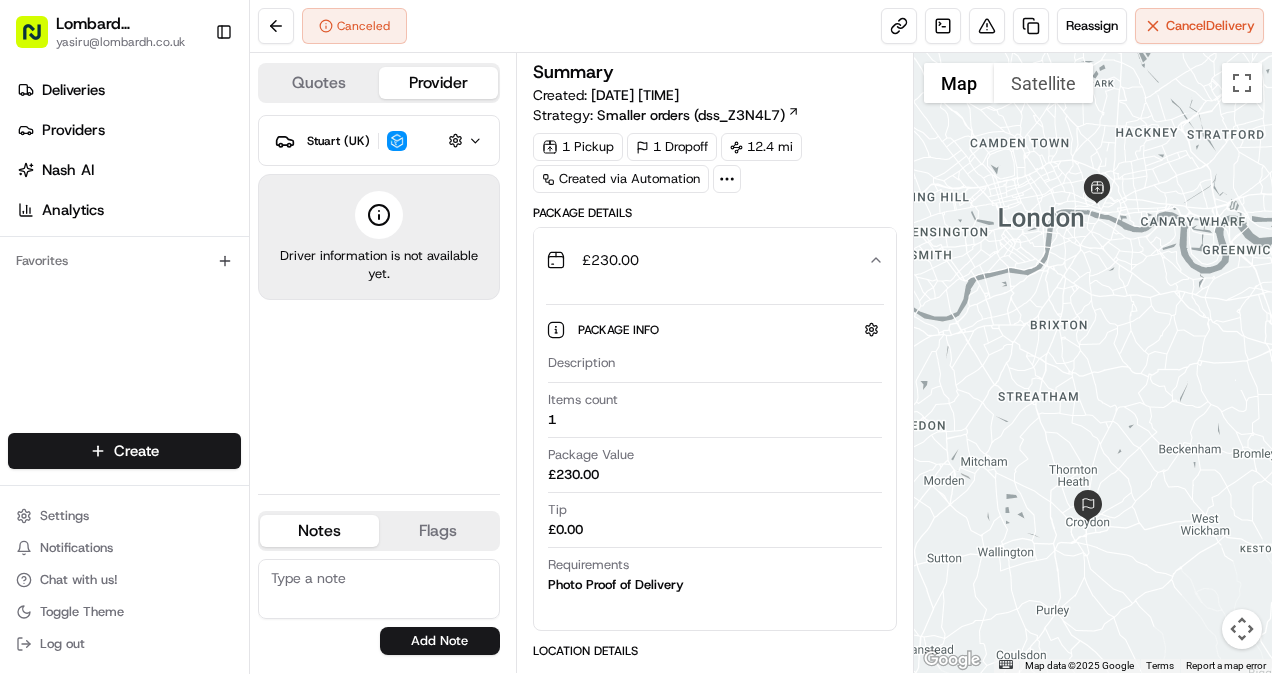 click 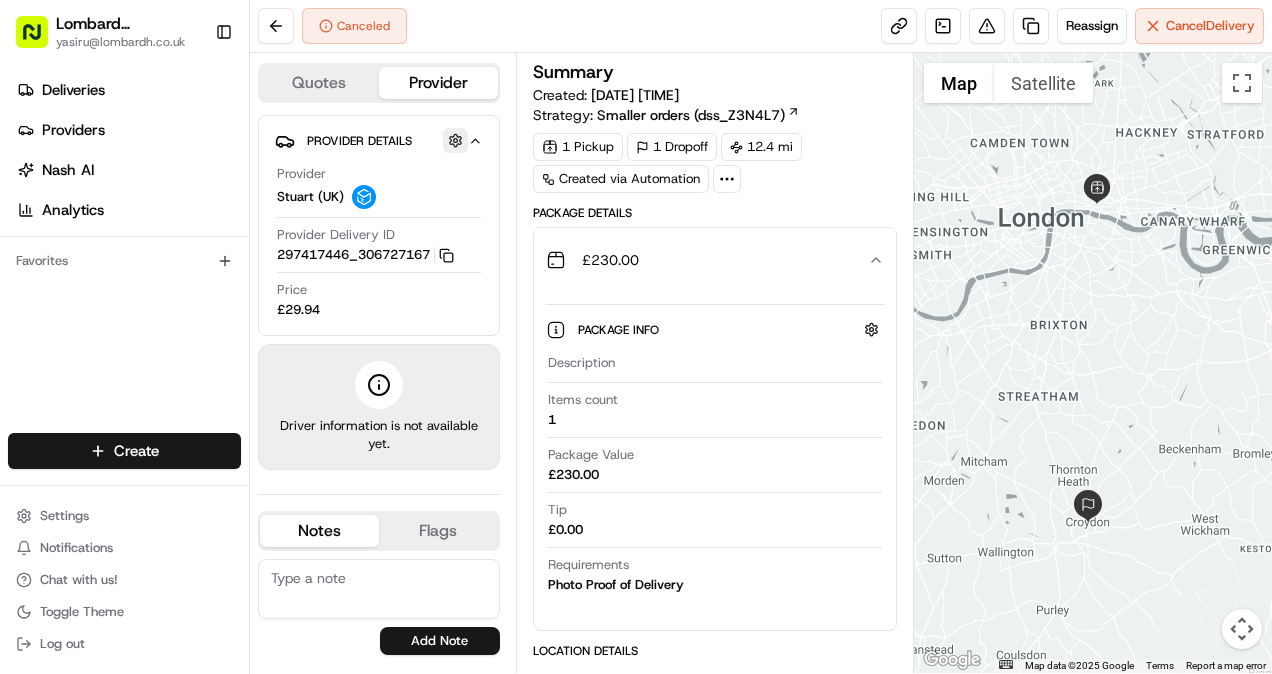 click at bounding box center (455, 140) 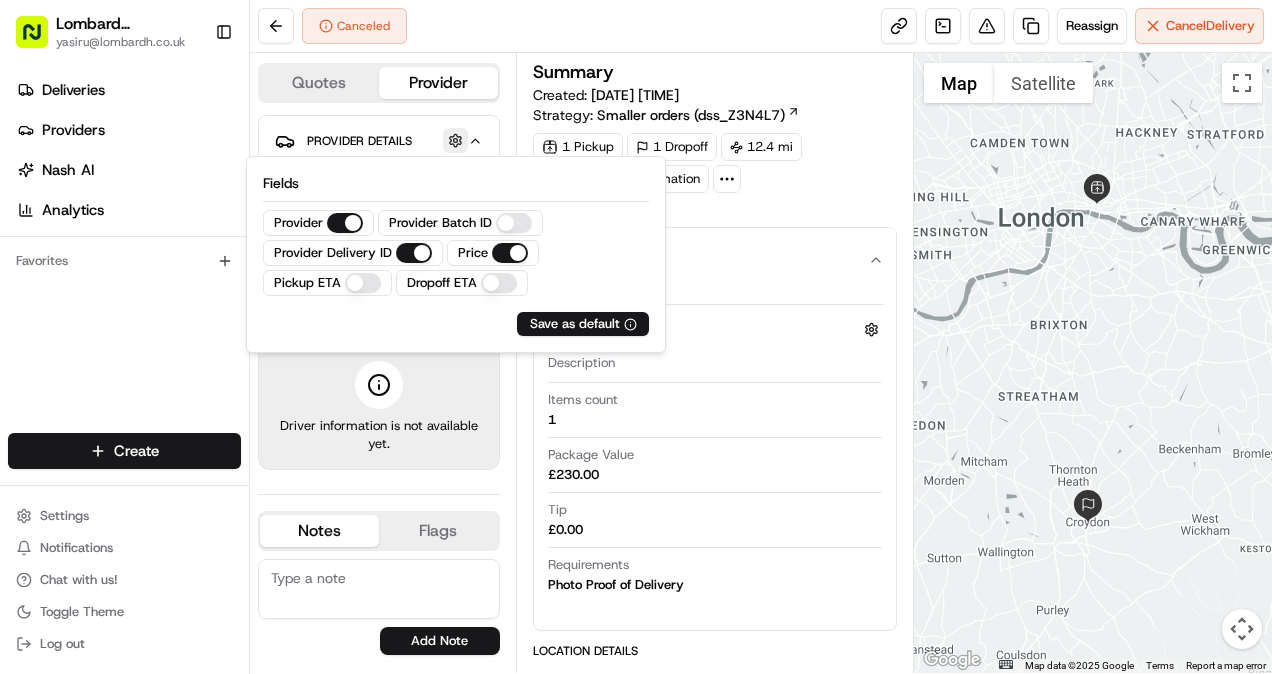 click at bounding box center (455, 140) 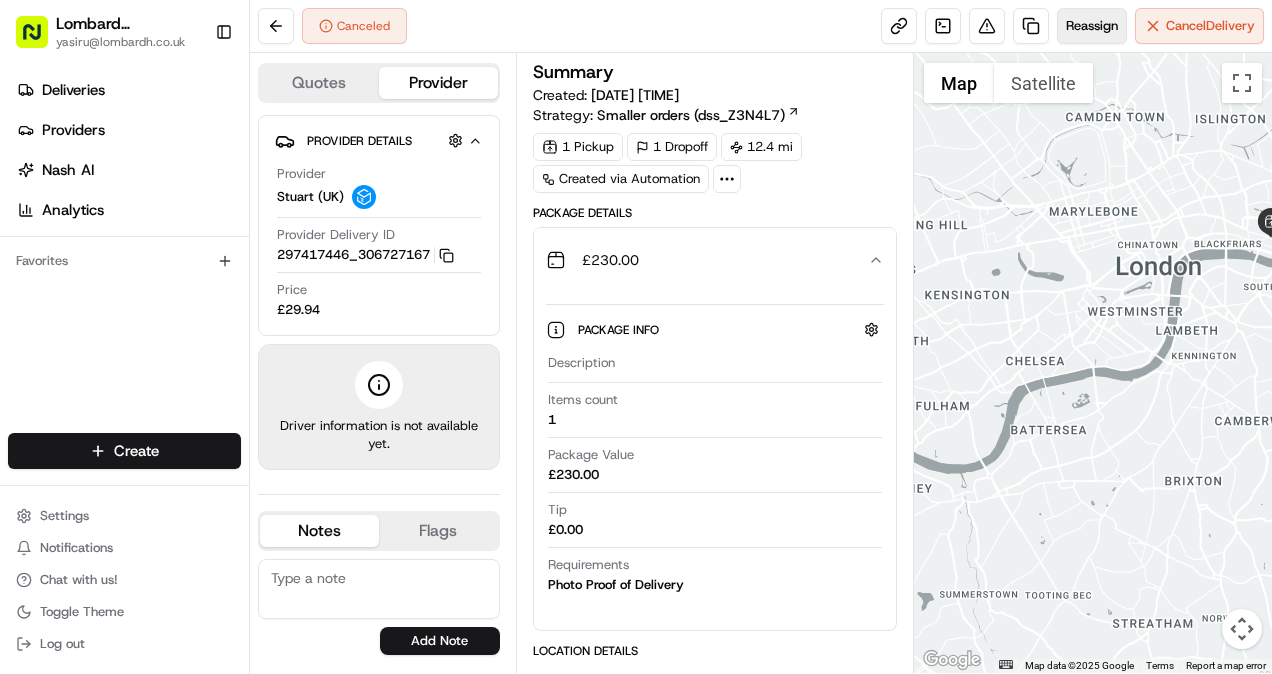 click on "Reassign" at bounding box center [1092, 26] 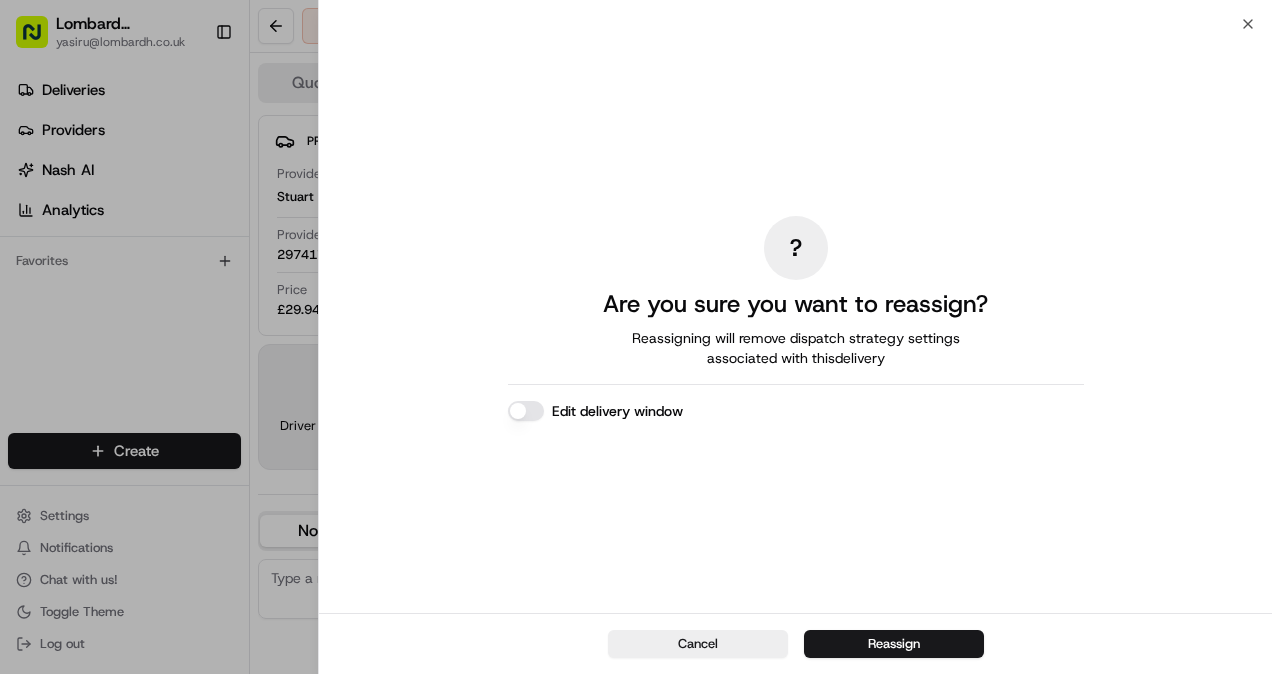 click on "Edit delivery window" at bounding box center [526, 411] 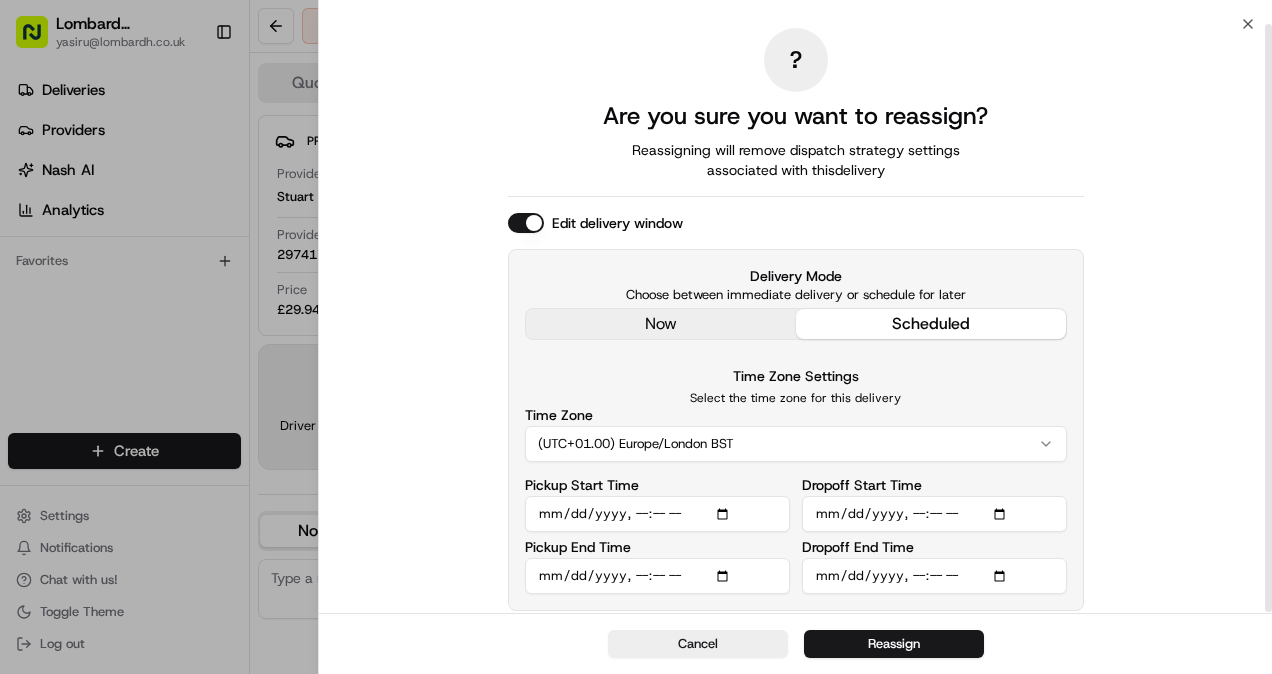 scroll, scrollTop: 1, scrollLeft: 0, axis: vertical 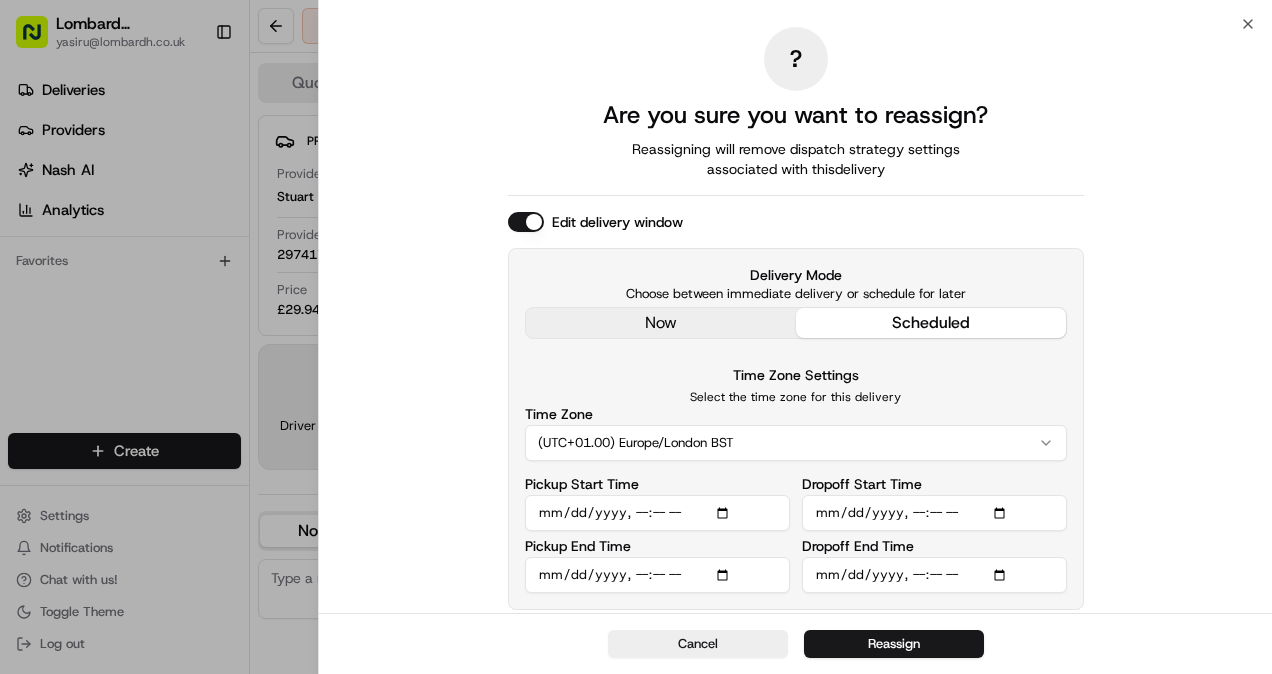 click on "Dropoff Start Time" at bounding box center [934, 513] 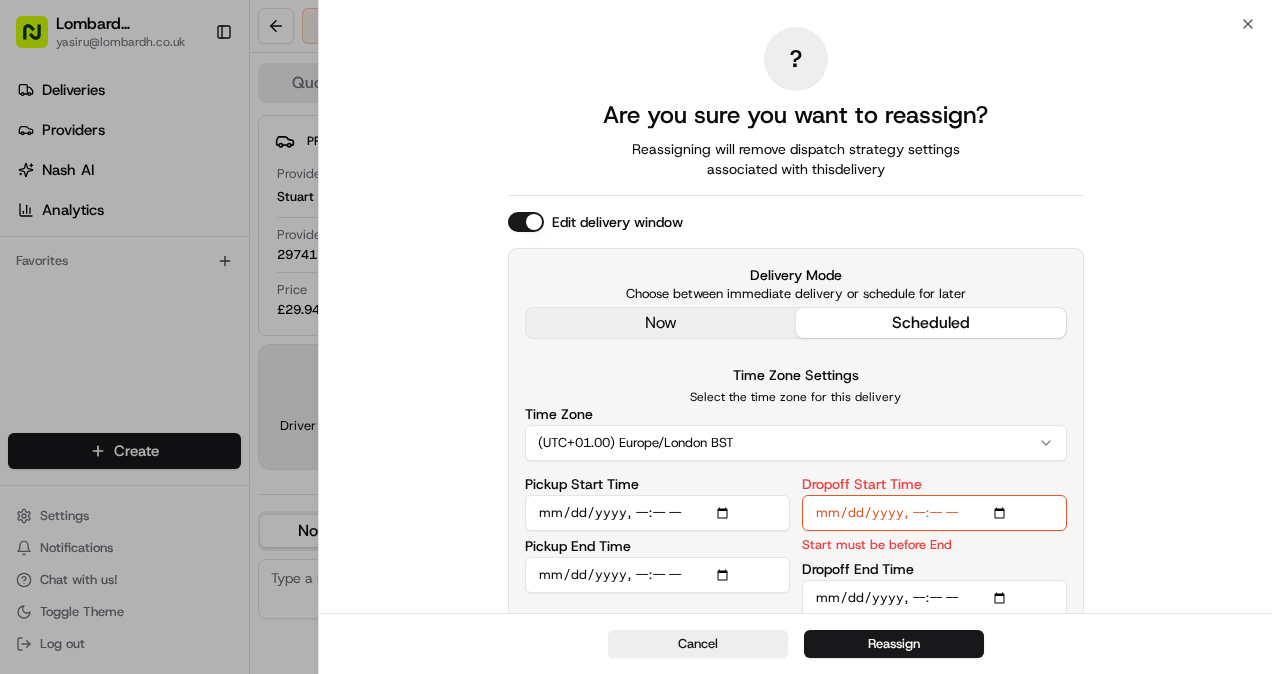 click on "Dropoff Start Time Start must be before End" at bounding box center (934, 515) 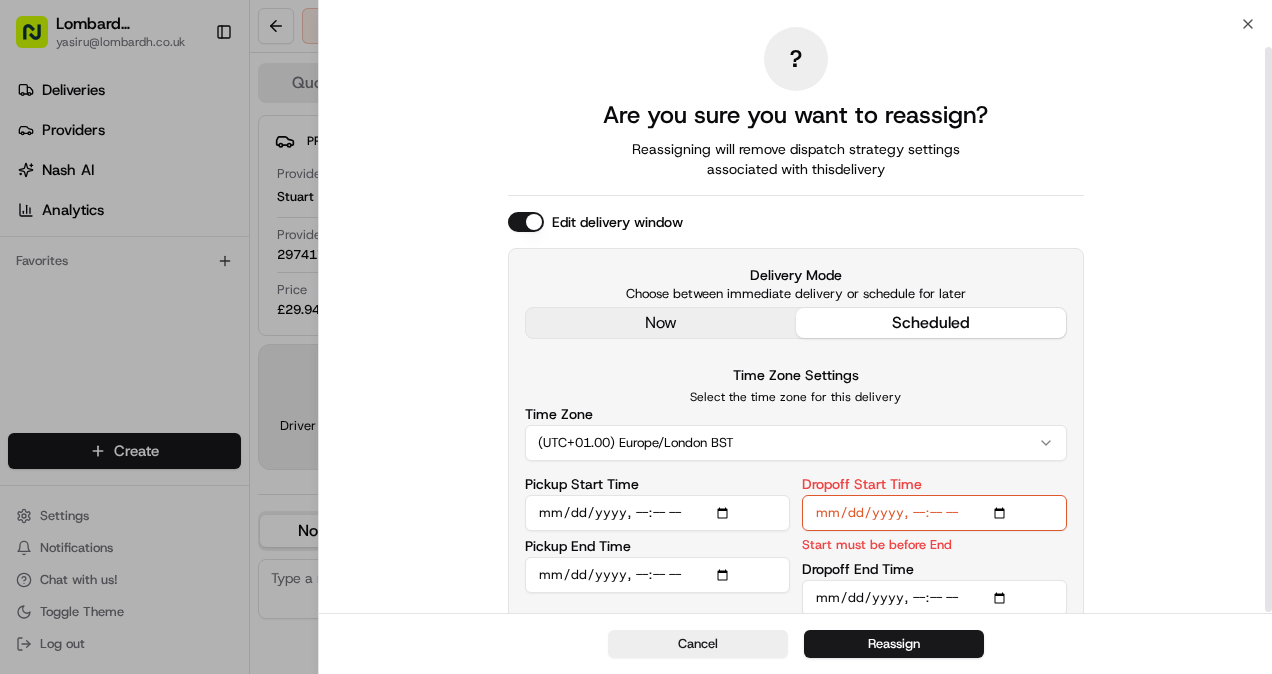 scroll, scrollTop: 24, scrollLeft: 0, axis: vertical 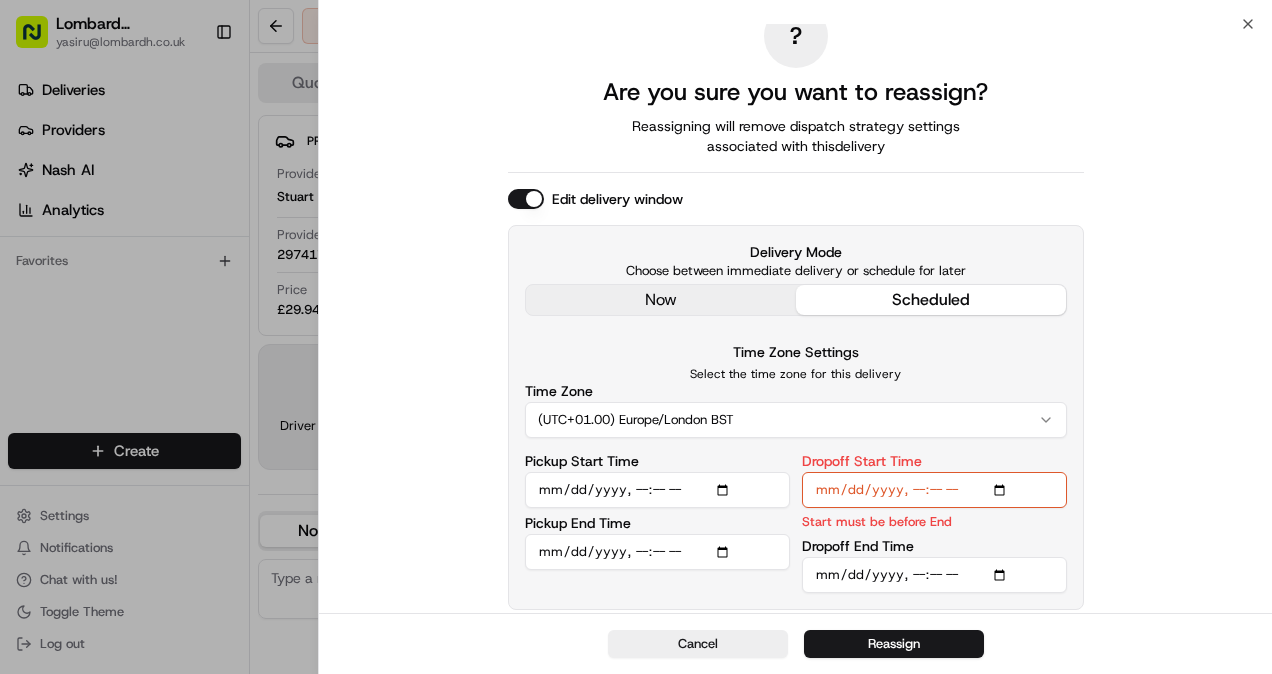 click on "Dropoff Start Time" at bounding box center [934, 490] 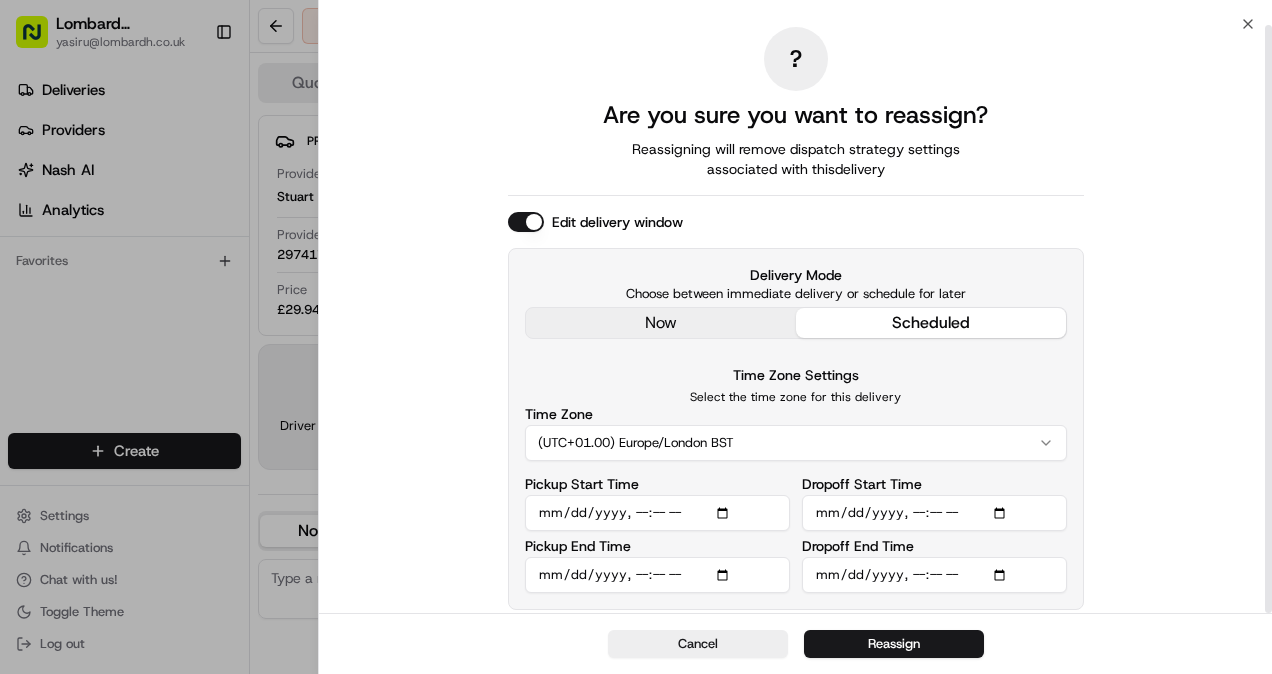 click on "(UTC+01.00) Europe/London BST" at bounding box center [796, 443] 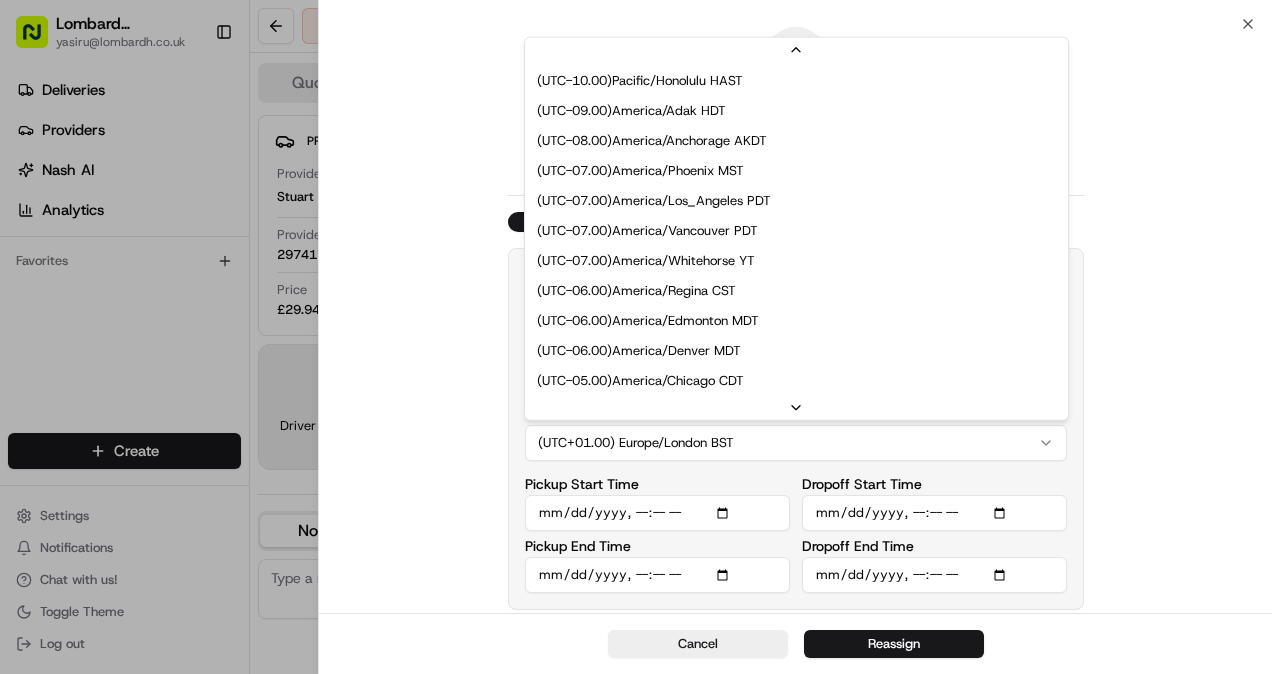 scroll, scrollTop: 269, scrollLeft: 0, axis: vertical 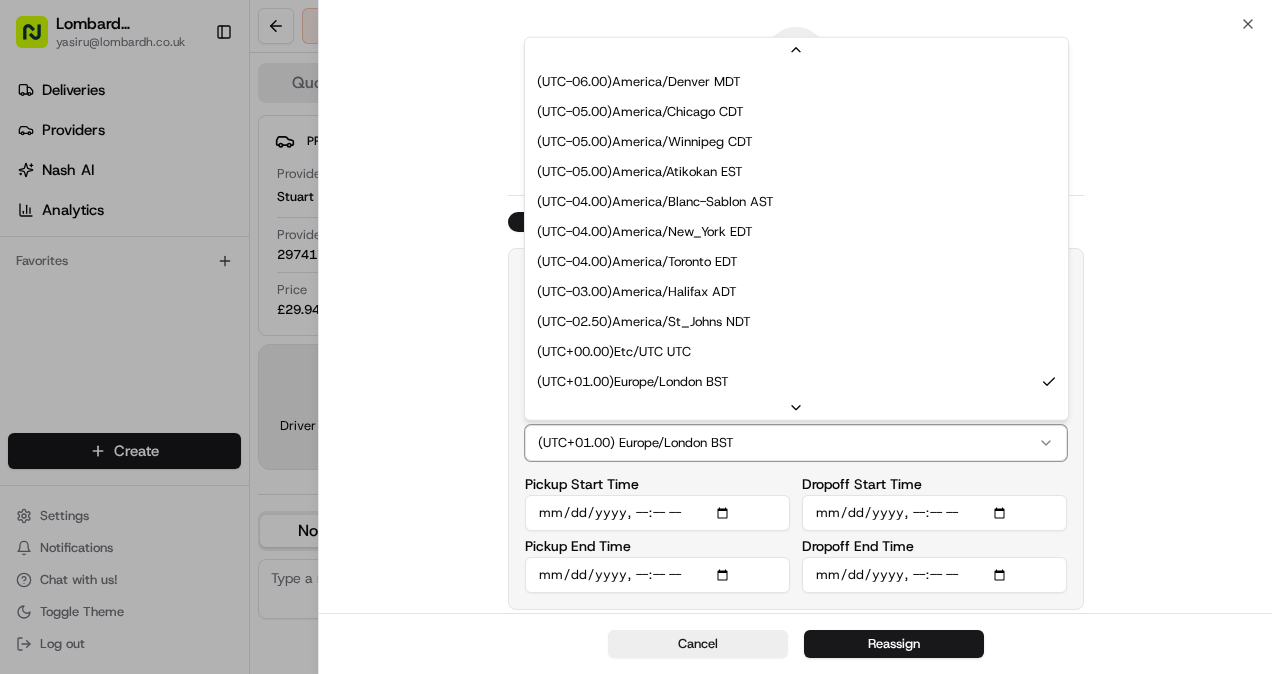 click on "Dropoff Start Time" at bounding box center [934, 504] 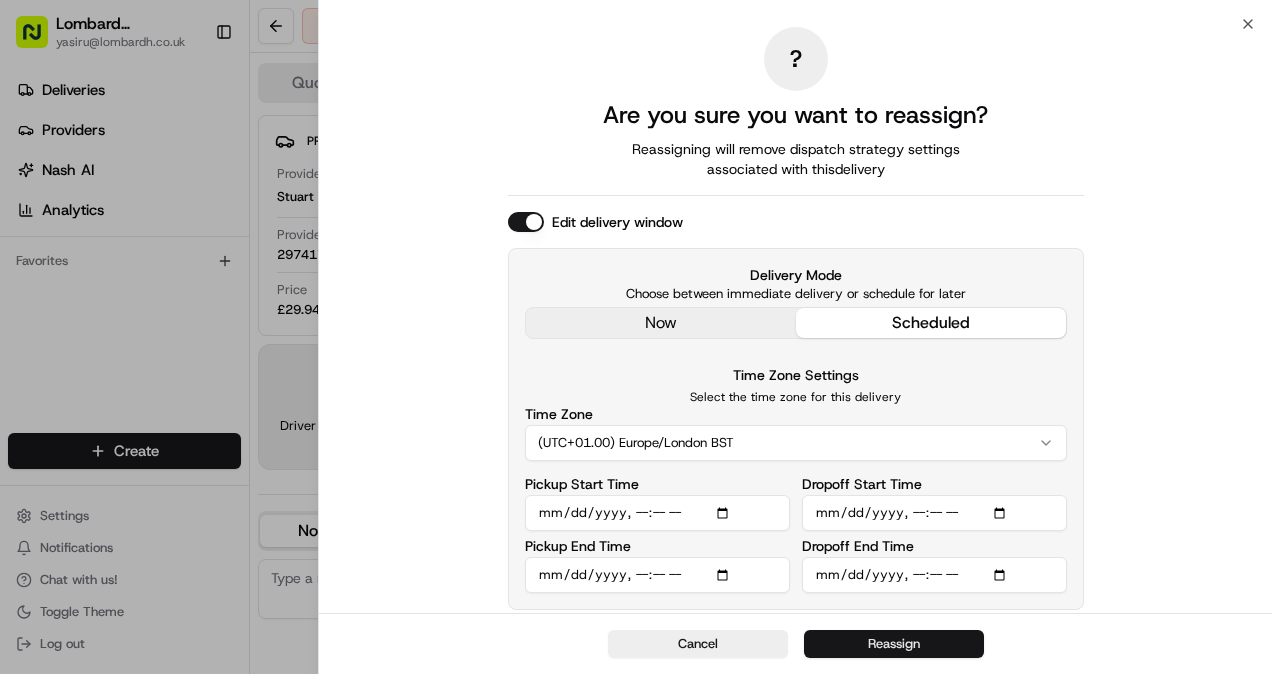 click on "Reassign" at bounding box center (894, 644) 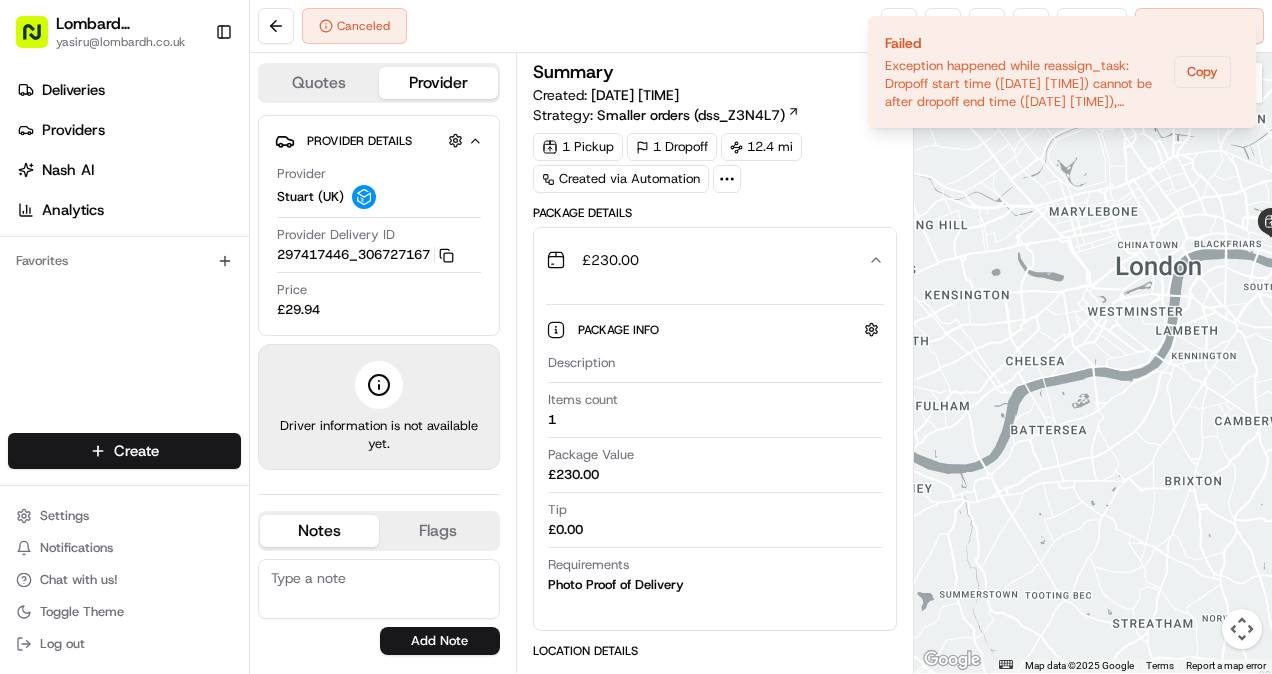 click on "Canceled Reassign Cancel  Delivery" at bounding box center (761, 26) 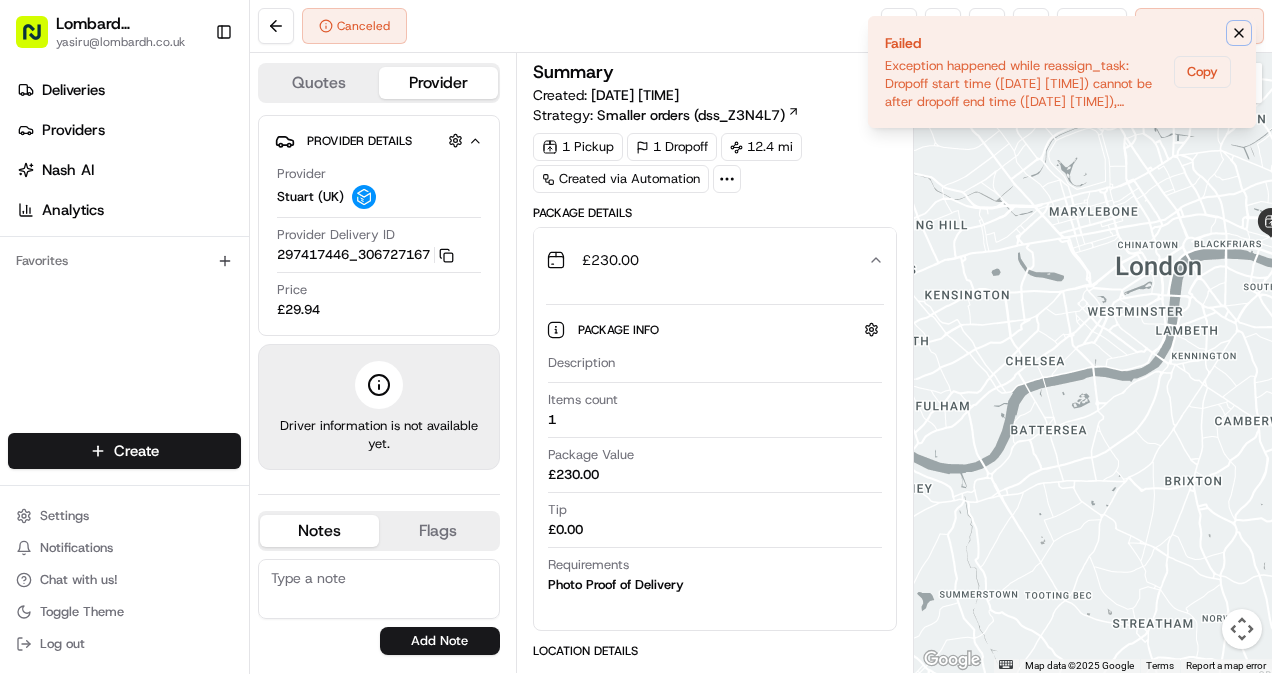 click 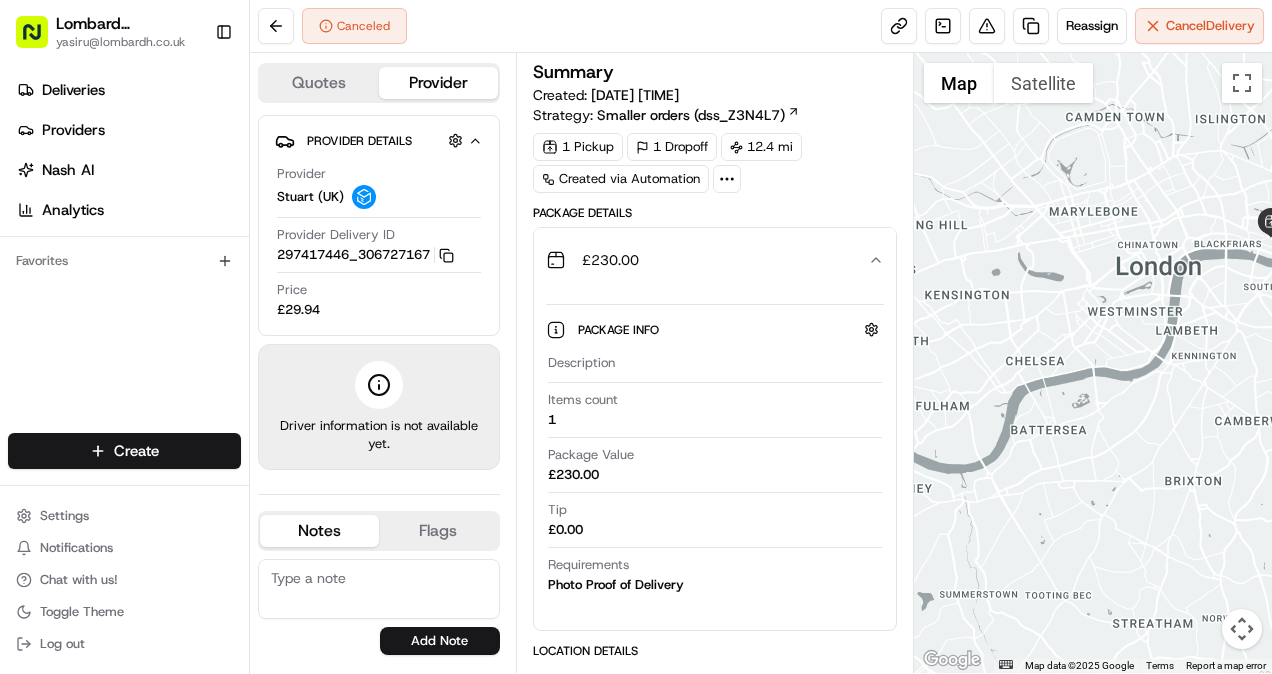 click on "Provider Details Hidden ( 3 )" at bounding box center [387, 140] 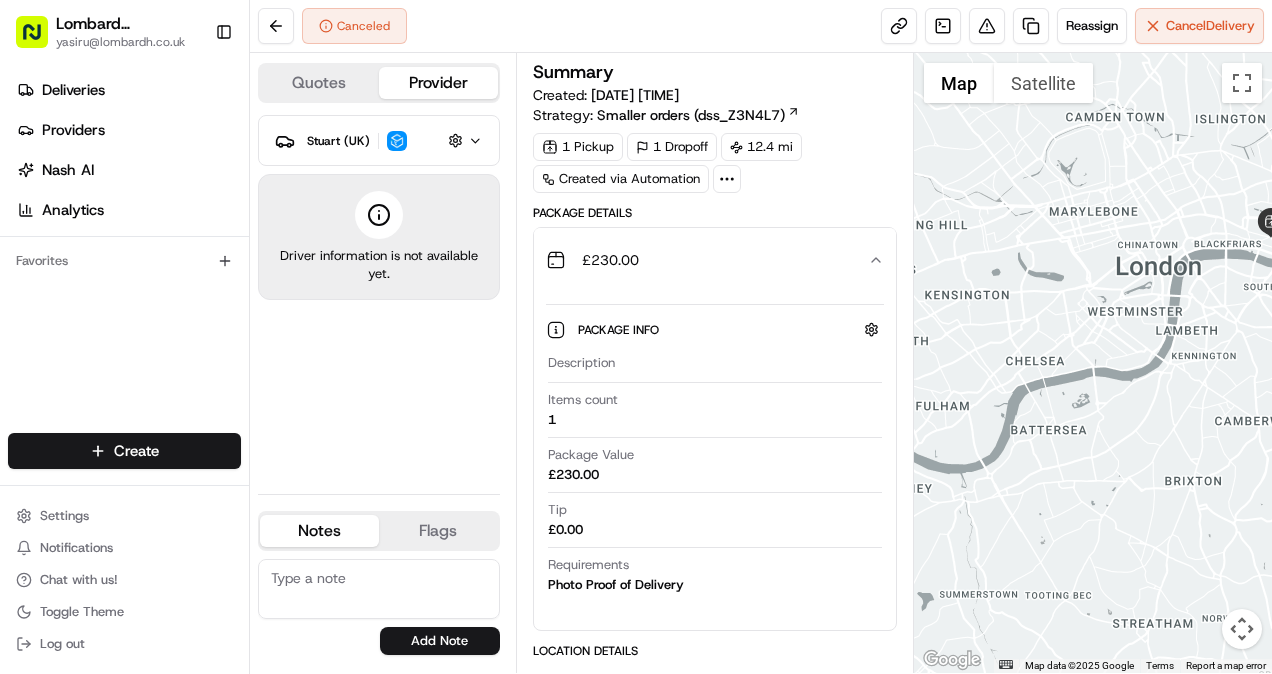 click on "Stuart (UK) Hidden ( 3 )" at bounding box center [387, 140] 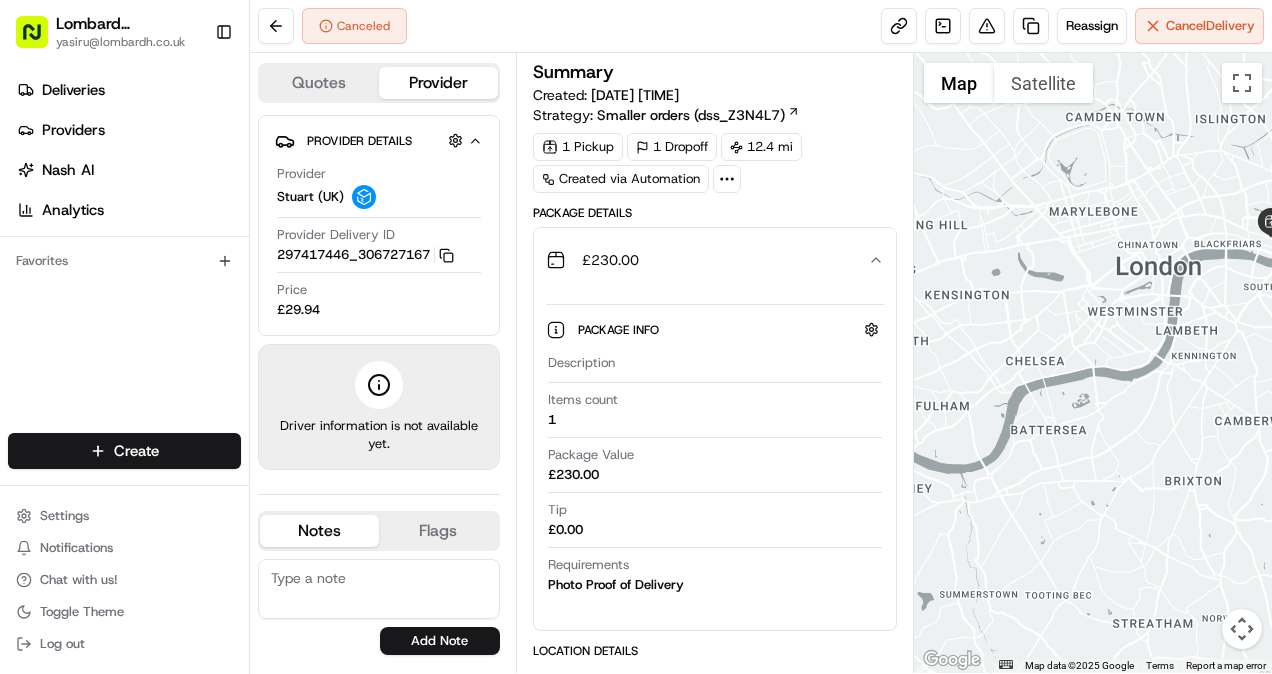 click on "Provider Details Hidden ( 3 )" at bounding box center [387, 140] 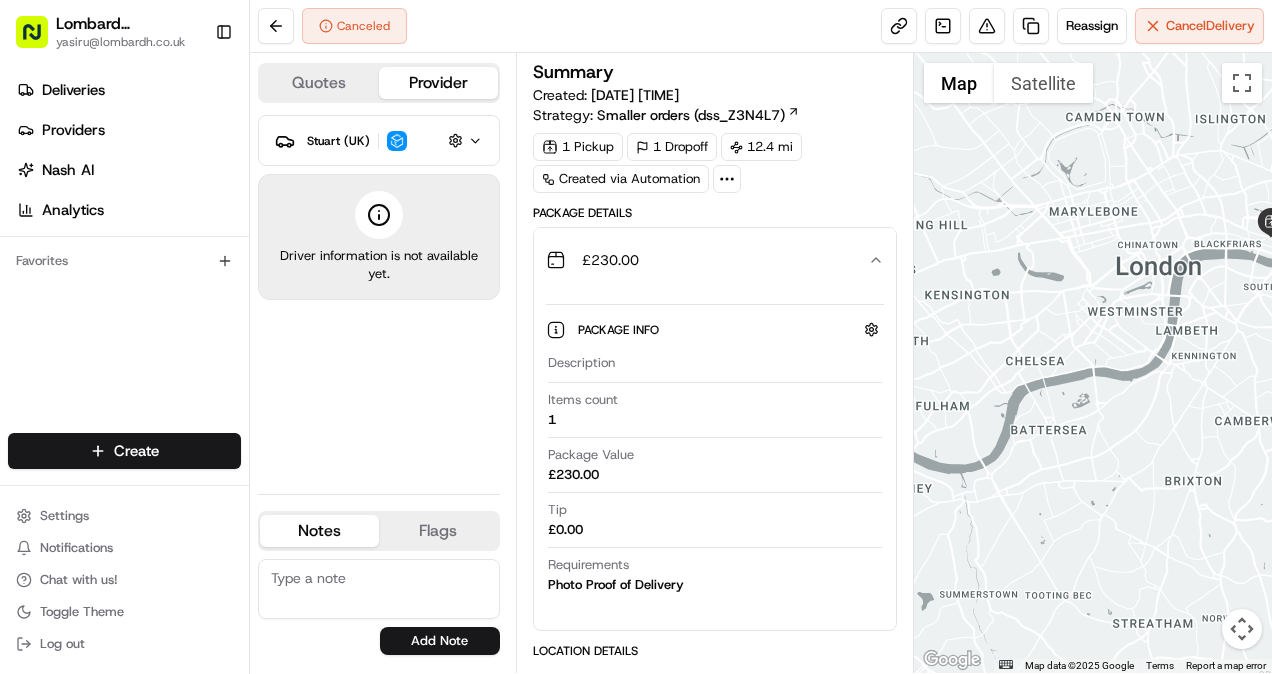 click on "Stuart (UK) Hidden ( 3 )" at bounding box center (387, 140) 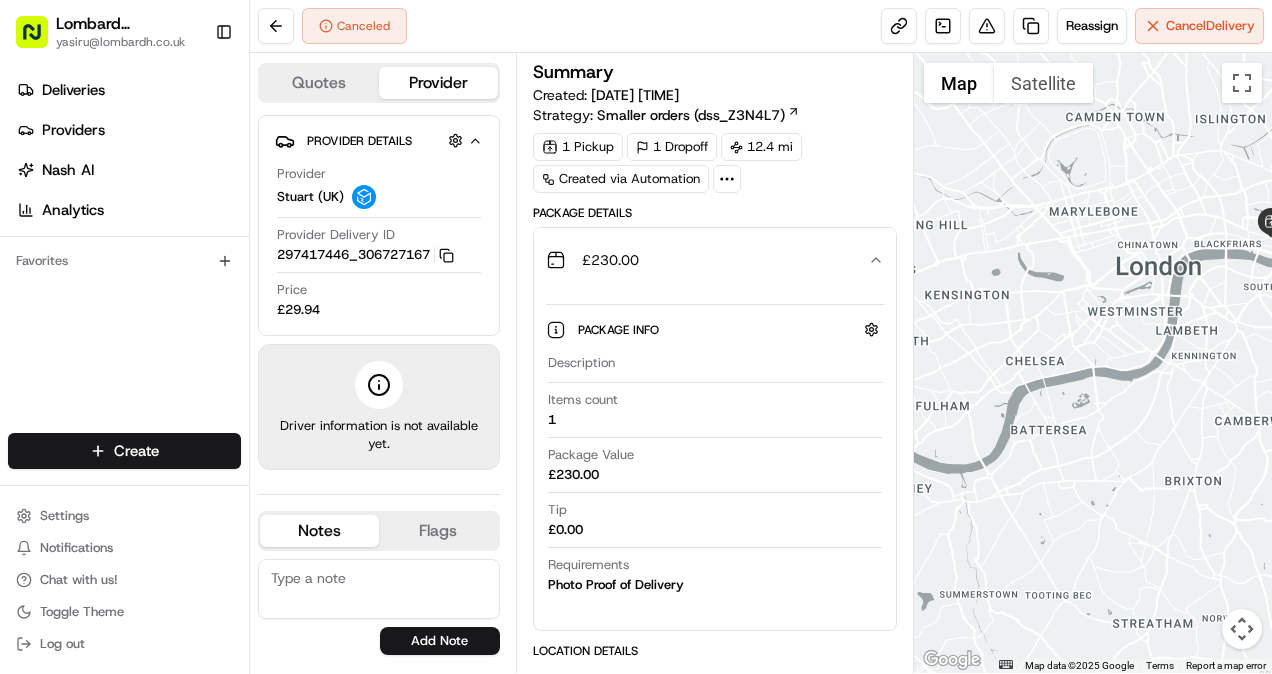 click on "Quotes" at bounding box center (319, 83) 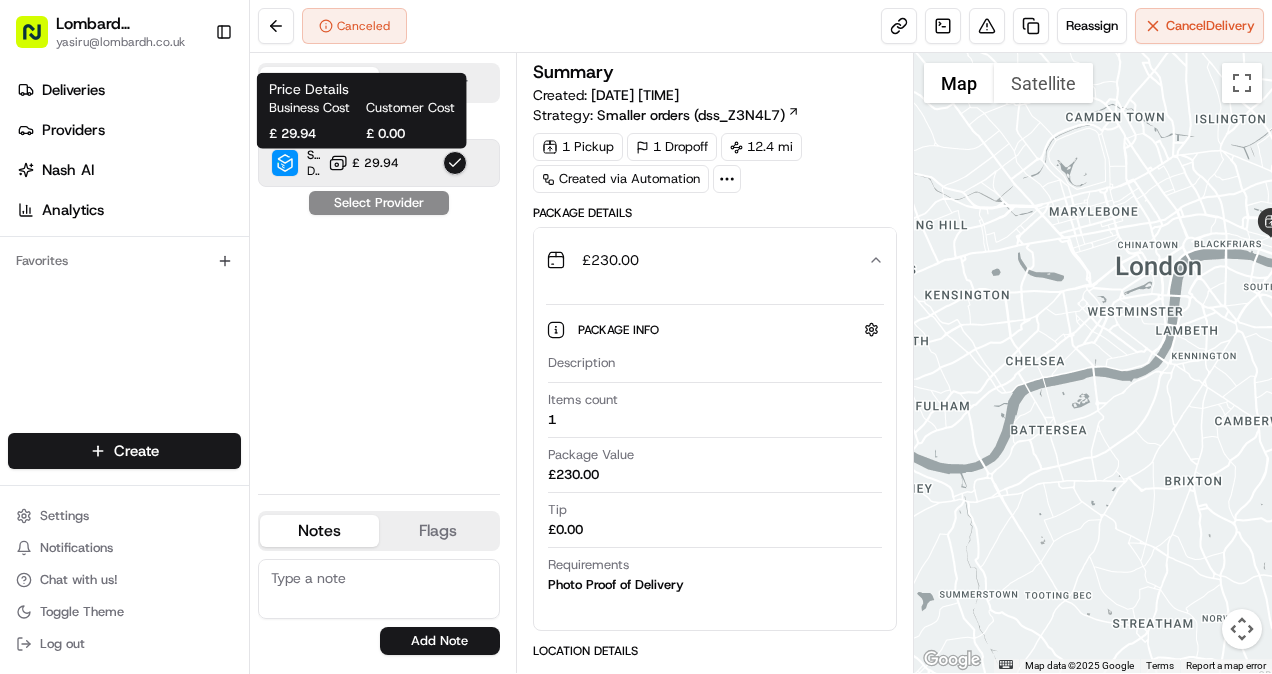 click on "£   29.94" at bounding box center [363, 163] 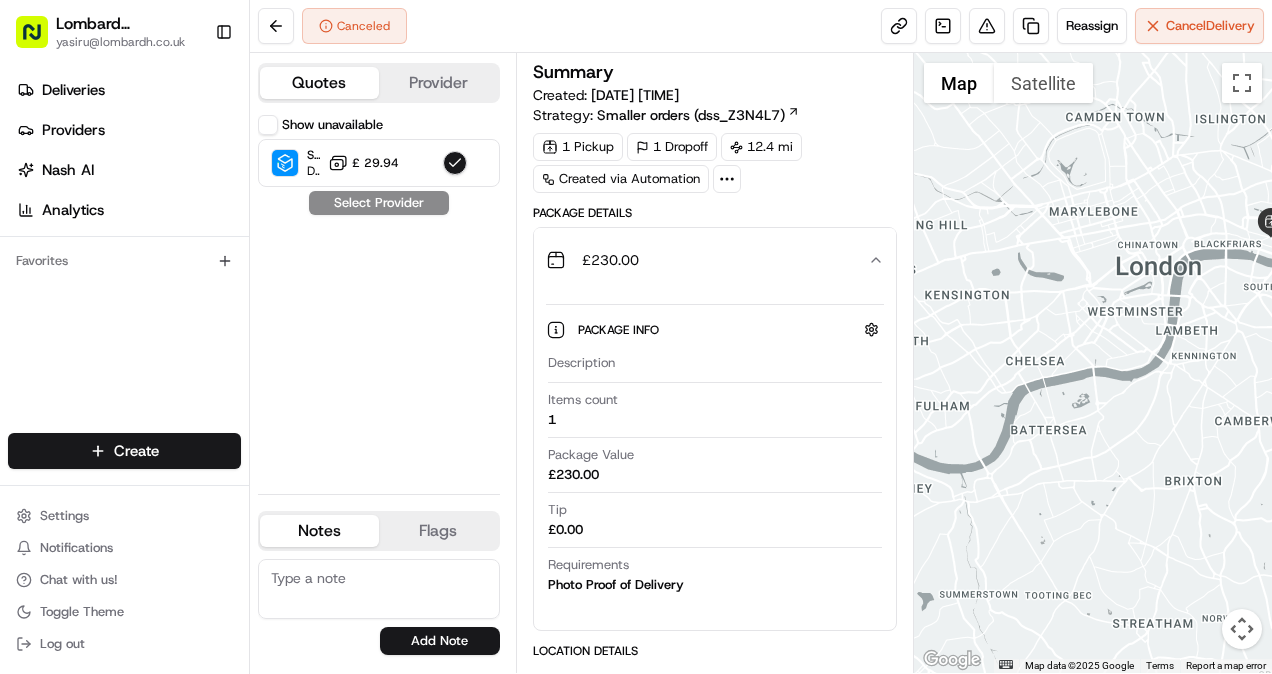 click on "Show unavailable Stuart (UK) Dropoff ETA   - £   29.94 Select Provider" at bounding box center [379, 296] 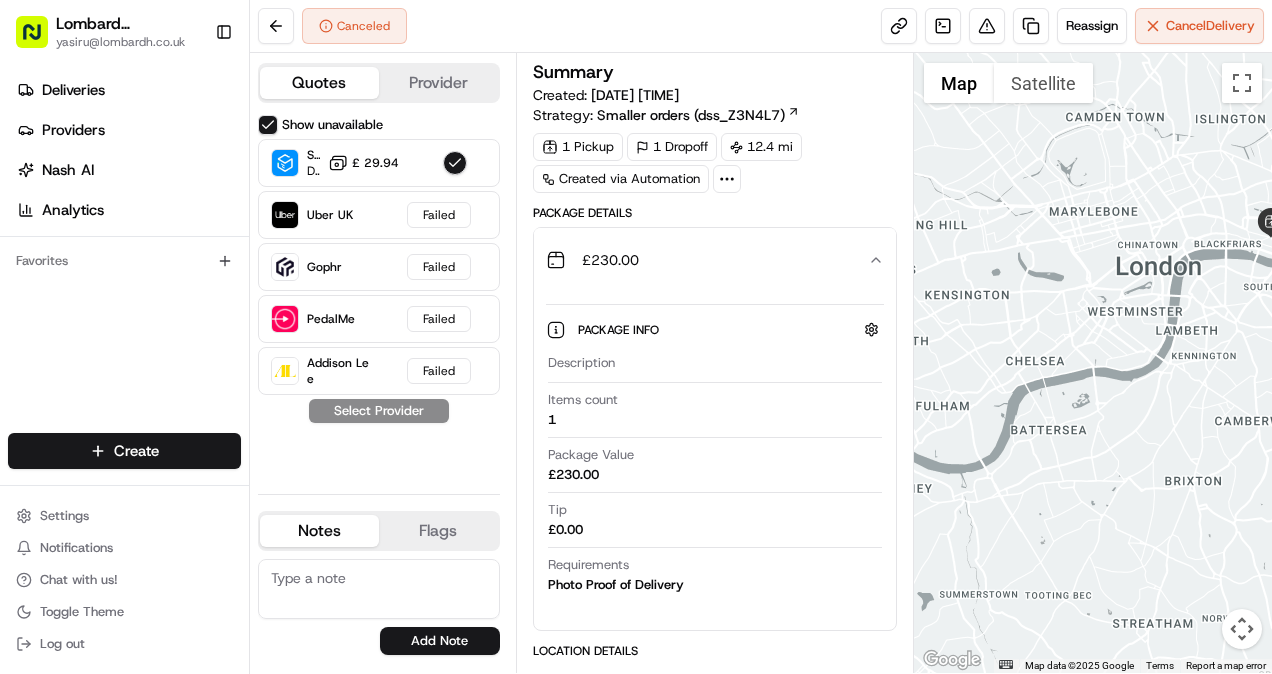 click on "Show unavailable" at bounding box center [268, 125] 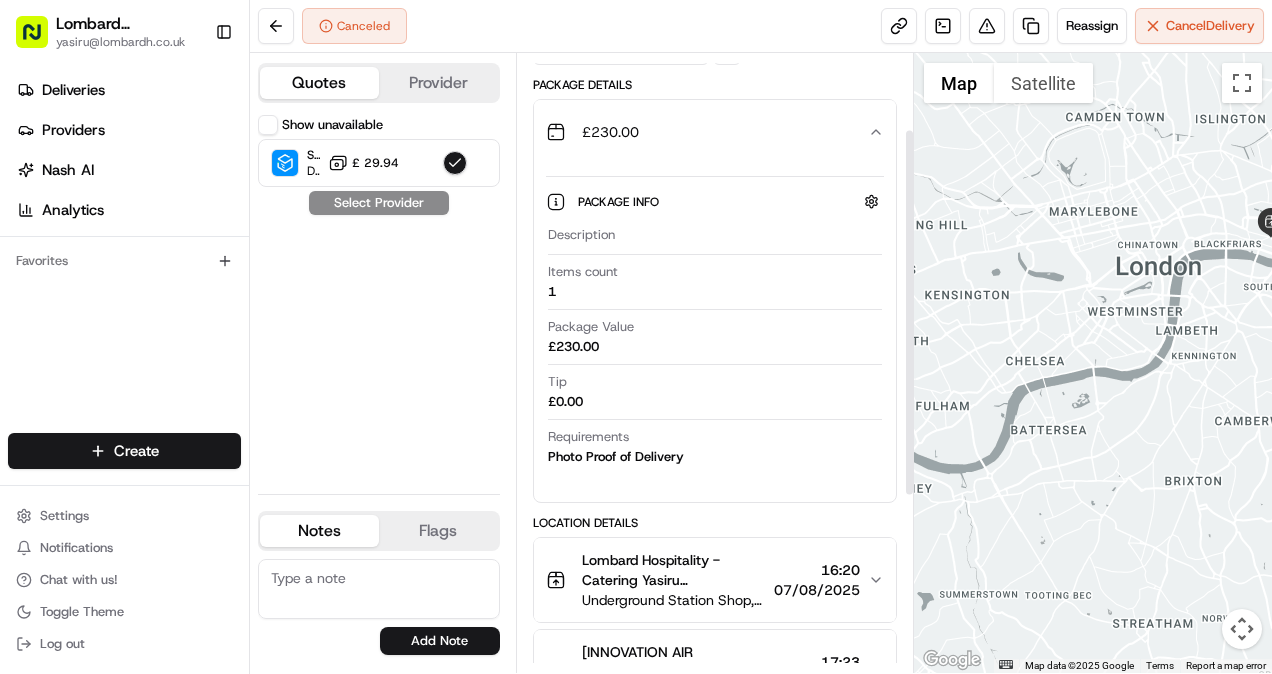 scroll, scrollTop: 423, scrollLeft: 0, axis: vertical 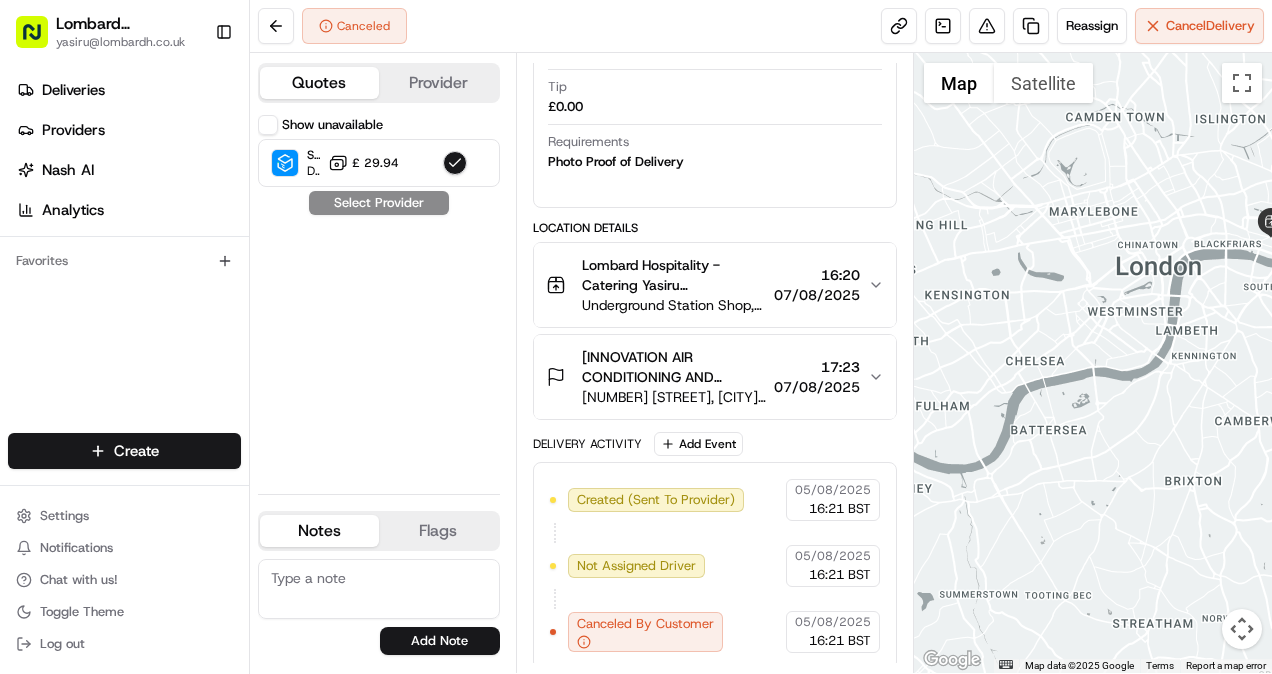 click on "Canceled By Customer" at bounding box center (645, 624) 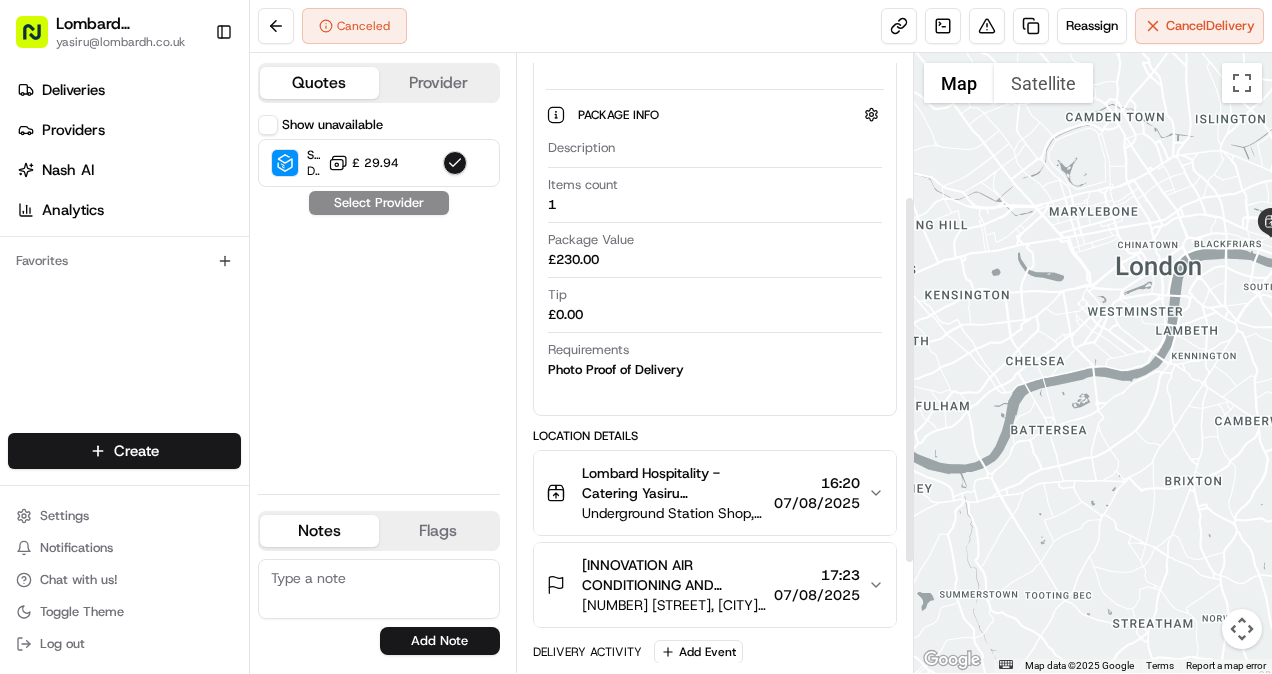 scroll, scrollTop: 190, scrollLeft: 0, axis: vertical 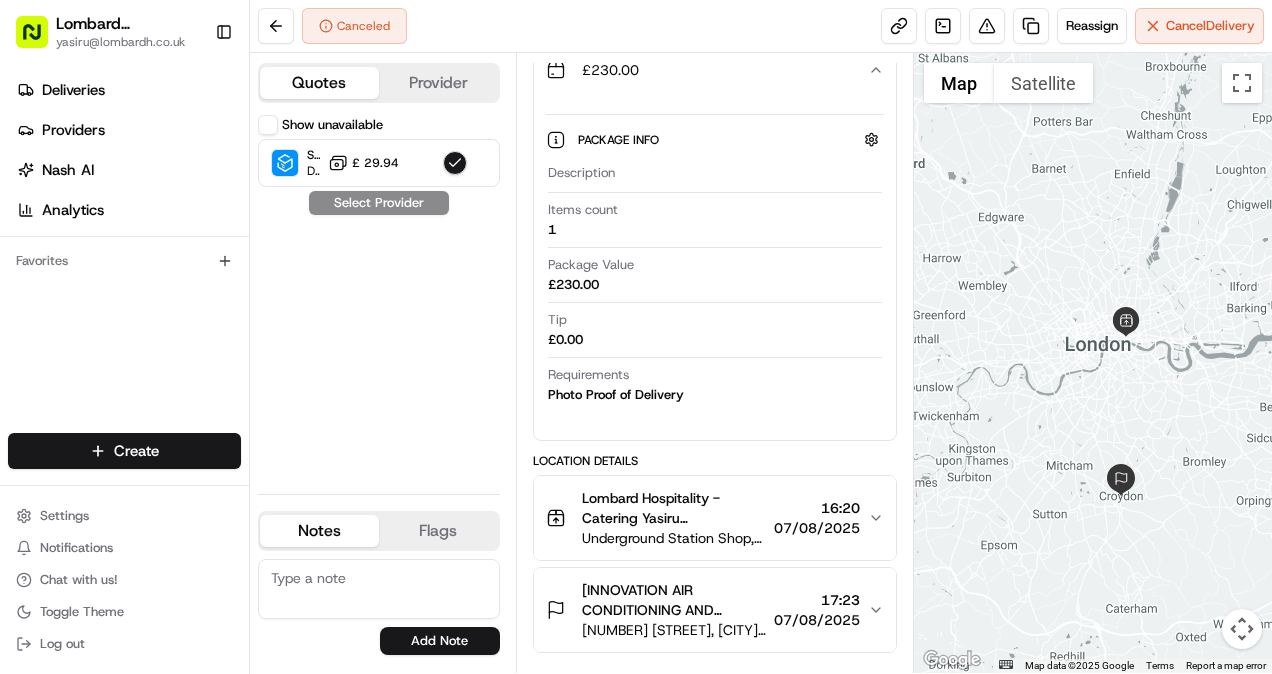 drag, startPoint x: 1120, startPoint y: 427, endPoint x: 1085, endPoint y: 361, distance: 74.70609 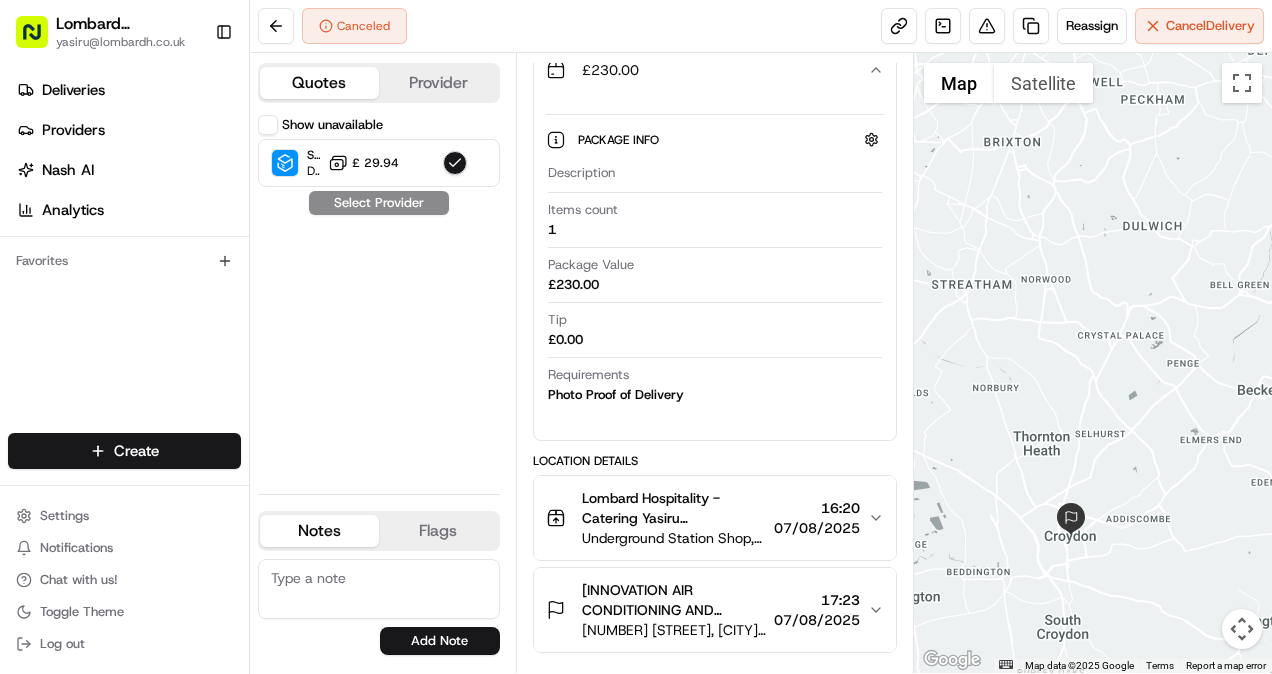 drag, startPoint x: 1096, startPoint y: 442, endPoint x: 1068, endPoint y: 334, distance: 111.5706 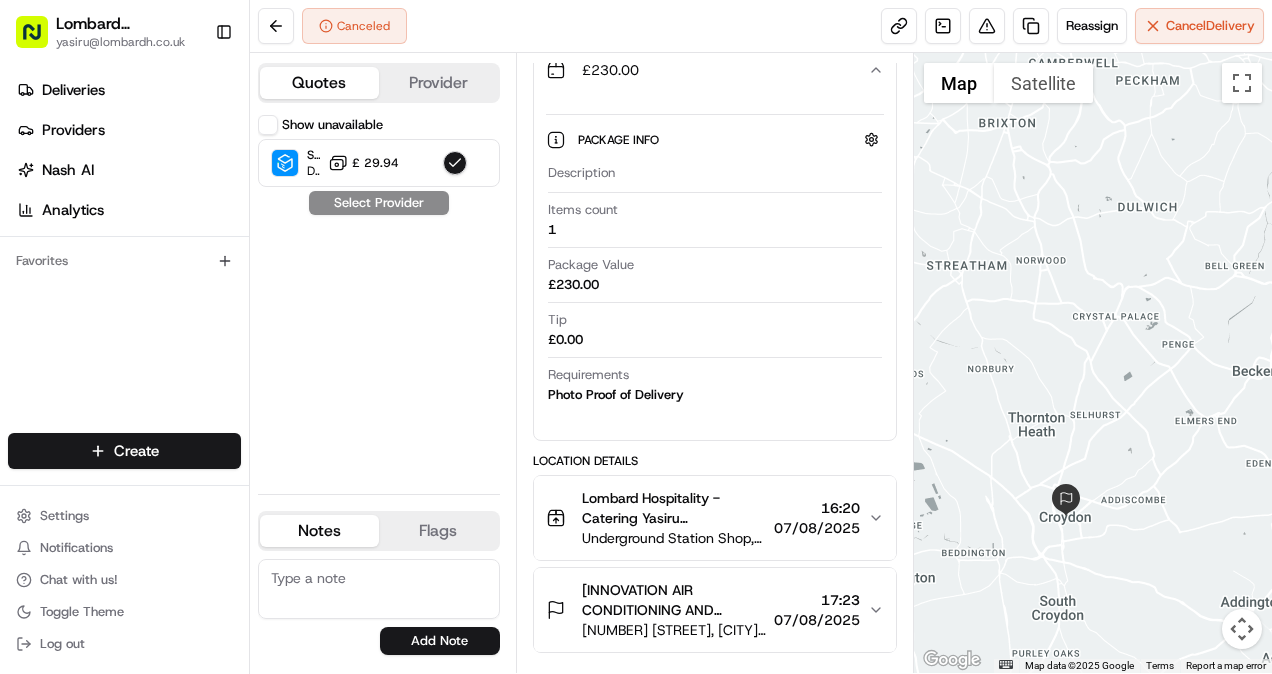 click at bounding box center (1093, 363) 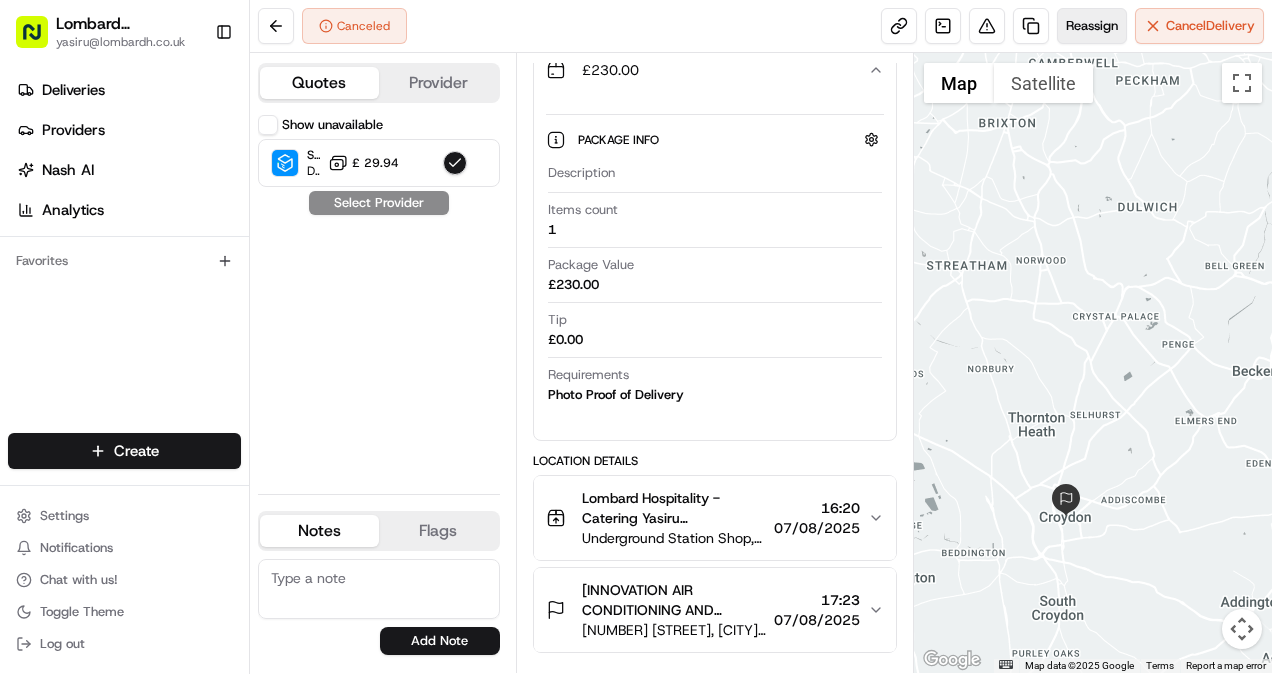 click on "Reassign" at bounding box center (1092, 26) 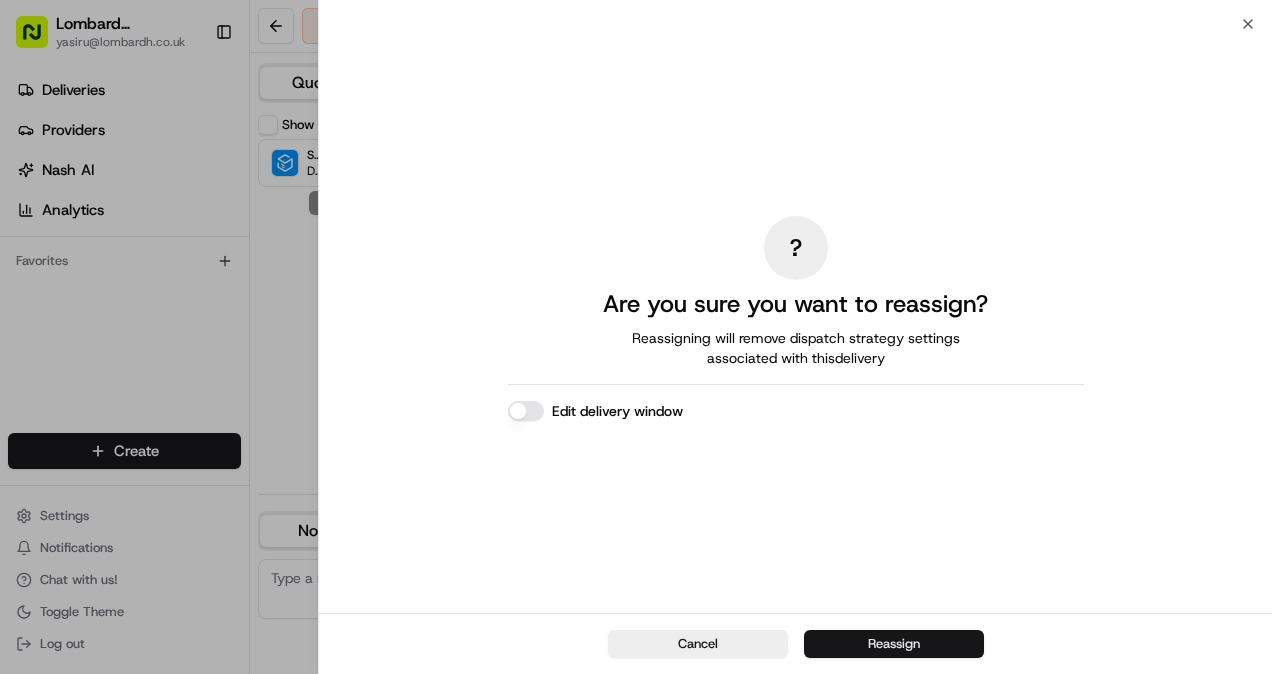 click on "Reassign" at bounding box center [894, 644] 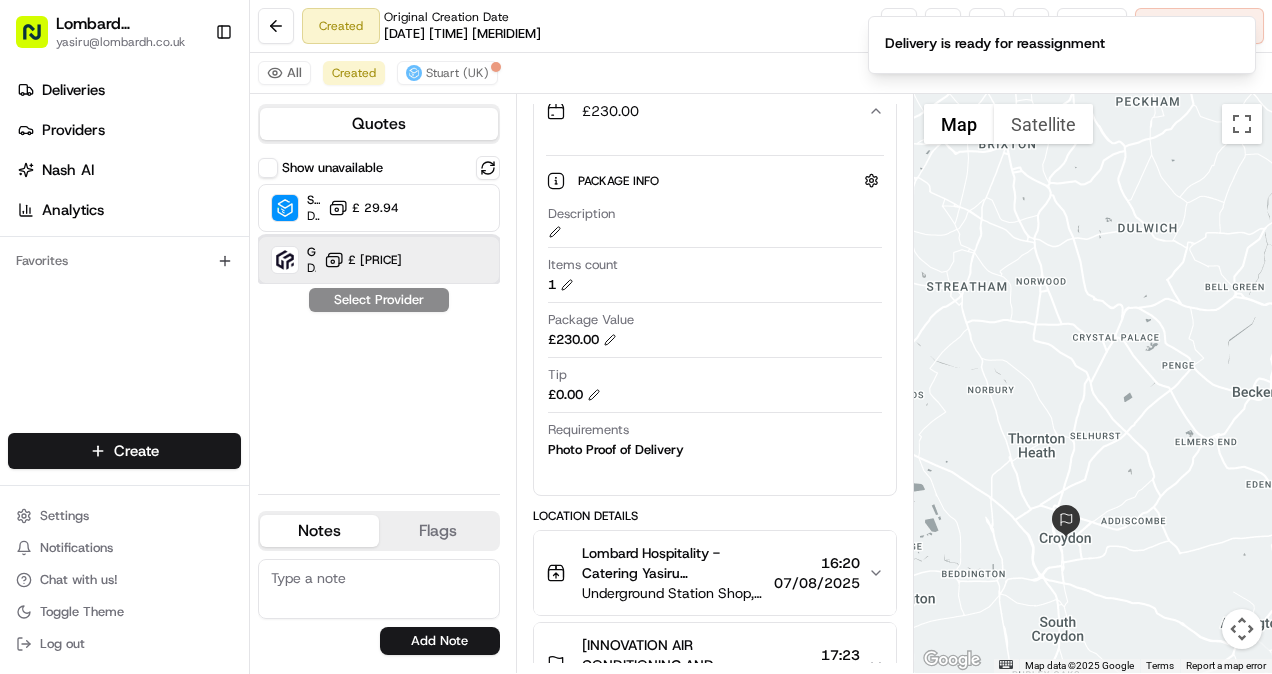 click on "Gophr Dropoff ETA   - £   61.14" at bounding box center [379, 260] 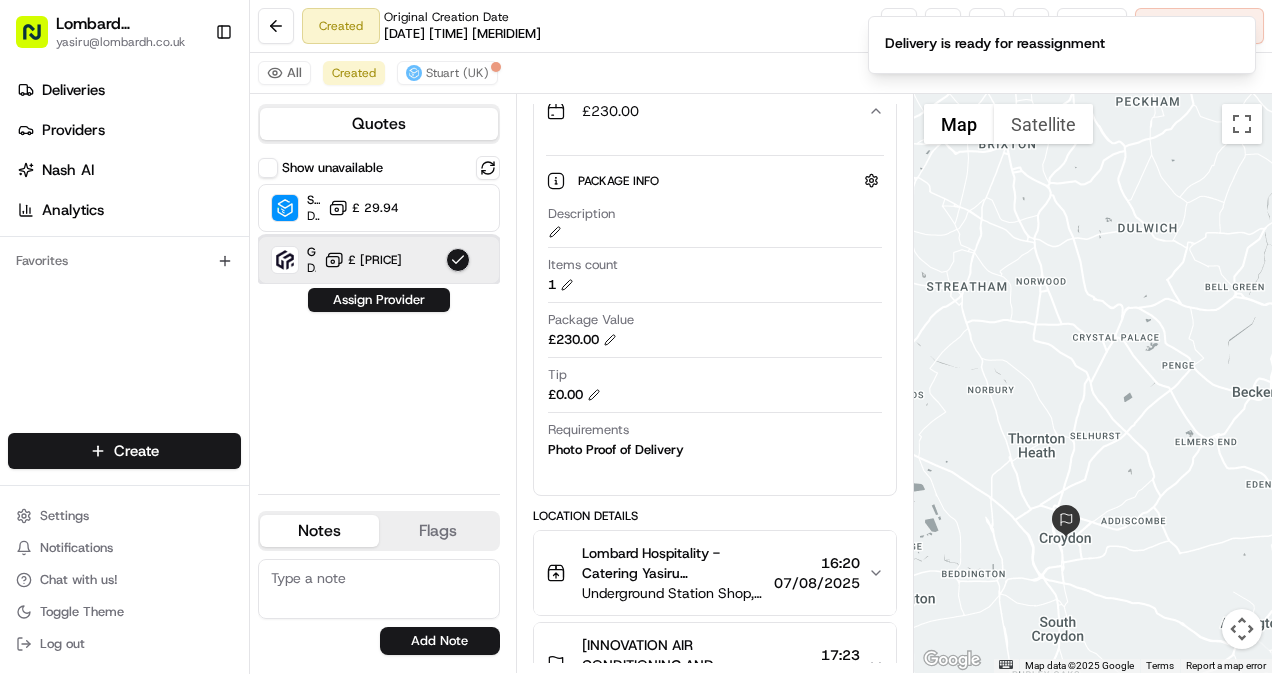 click on "Gophr Dropoff ETA   - £   61.14" at bounding box center (379, 260) 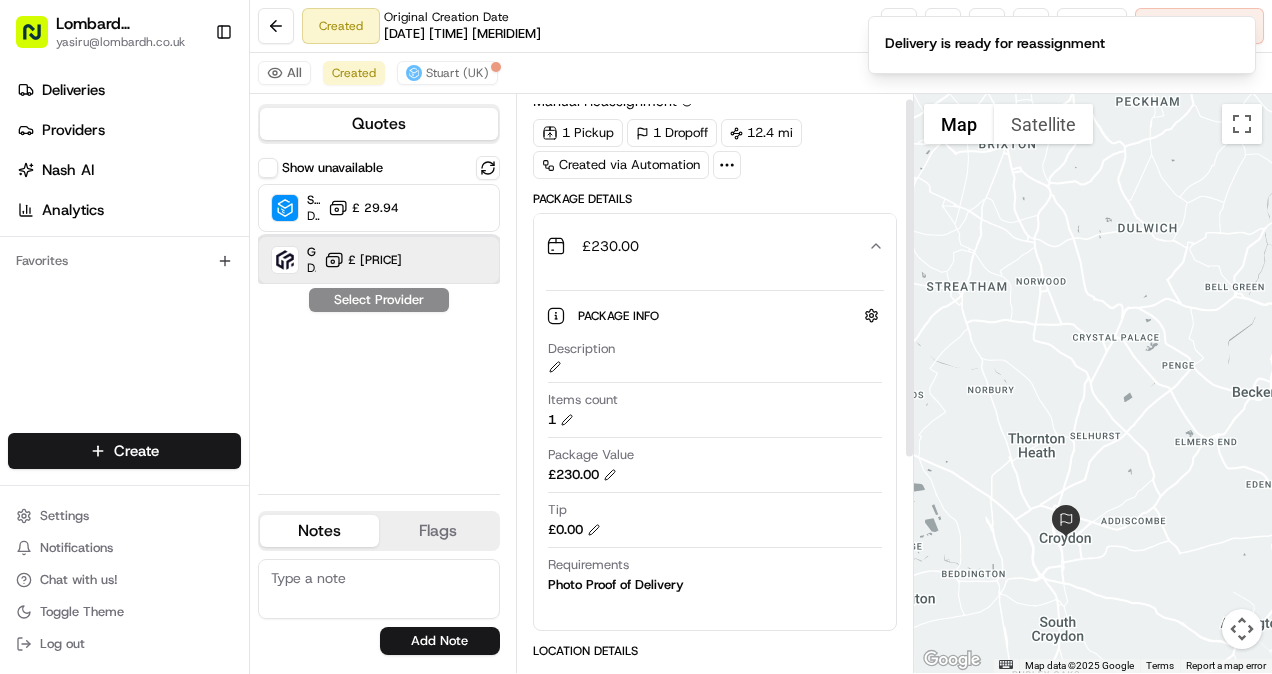 scroll, scrollTop: 0, scrollLeft: 0, axis: both 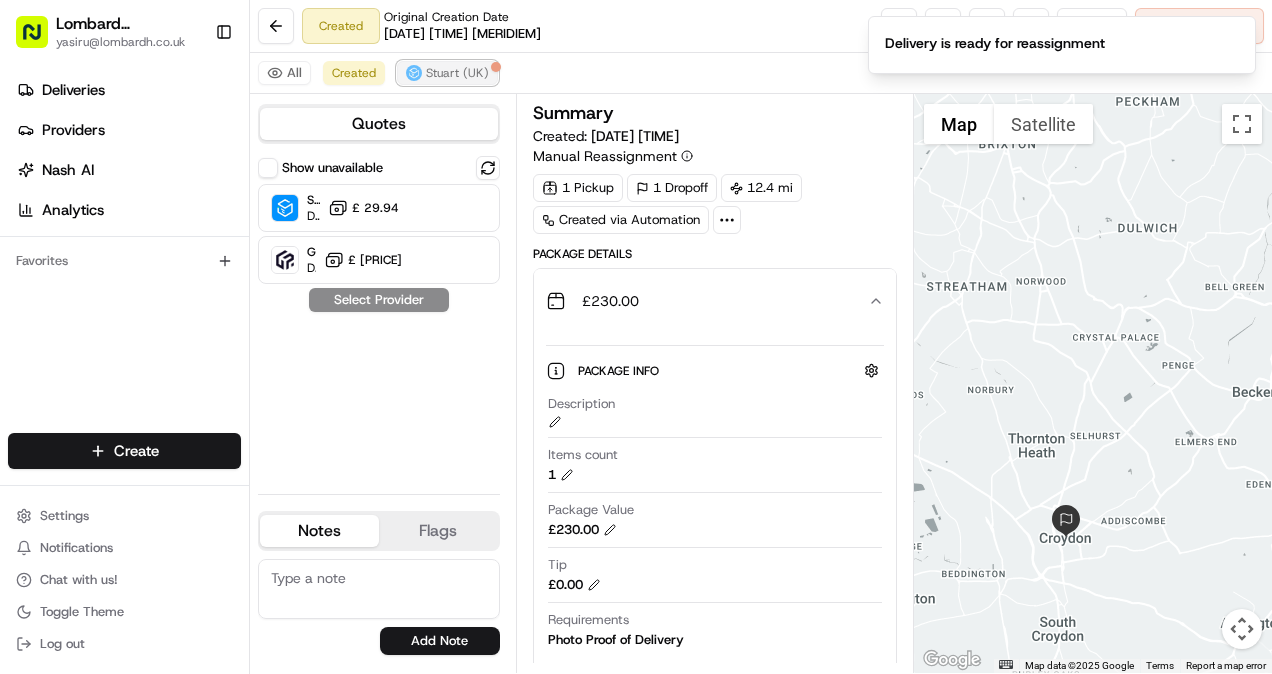 click on "Stuart (UK)" at bounding box center [457, 73] 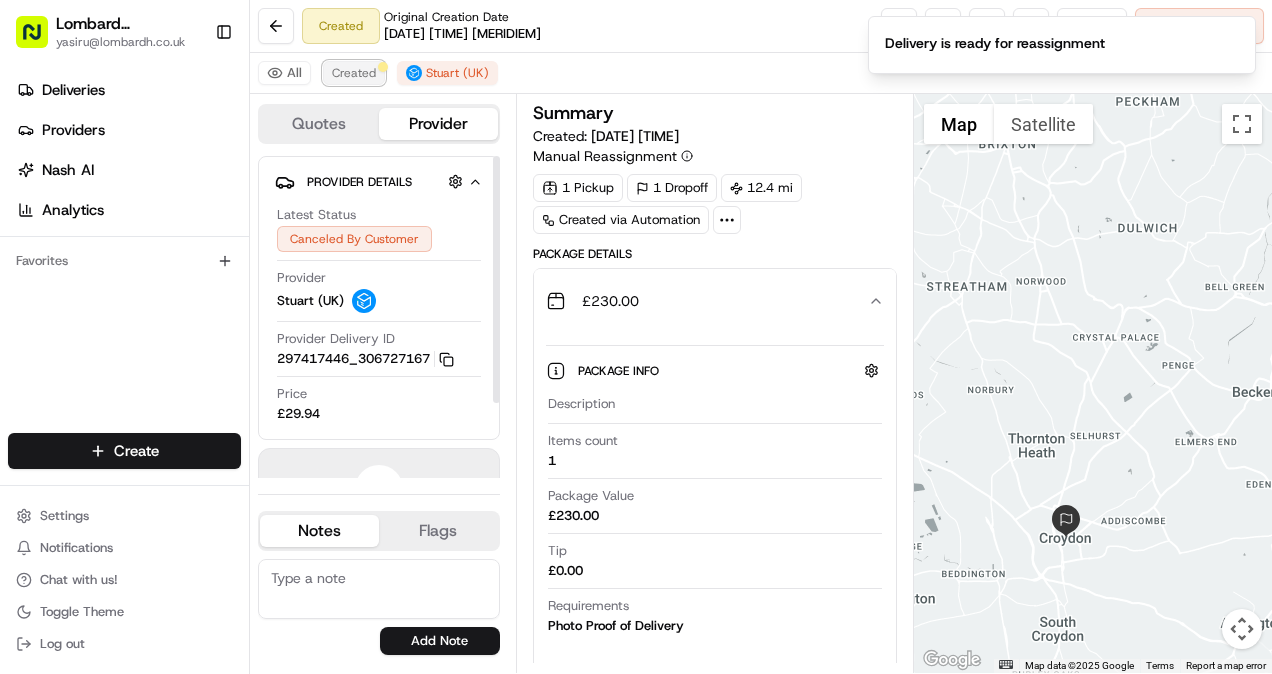 click on "Created" at bounding box center [354, 73] 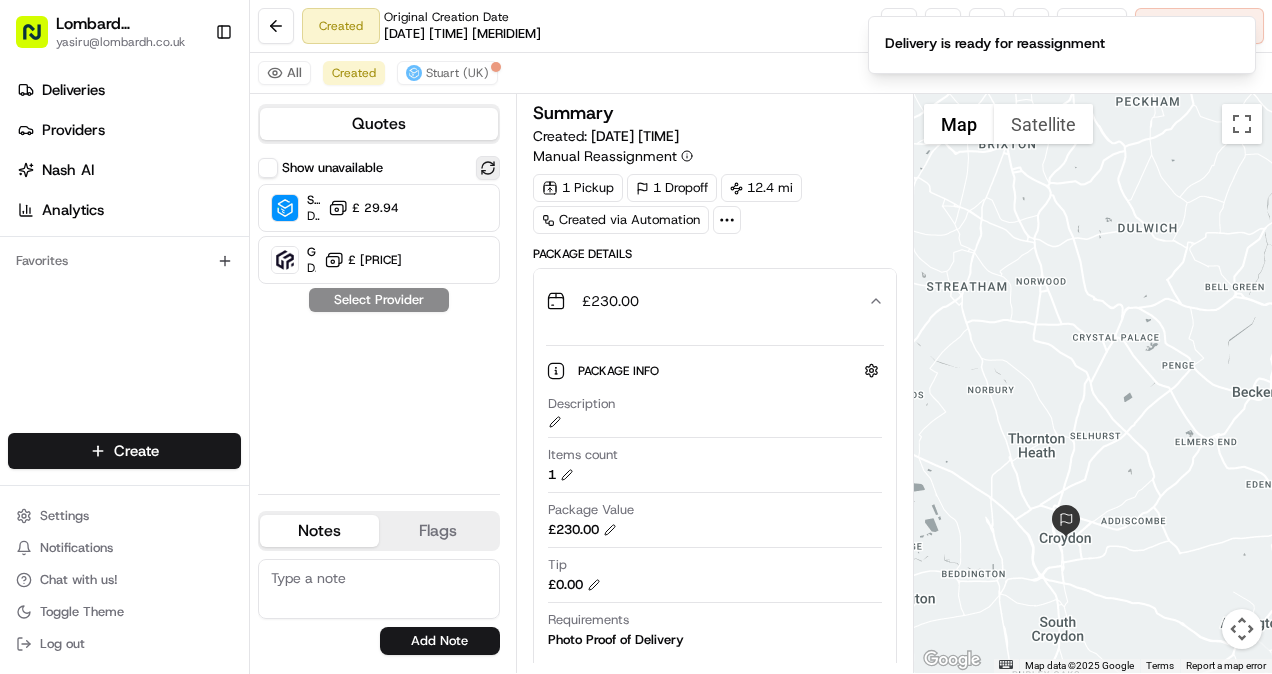 click at bounding box center [488, 168] 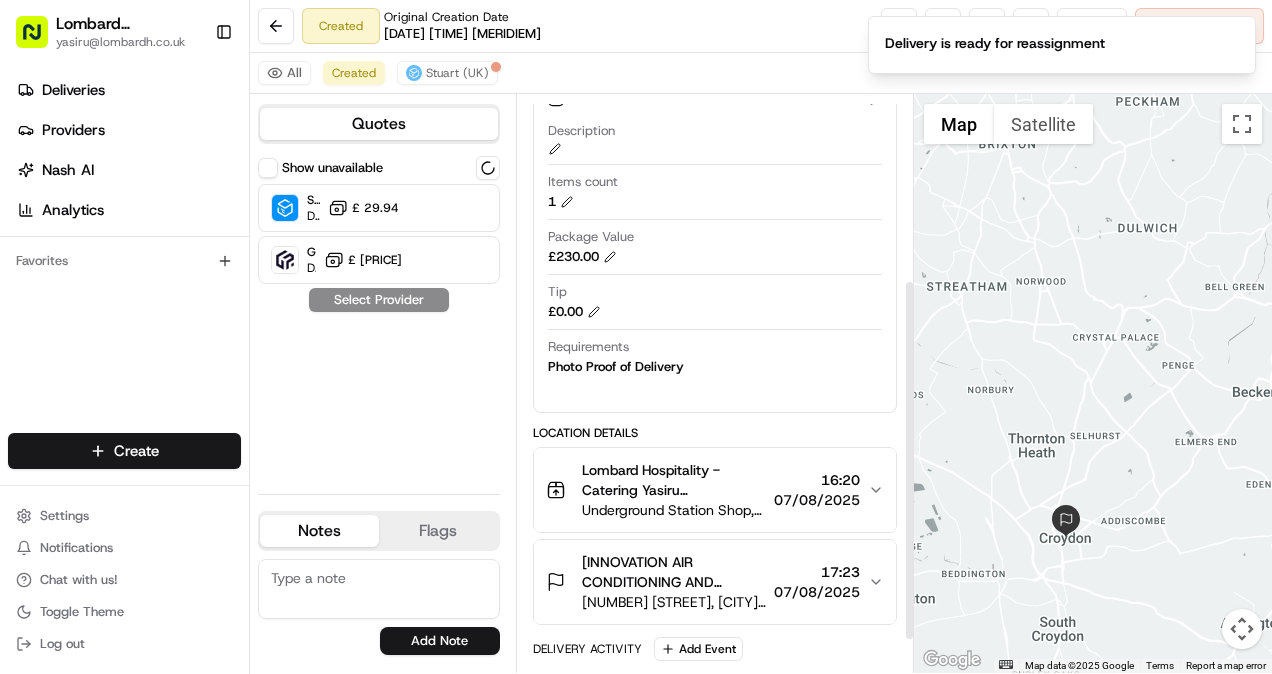 scroll, scrollTop: 0, scrollLeft: 0, axis: both 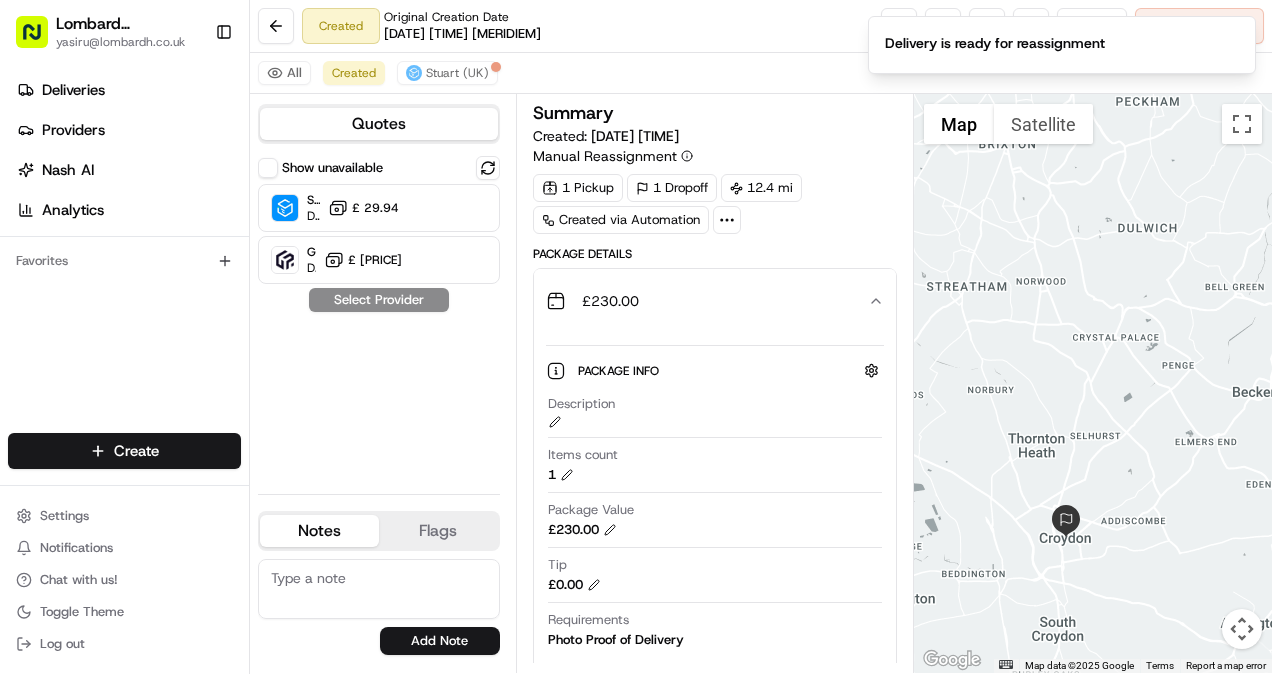 click on "Created Original Creation Date 08/05/2025 04:21 PM Reassign Cancel  Delivery" at bounding box center [761, 26] 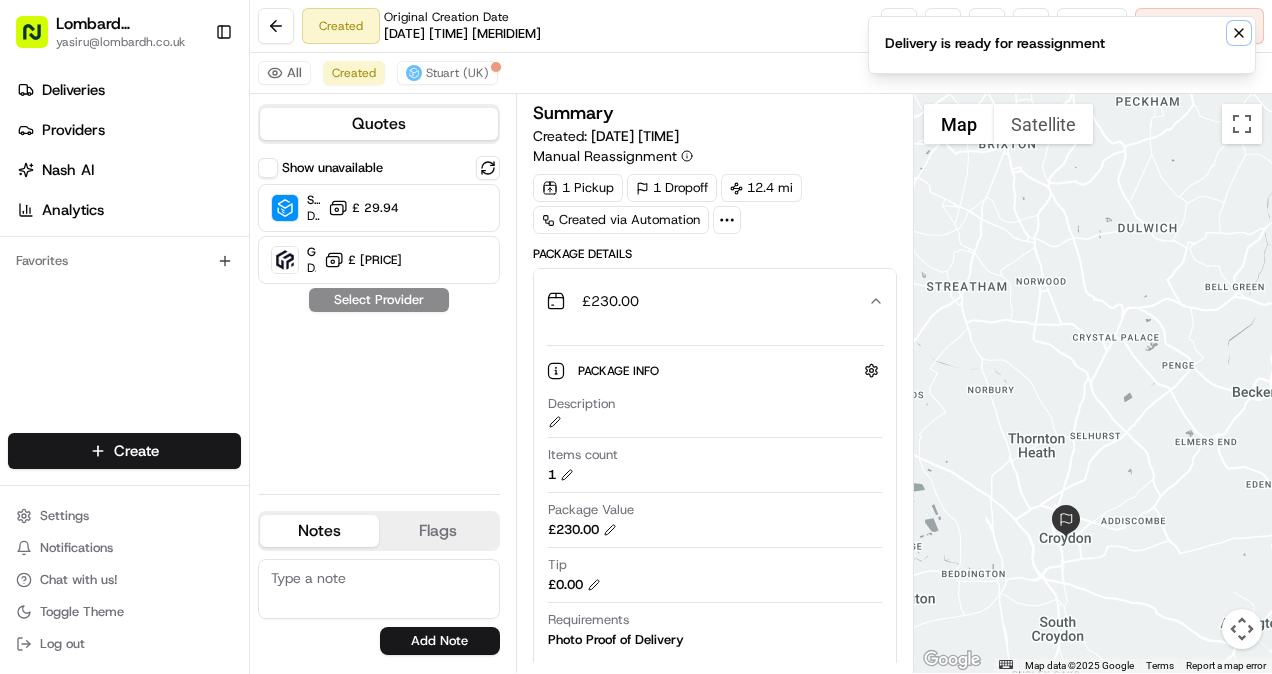 click 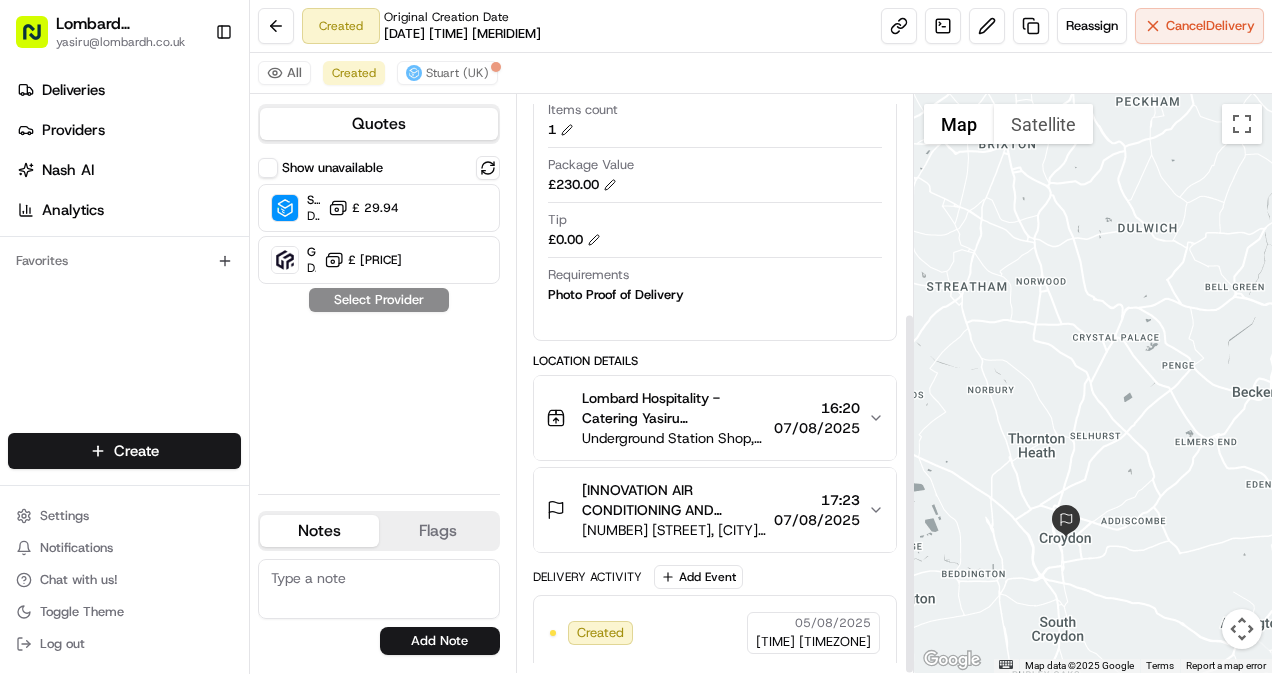 scroll, scrollTop: 346, scrollLeft: 0, axis: vertical 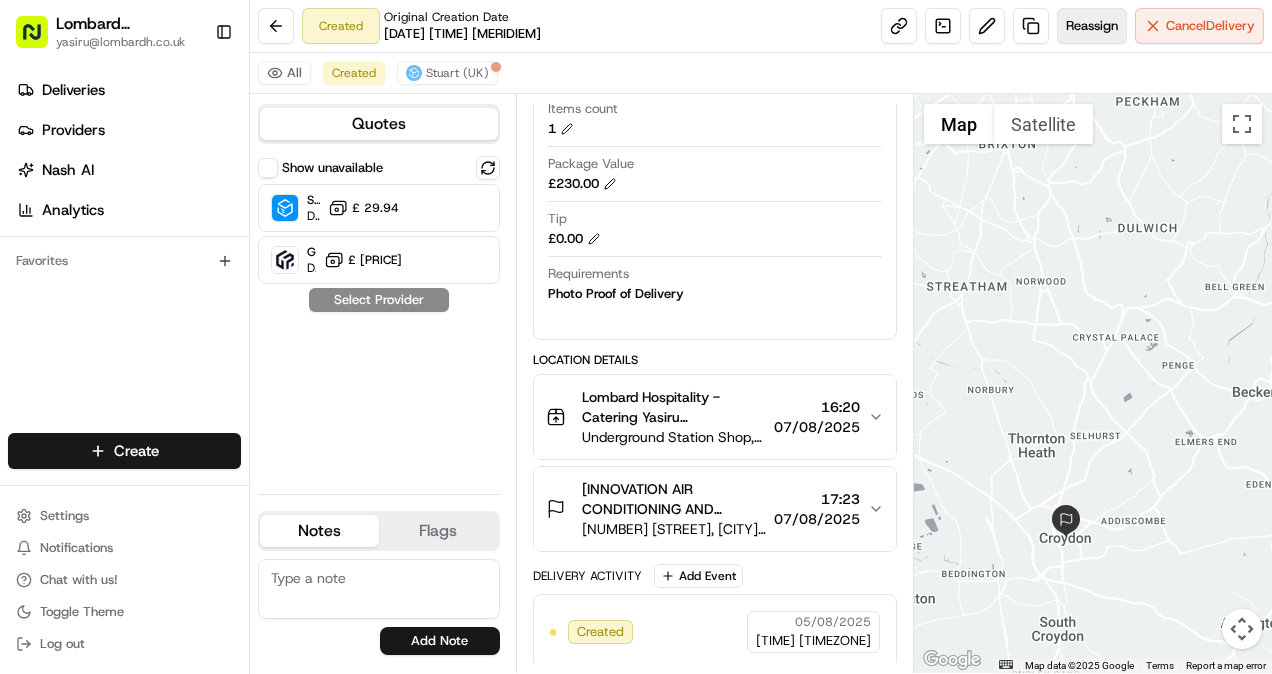 click on "Reassign" at bounding box center (1092, 26) 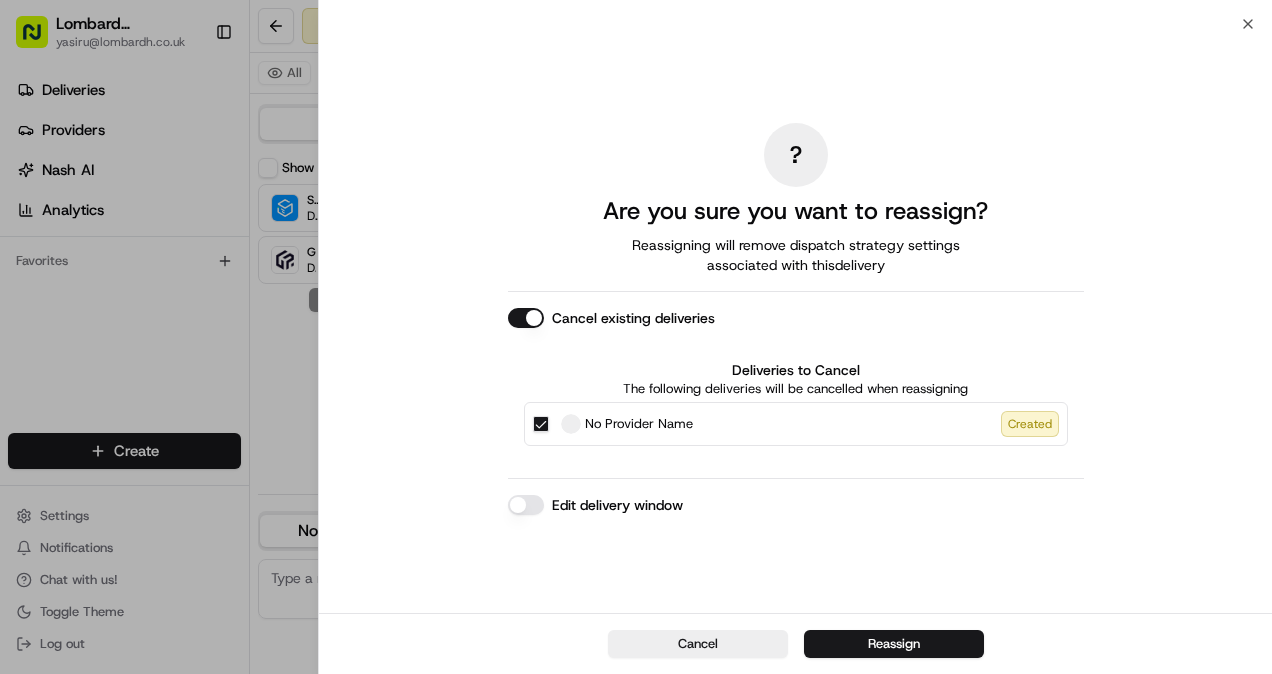 click on "No Provider Name Created" at bounding box center [796, 424] 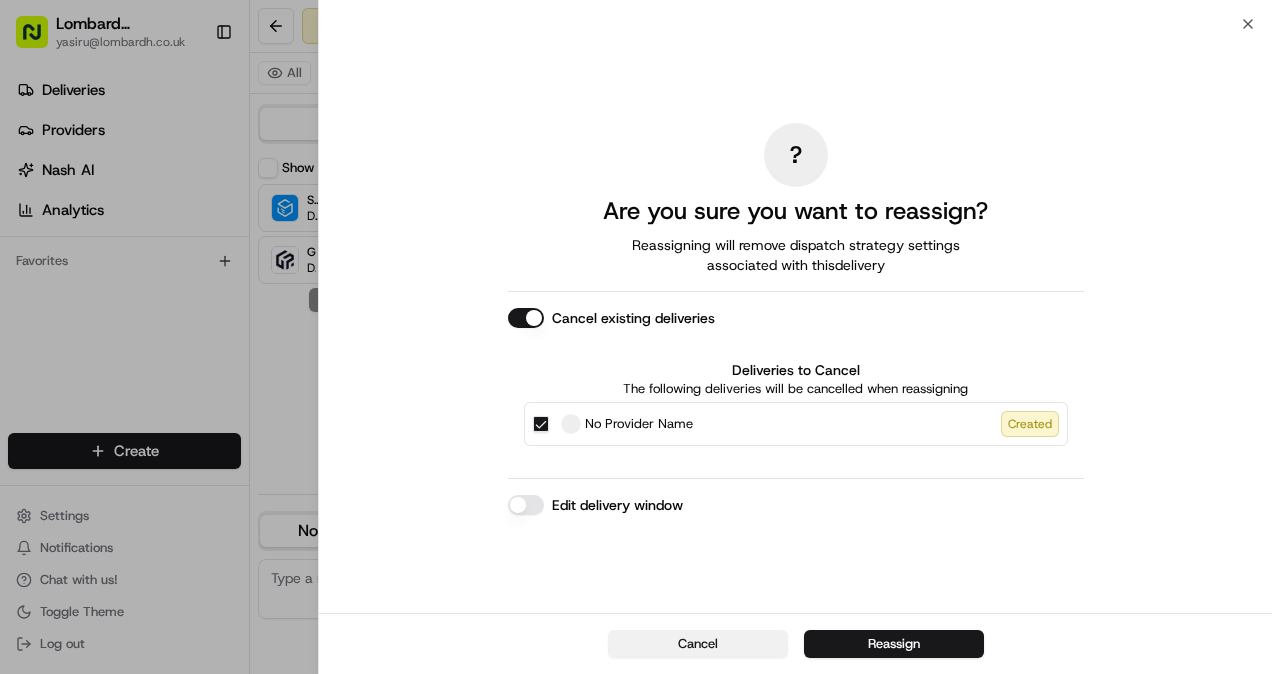 click on "Cancel" at bounding box center [698, 644] 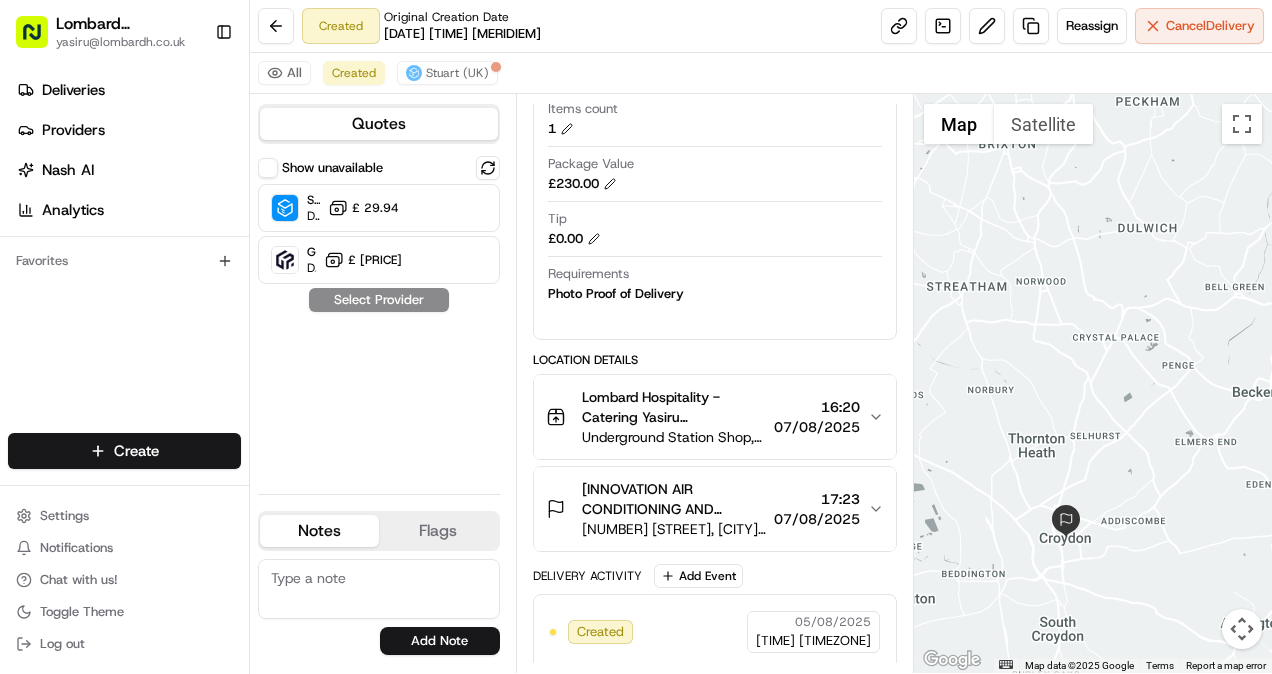 scroll, scrollTop: 298, scrollLeft: 0, axis: vertical 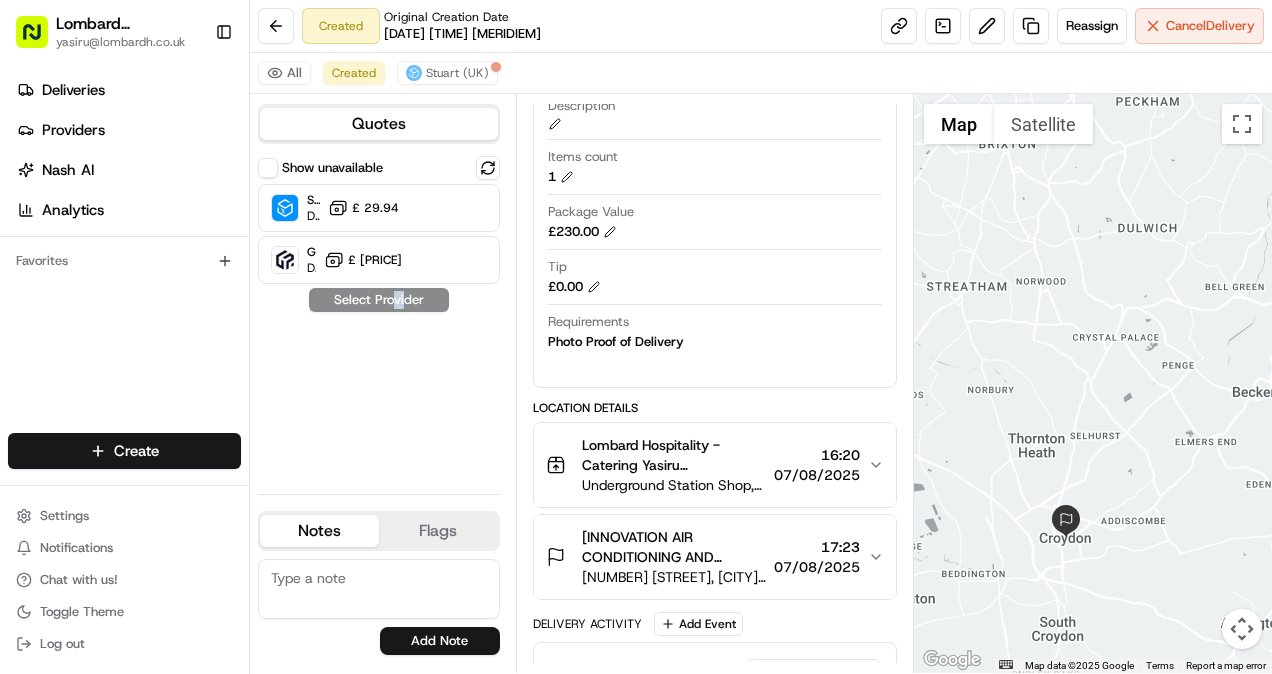 drag, startPoint x: 404, startPoint y: 396, endPoint x: 390, endPoint y: 285, distance: 111.8794 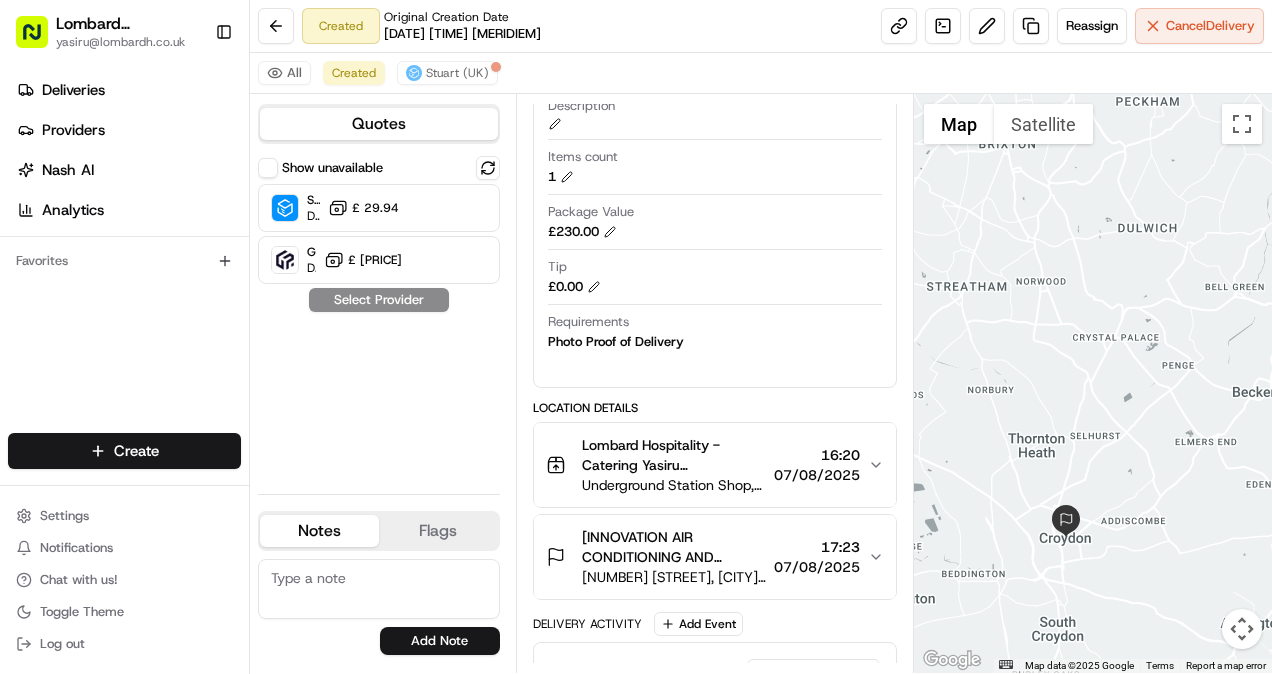 drag, startPoint x: 390, startPoint y: 285, endPoint x: 367, endPoint y: 330, distance: 50.537113 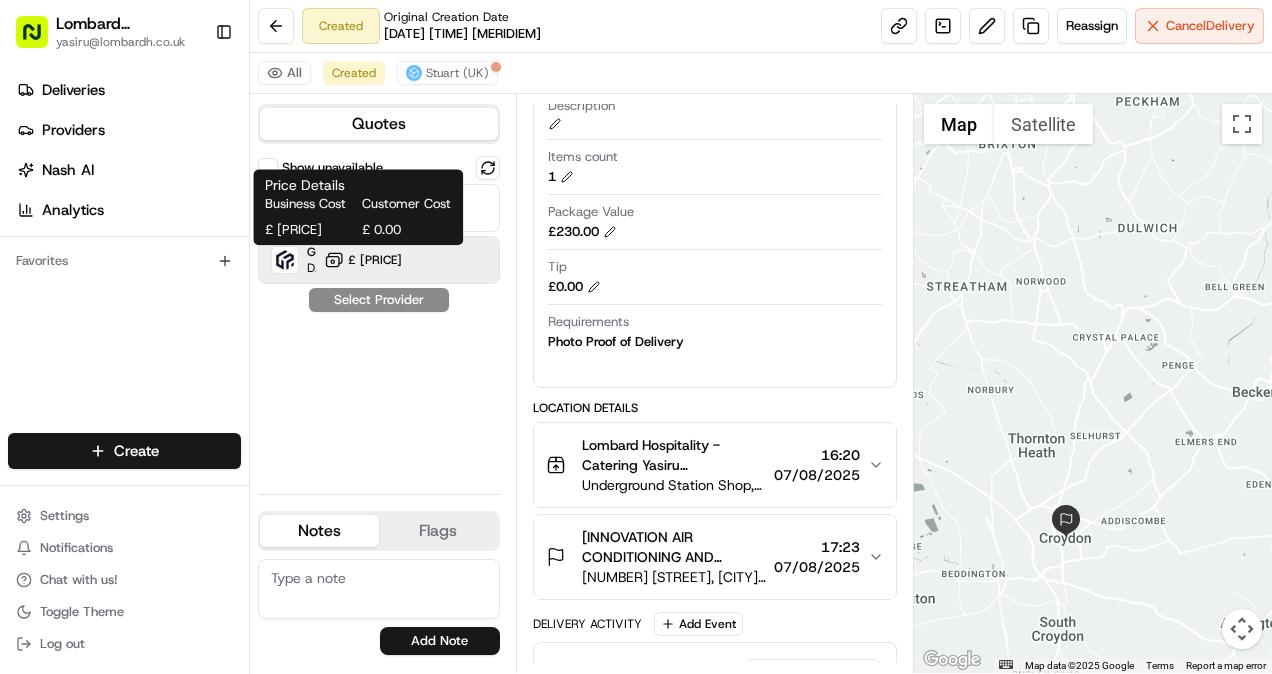 click on "£   61.14" at bounding box center (375, 260) 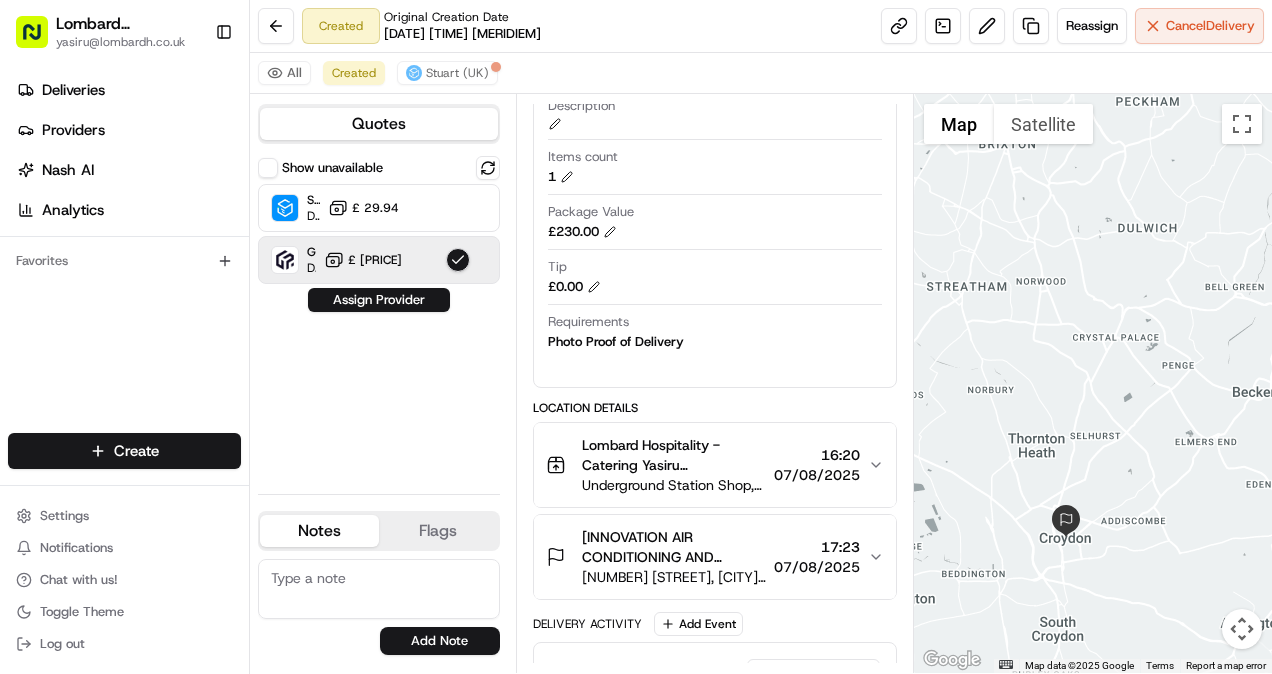 click on "£   61.14" at bounding box center (375, 260) 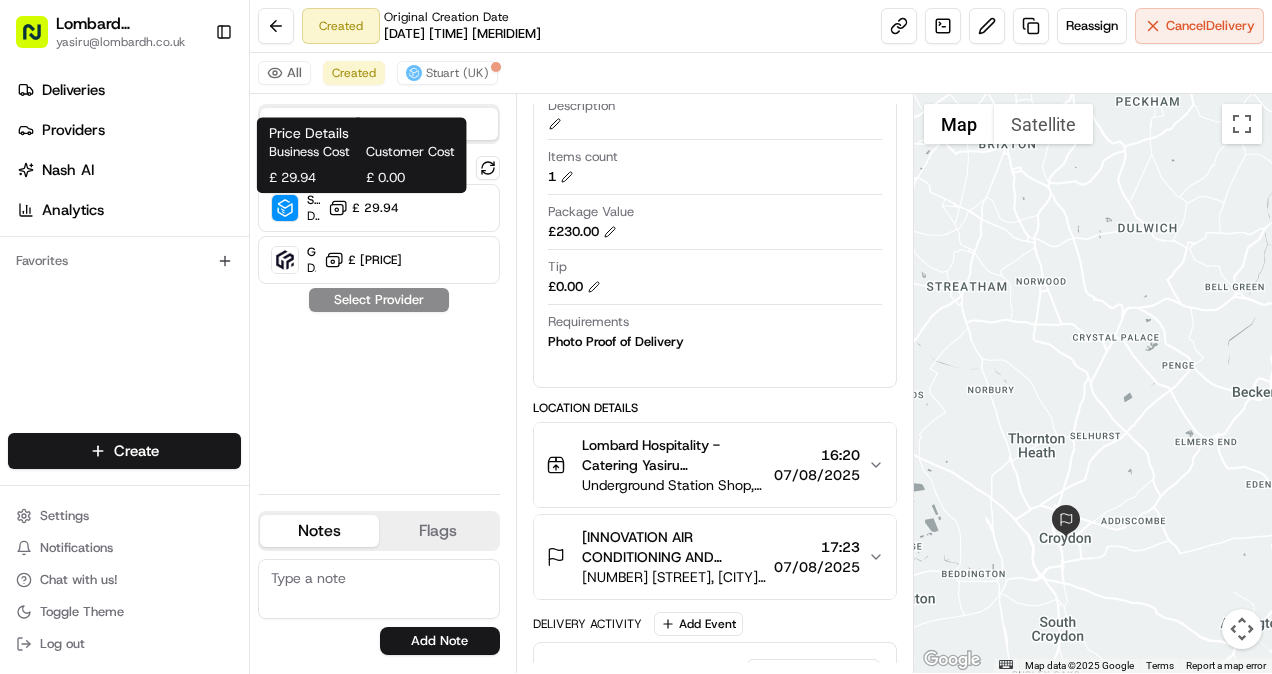 click on "Price Details Business Cost Customer Cost £   29.94 £   0.00 Price Details Business Cost Customer Cost £   29.94 £   0.00" at bounding box center (362, 155) 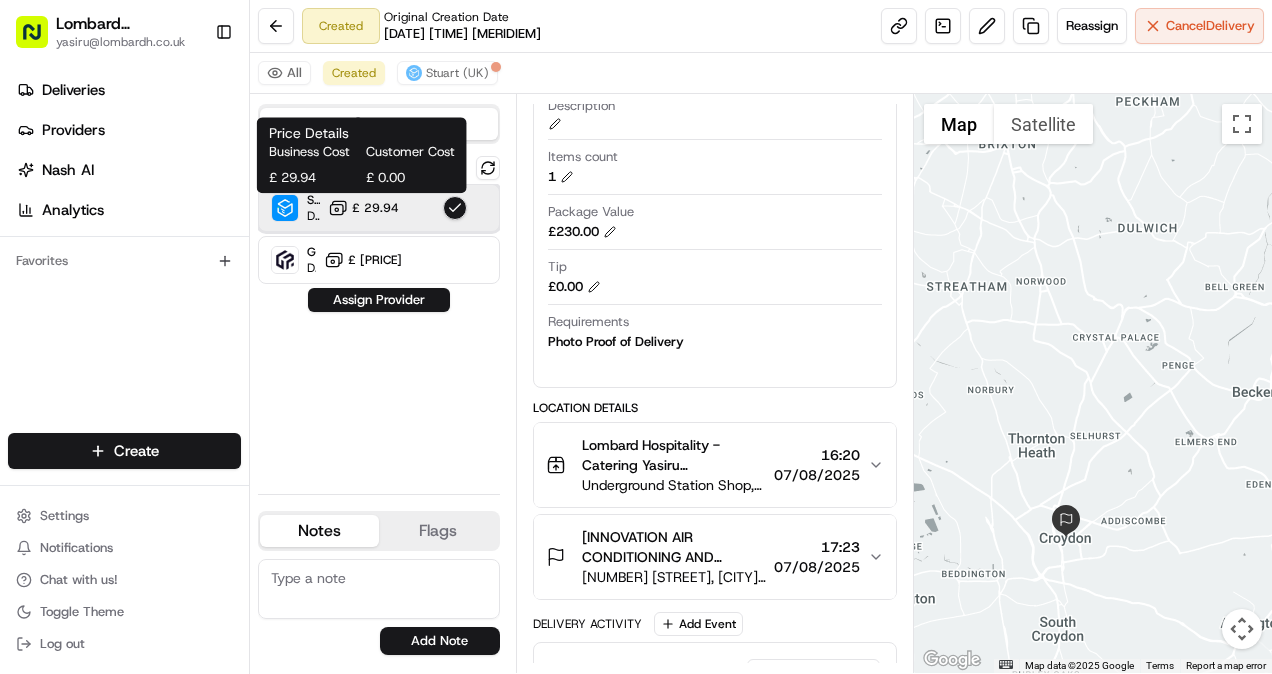 click on "Stuart (UK) Dropoff ETA   - £   29.94" at bounding box center (379, 208) 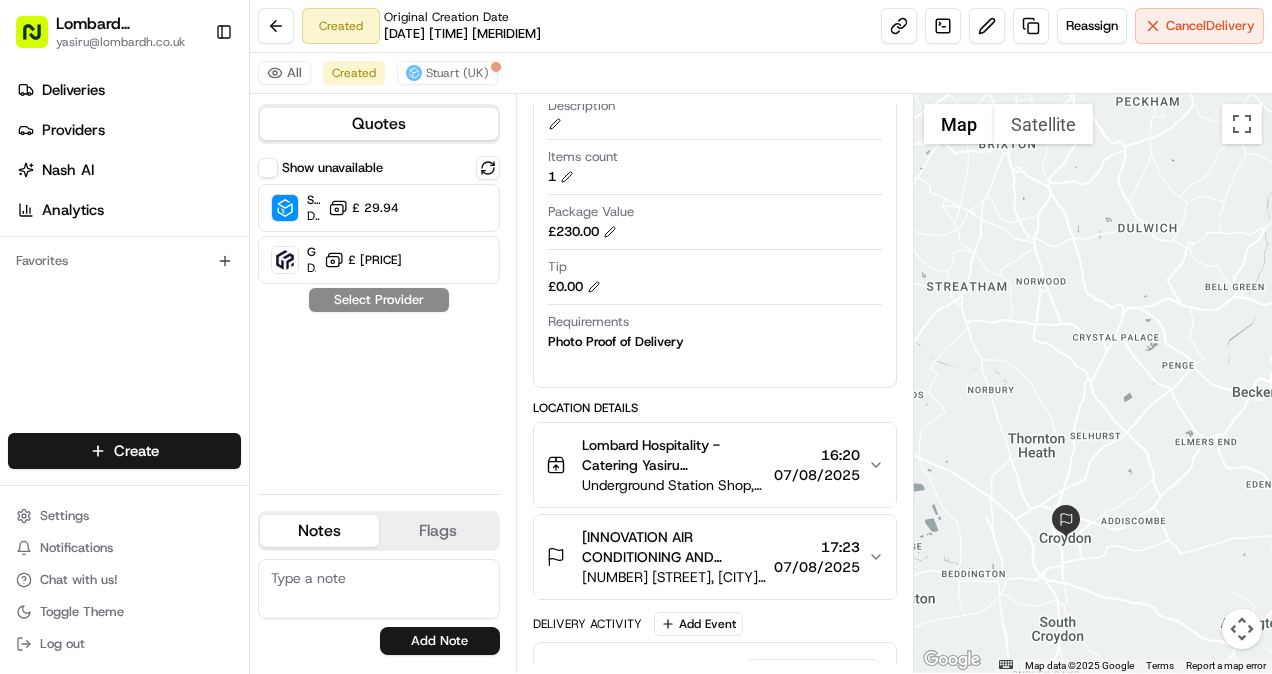 drag, startPoint x: 315, startPoint y: 143, endPoint x: 266, endPoint y: 166, distance: 54.129475 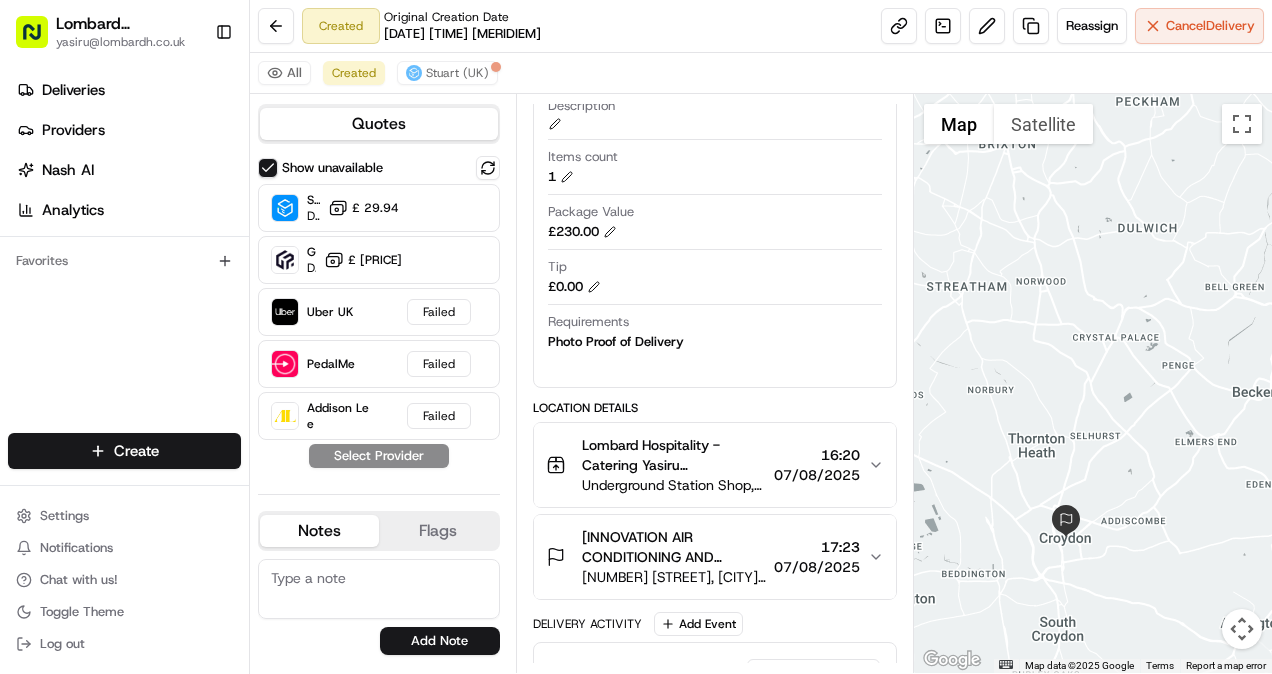 click on "Show unavailable" at bounding box center [268, 168] 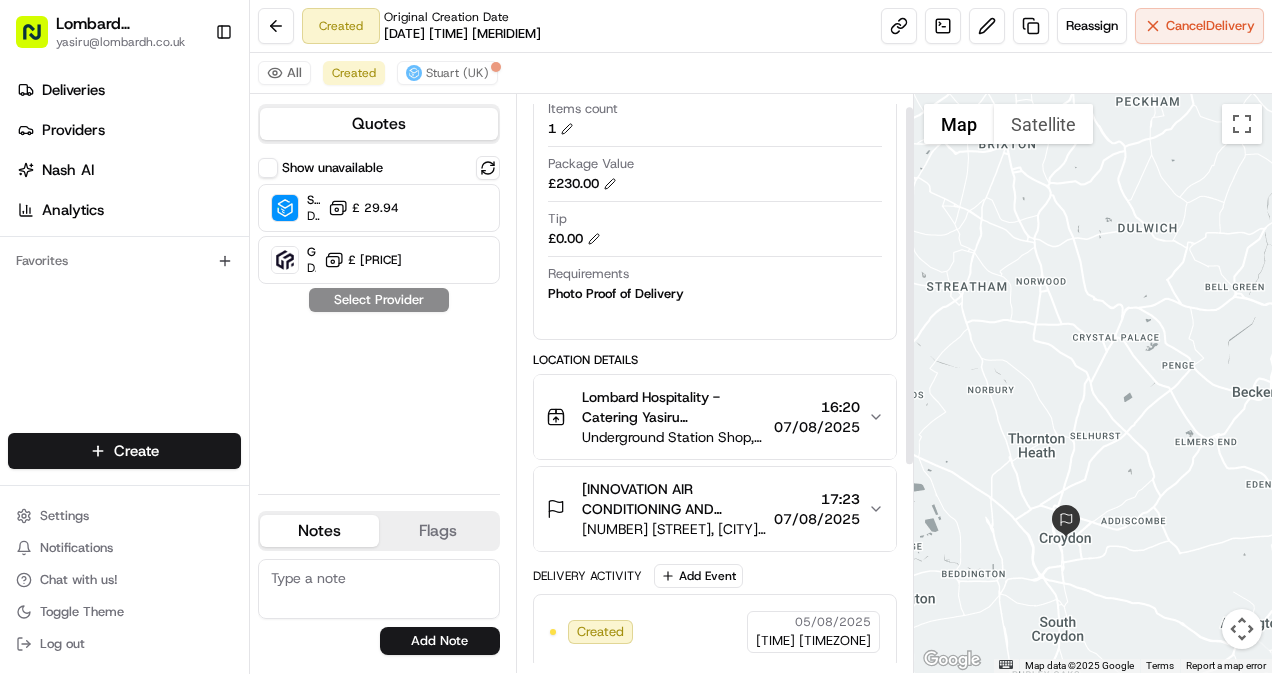 scroll, scrollTop: 0, scrollLeft: 0, axis: both 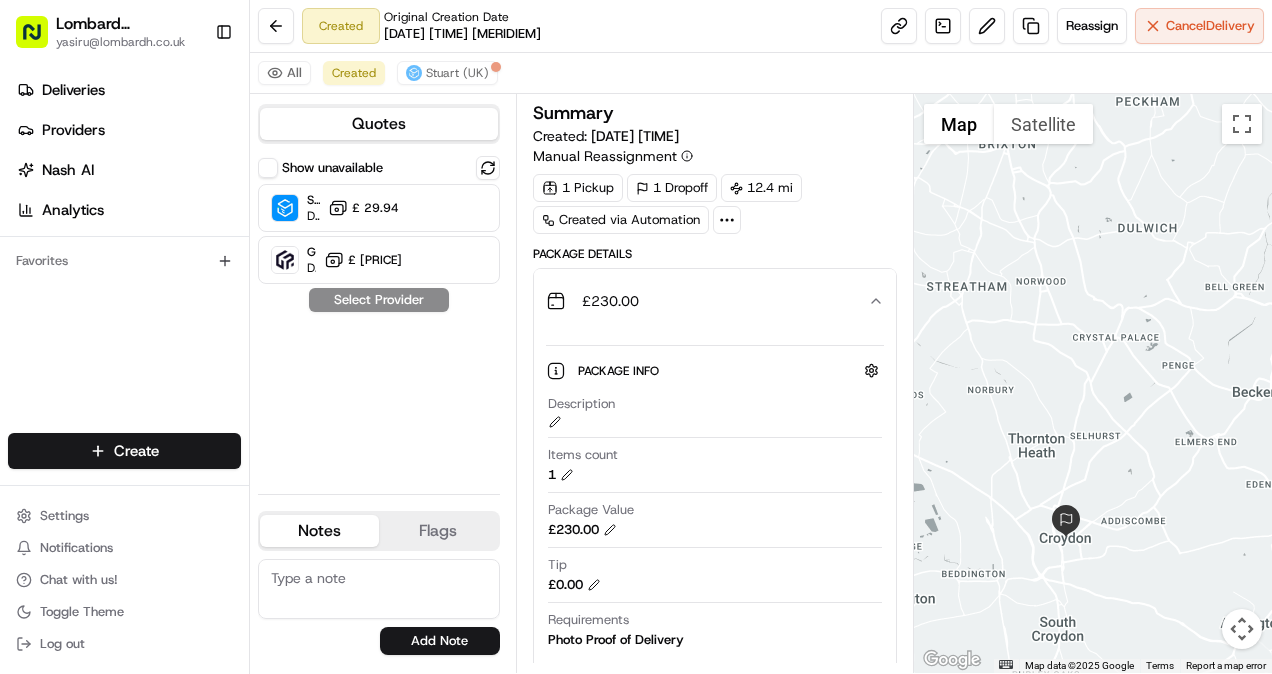 click on "12.4 mi" at bounding box center (761, 188) 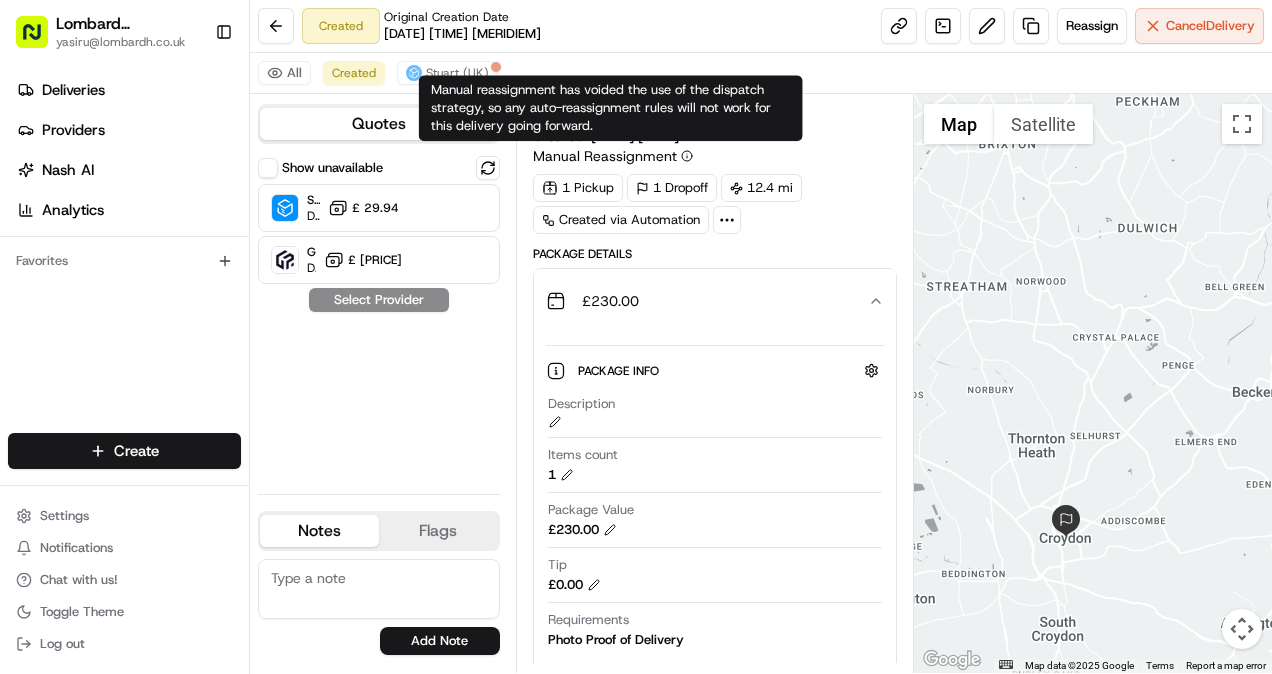 click on "Manual Reassignment" at bounding box center (613, 156) 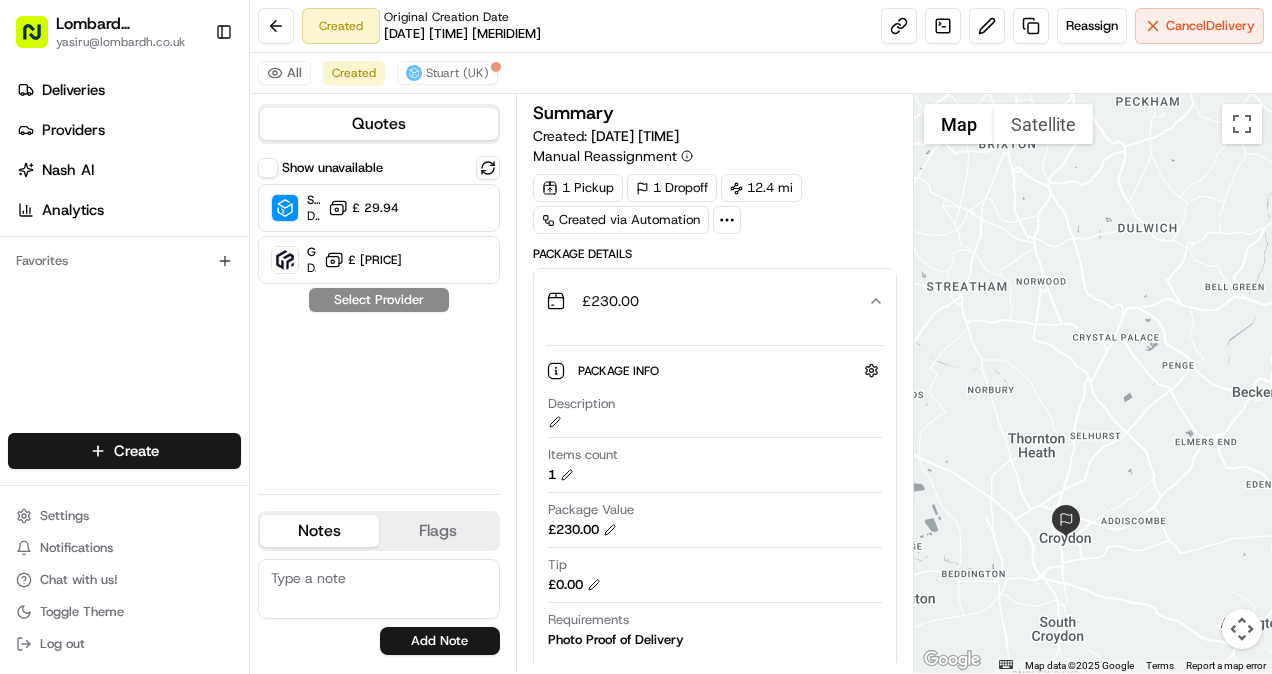 click 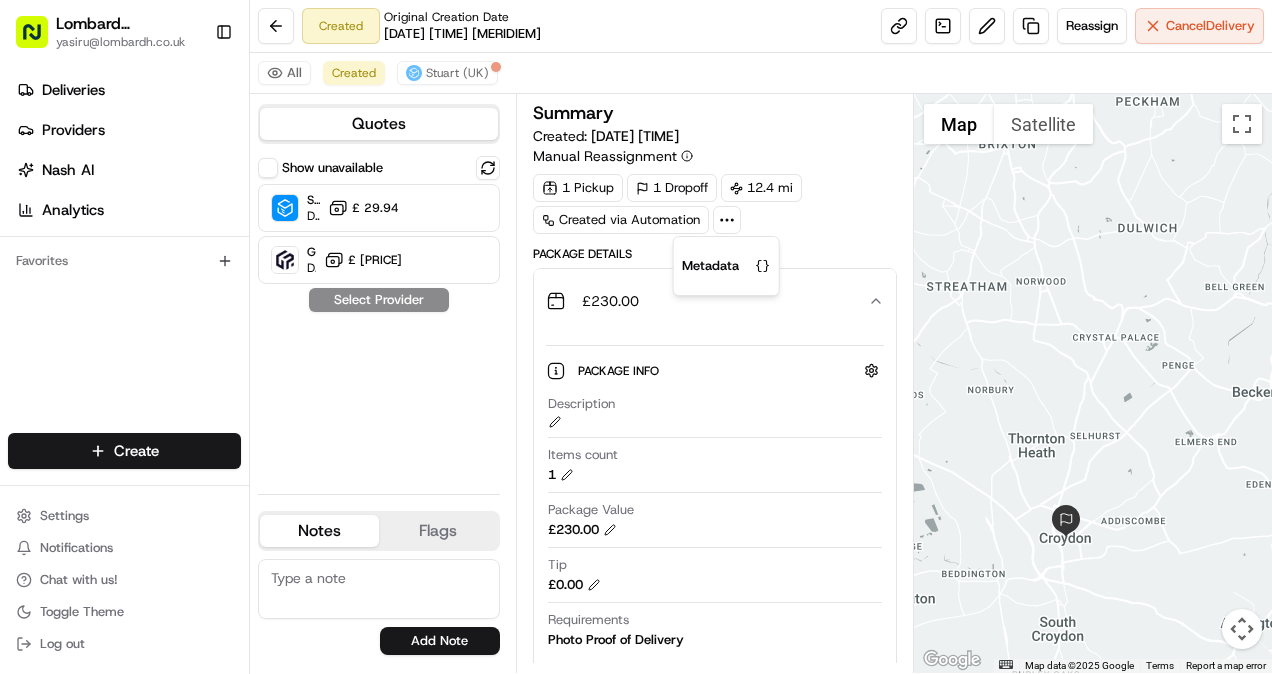 click on "Summary Created:   05/08/2025 16:24 Manual Reassignment 1   Pickup 1   Dropoff 12.4 mi Created via Automation Package Details £ 230.00 Package Info Hidden ( 6 ) Description Items count 1 Package Value £ 230.00 Tip £ 0.00 Requirements Photo Proof of Delivery Location Details Lombard Hospitality - Catering Yasiru Doluwegedara Underground Station Shop, 1 Lombard St, London EC3V 3LA, UK 16:20 07/08/2025 Innovation Air Conditioning and Building Services Limited Gemma Page 2 Lansdowne Rd, Croydon CR9 2JT, UK 17:23 07/08/2025 Delivery Activity Add Event Created 05/08/2025 16:24 BST" at bounding box center [715, 560] 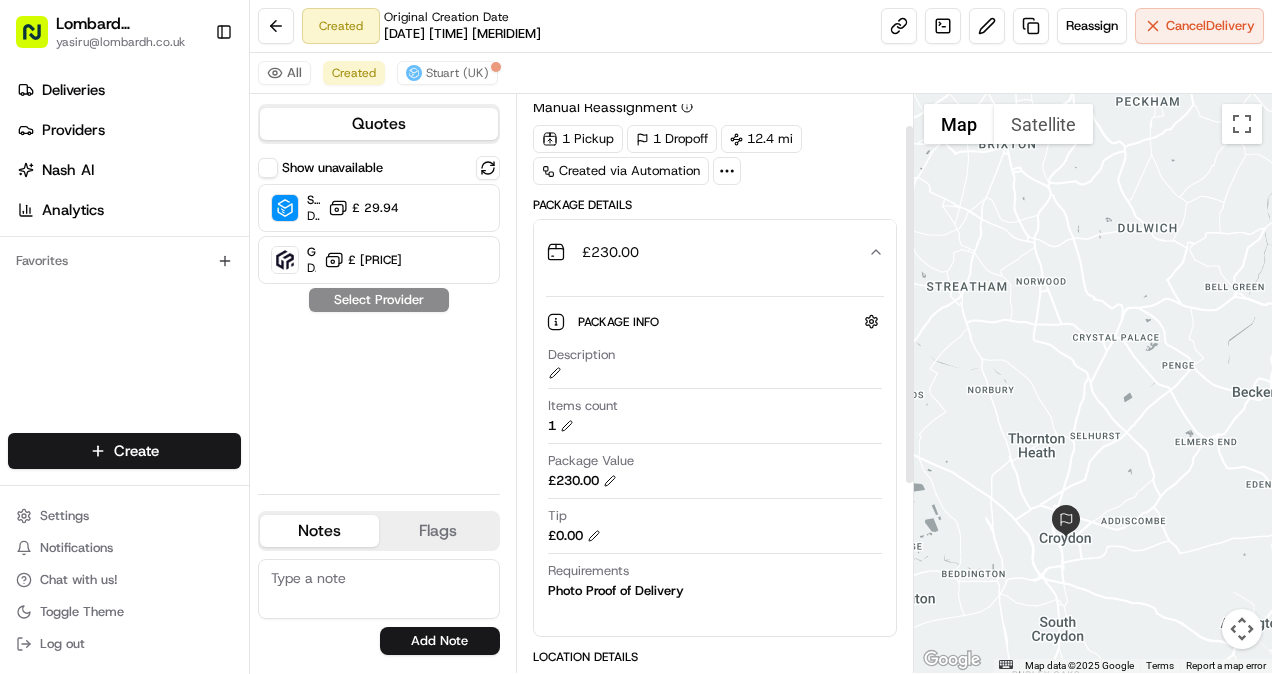 scroll, scrollTop: 50, scrollLeft: 0, axis: vertical 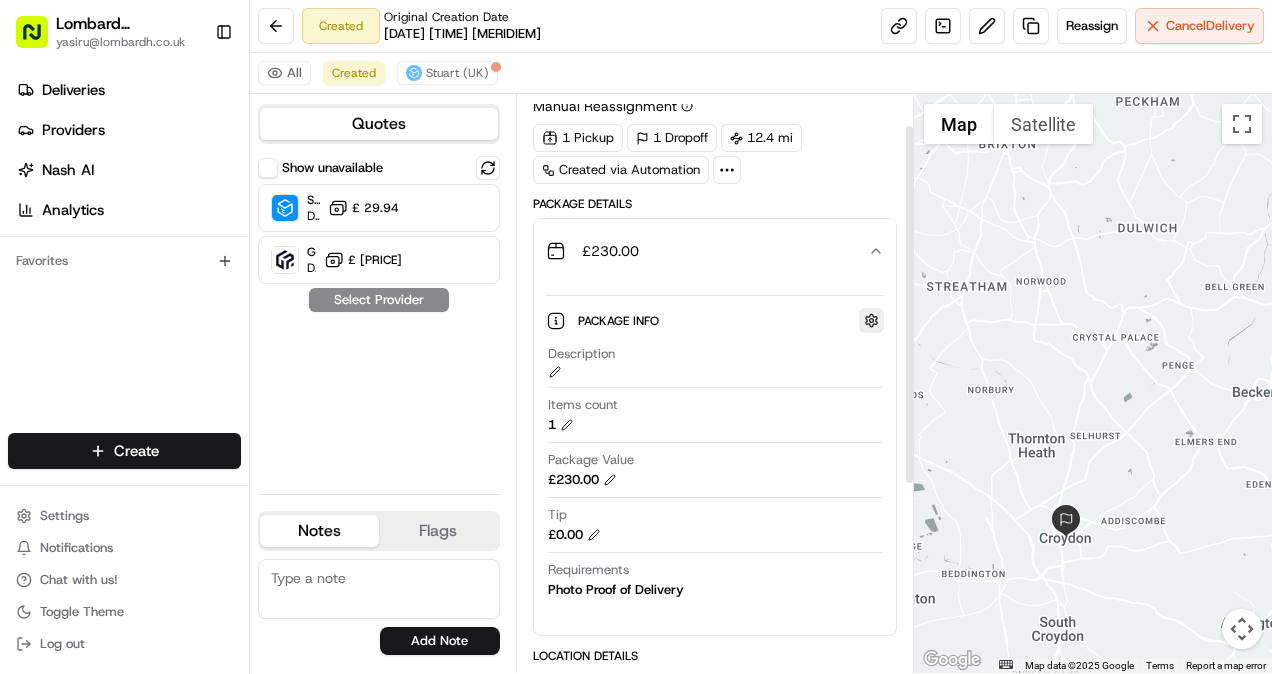 click at bounding box center [871, 320] 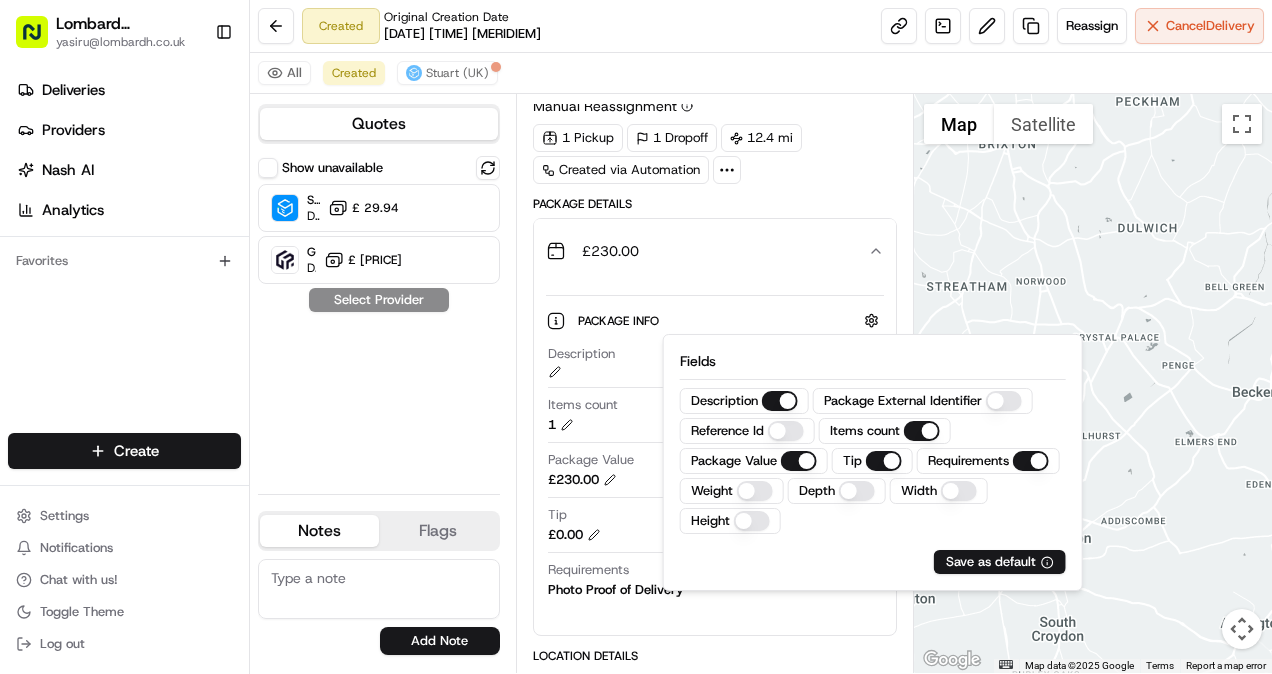 click on "£ 230.00" at bounding box center [715, 251] 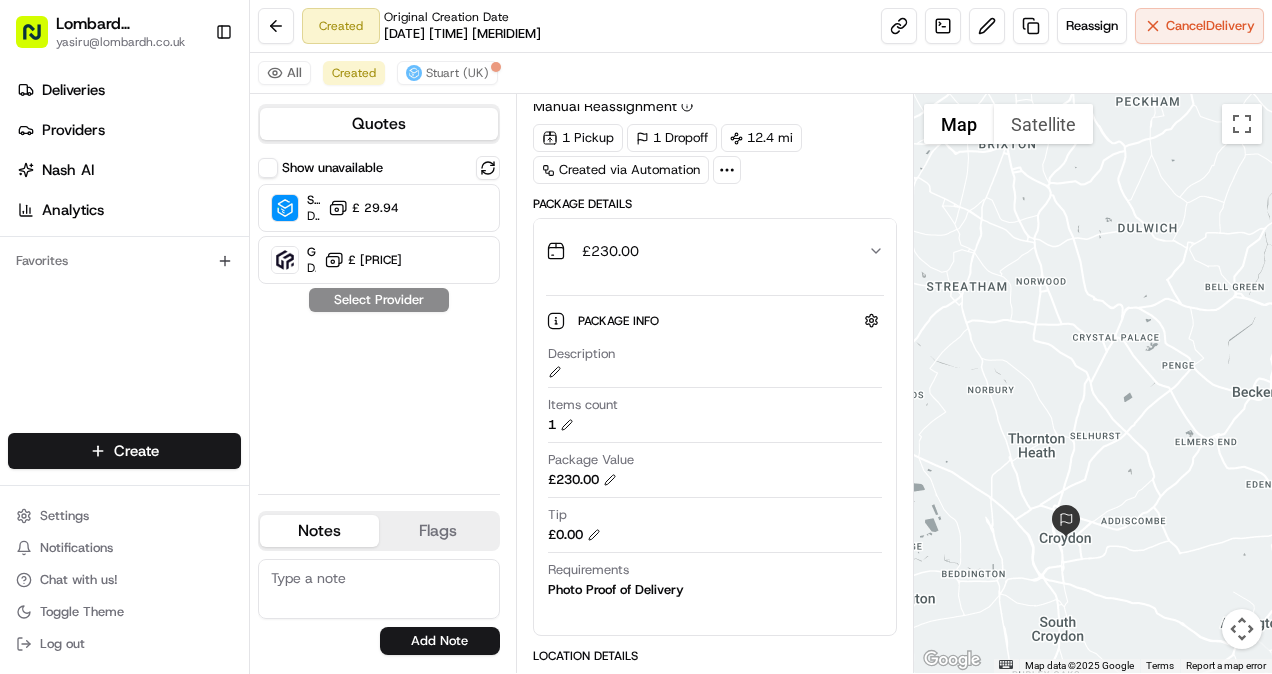 scroll, scrollTop: 0, scrollLeft: 0, axis: both 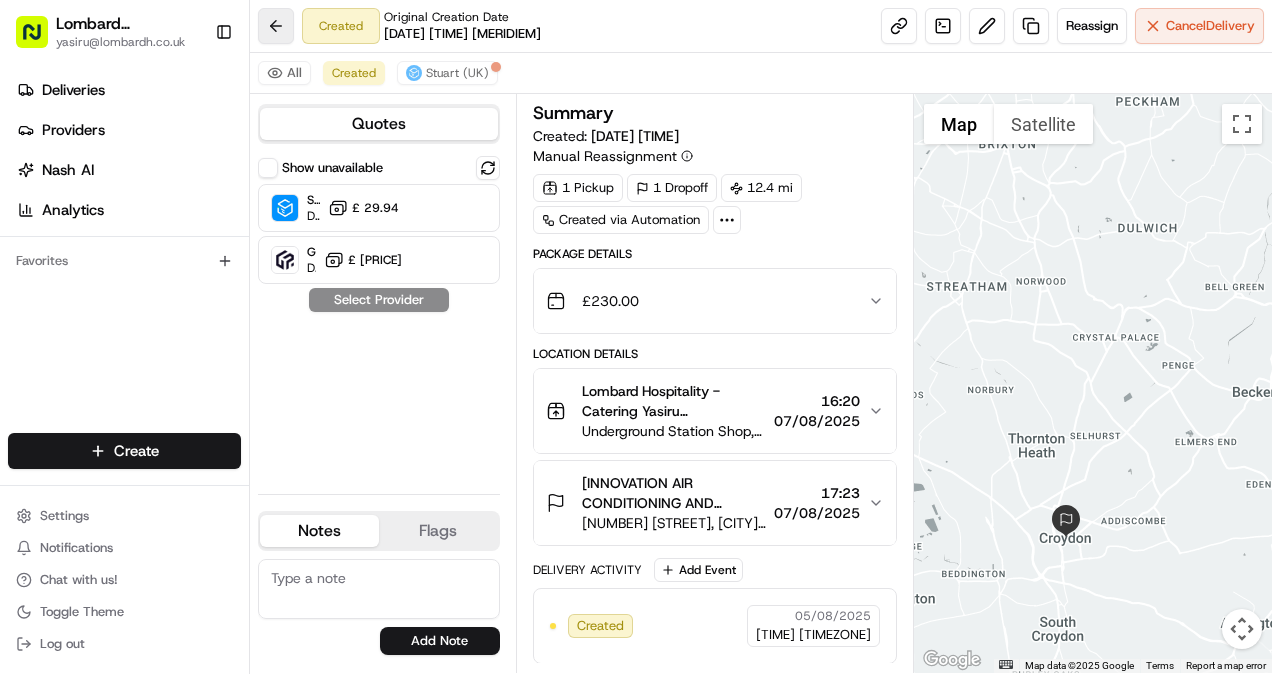 click at bounding box center [276, 26] 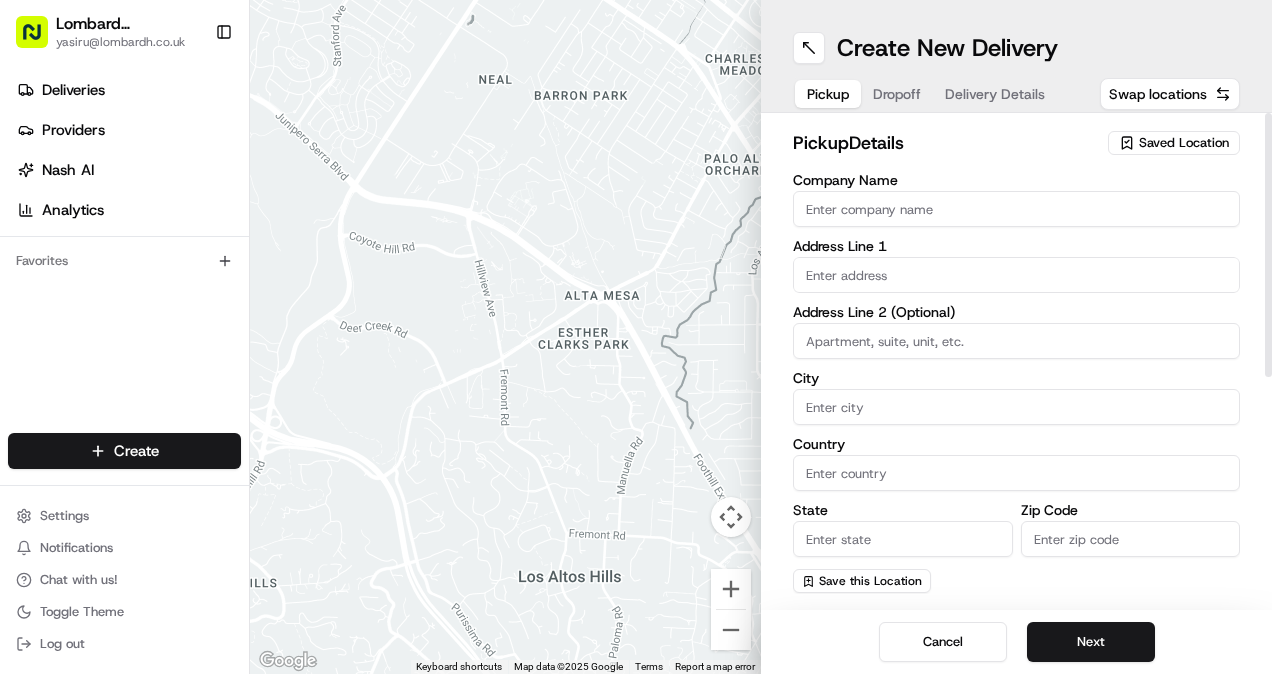 click on "Company Name" at bounding box center (1016, 209) 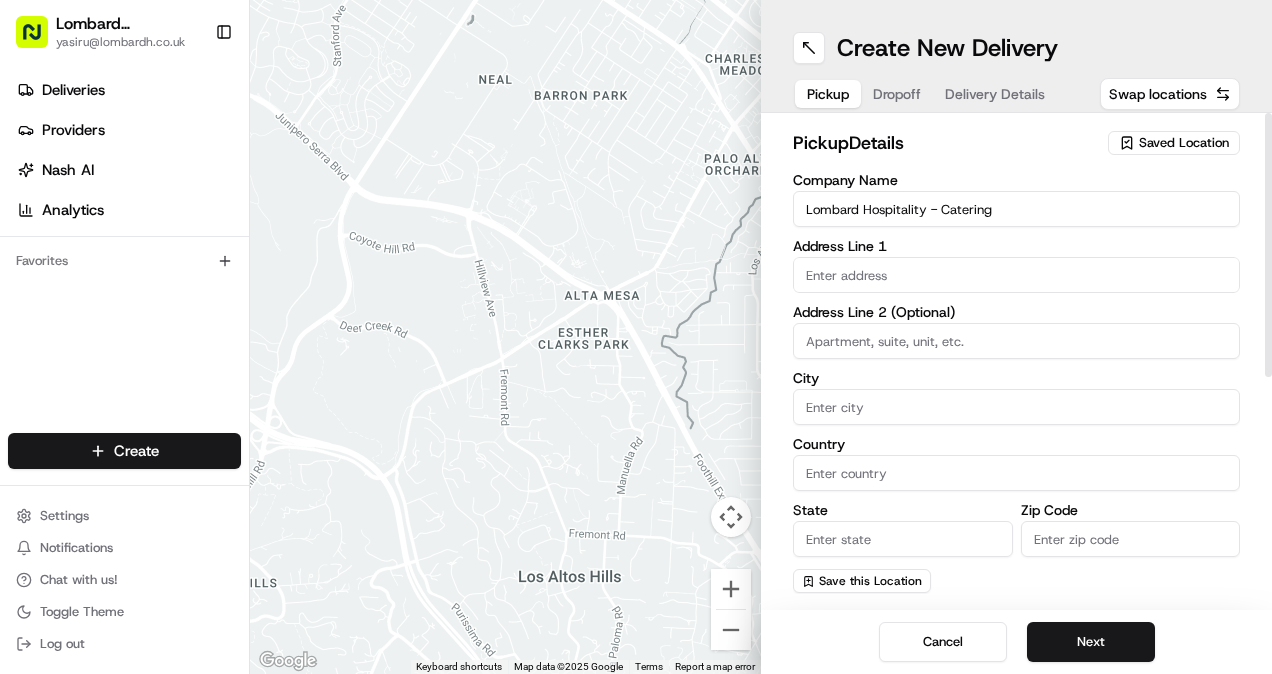 type on "Horace Road 36" 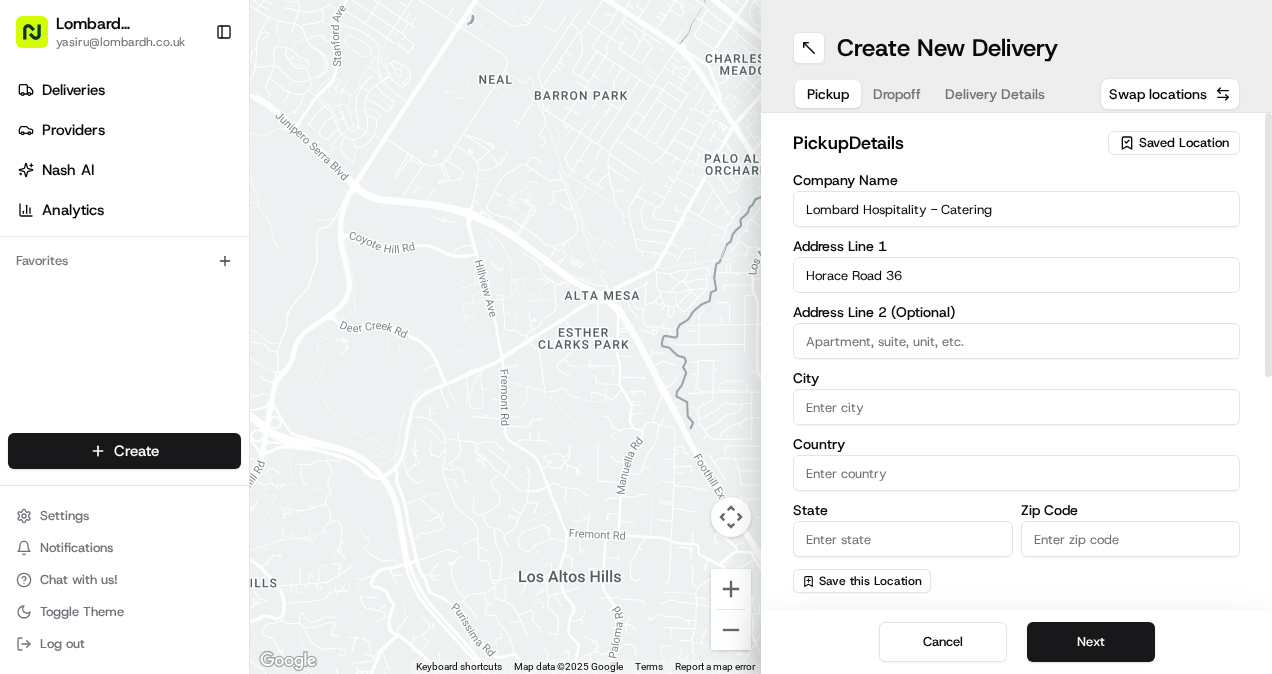 type on "United Kingdom" 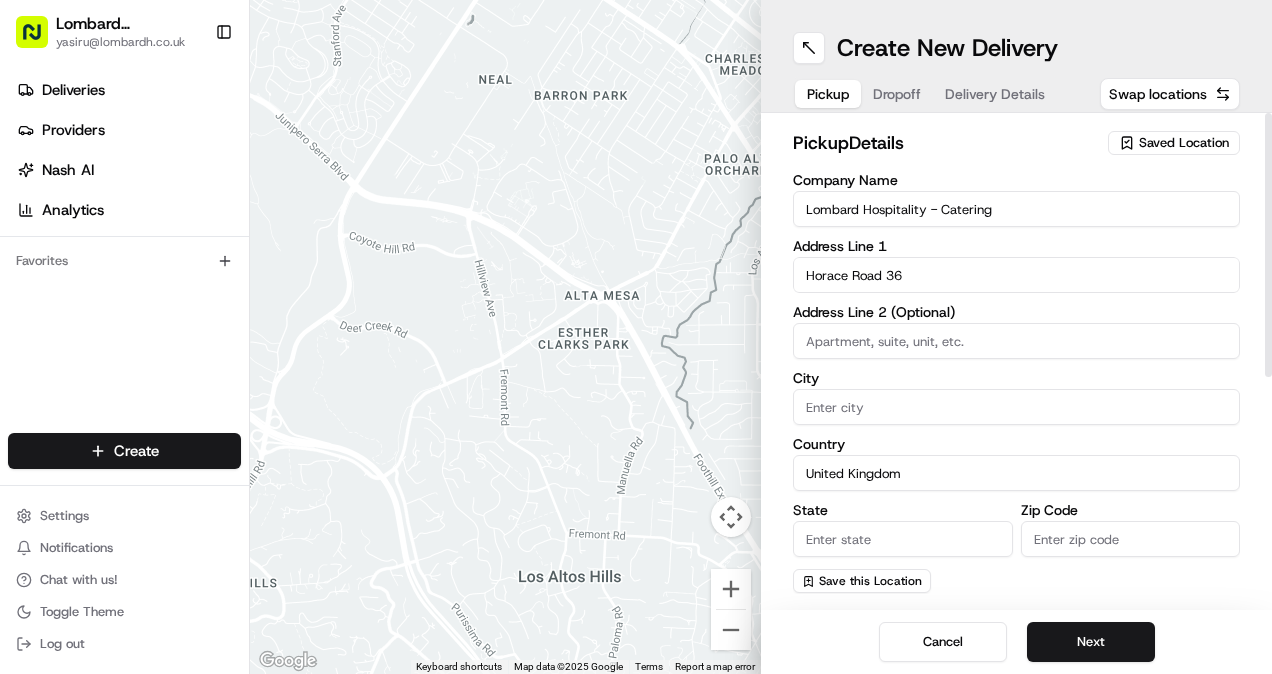 type on "Europe" 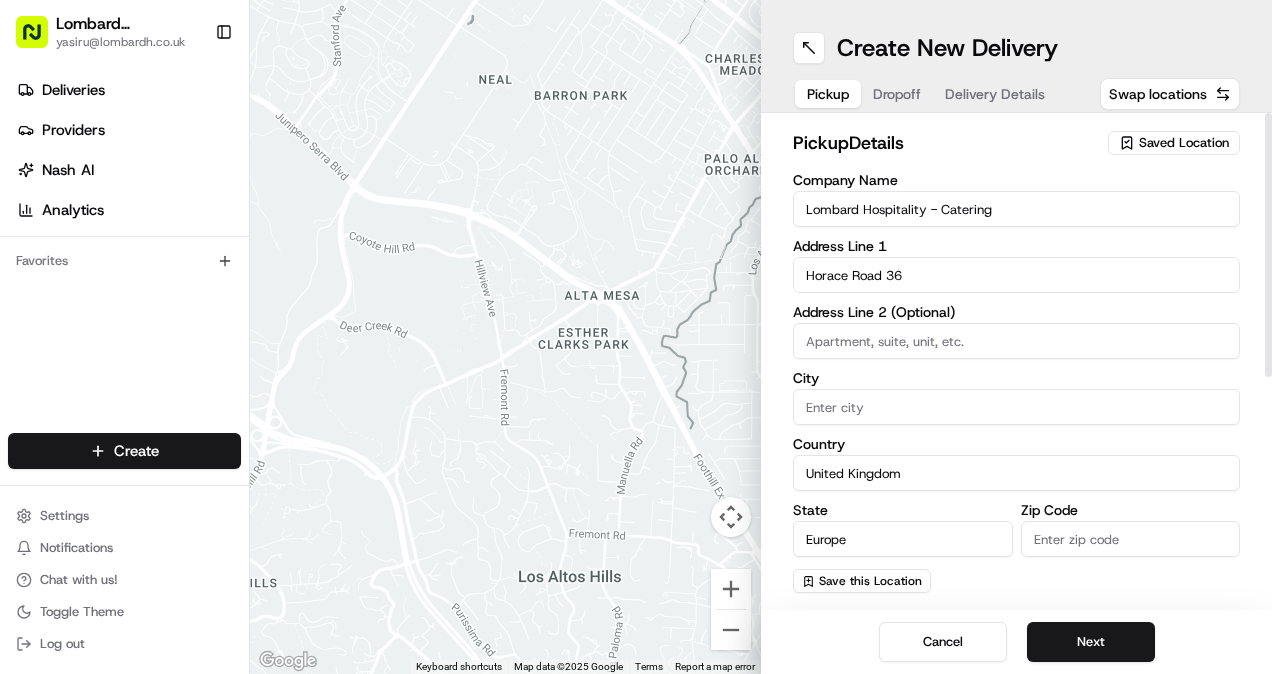 type on "EC3V 9AA" 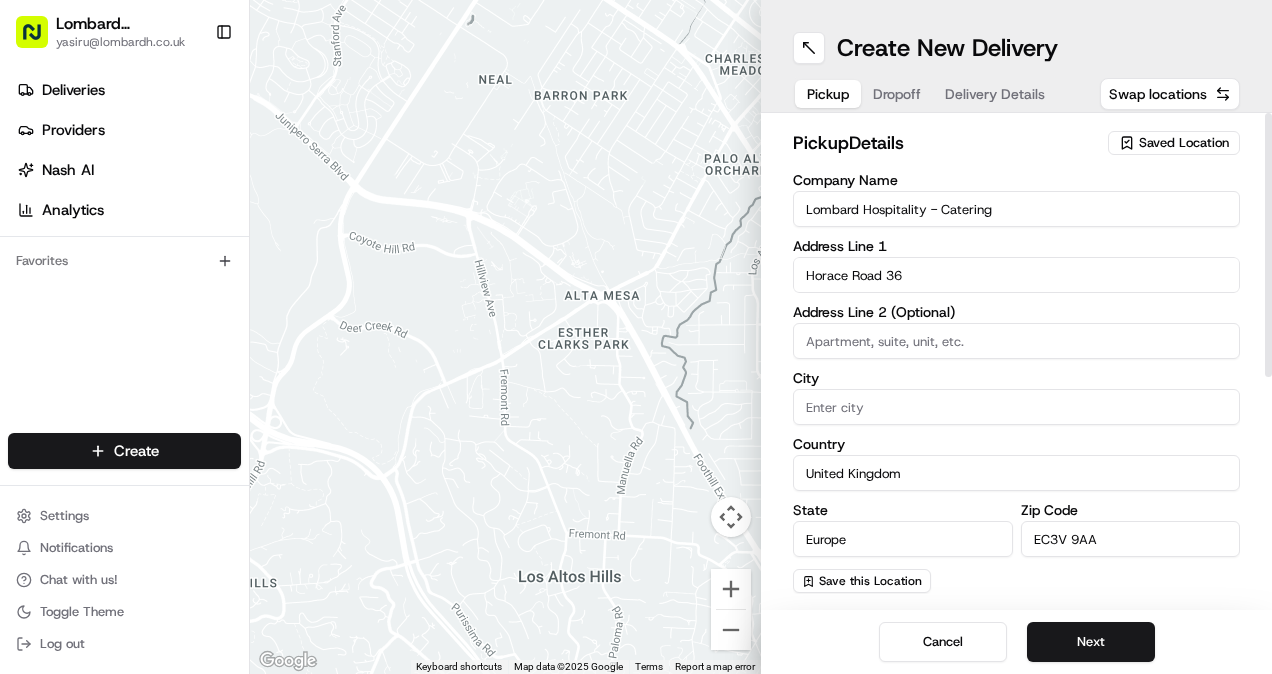 type on "Yasiru" 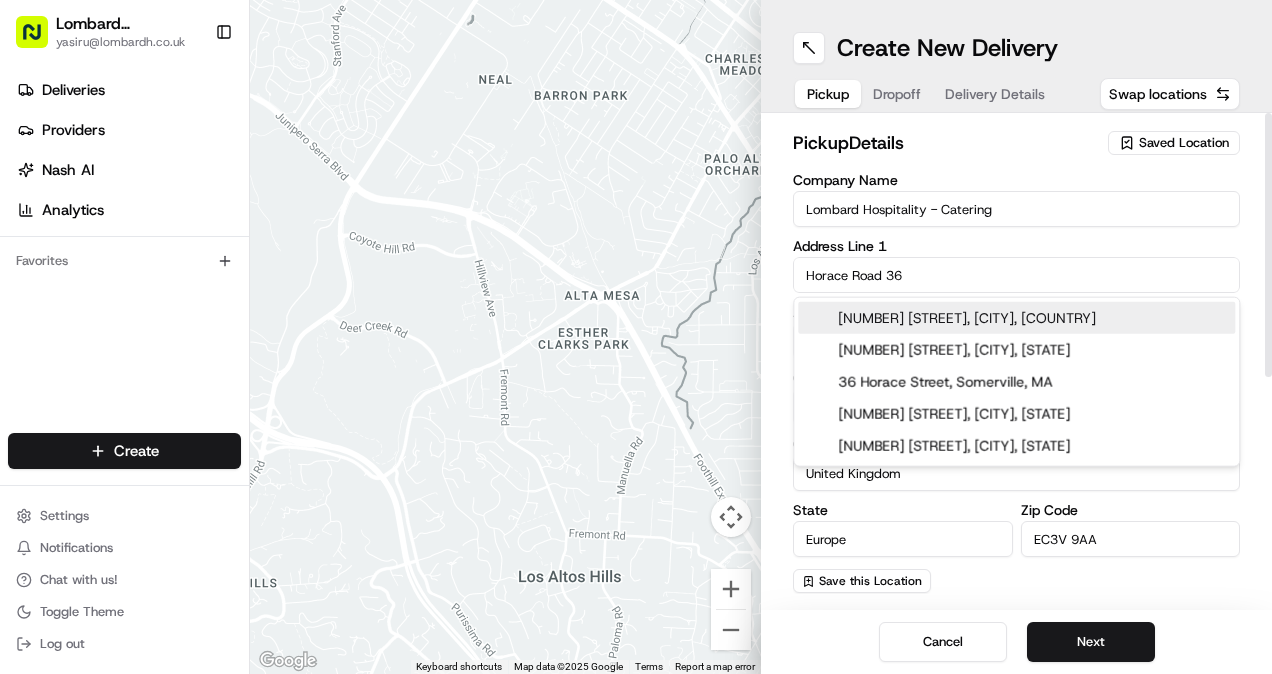 drag, startPoint x: 837, startPoint y: 268, endPoint x: 742, endPoint y: 270, distance: 95.02105 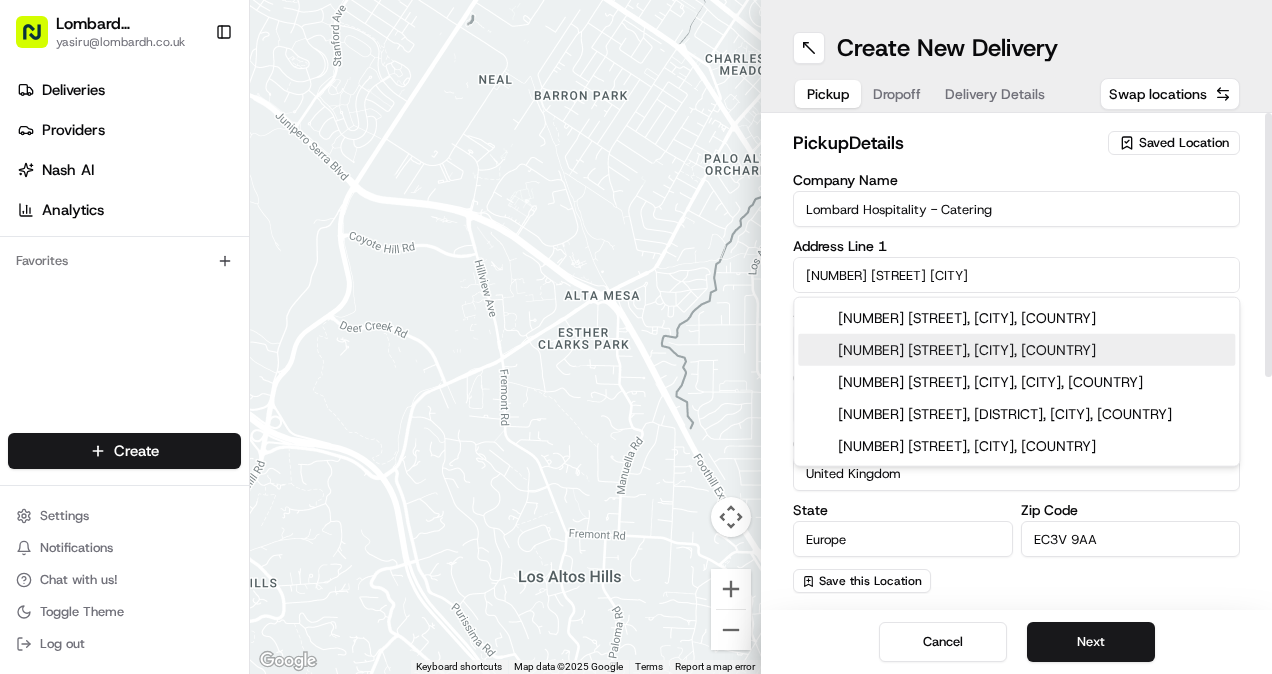 click on "1 Lombard Street, London, UK" at bounding box center (1016, 318) 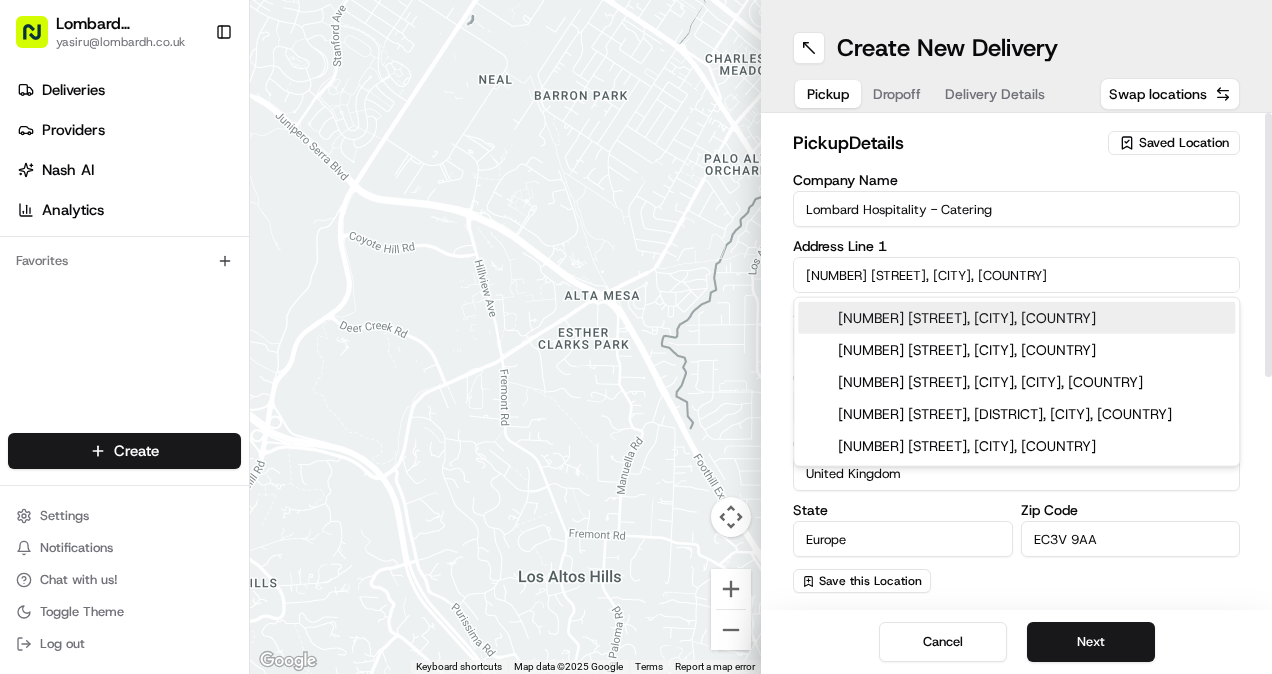 type on "Underground Station Shop, 1 Lombard St, London EC3V 3LA, UK" 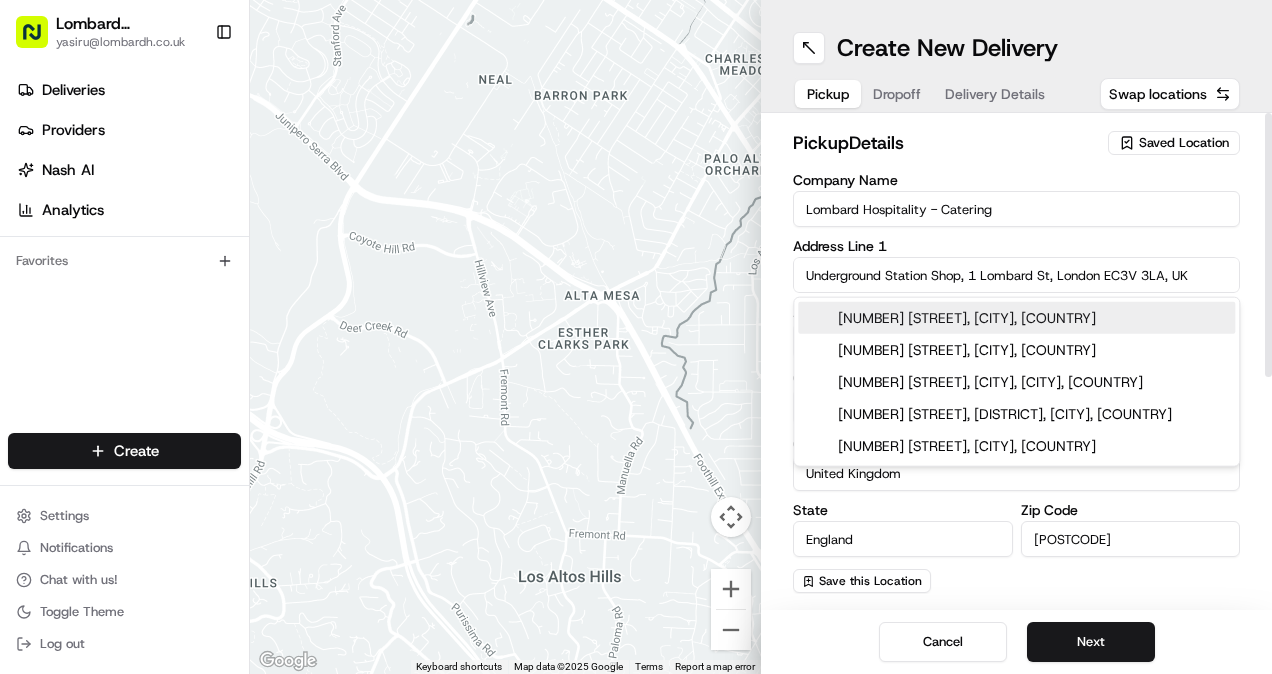 type on "1 Lombard Street" 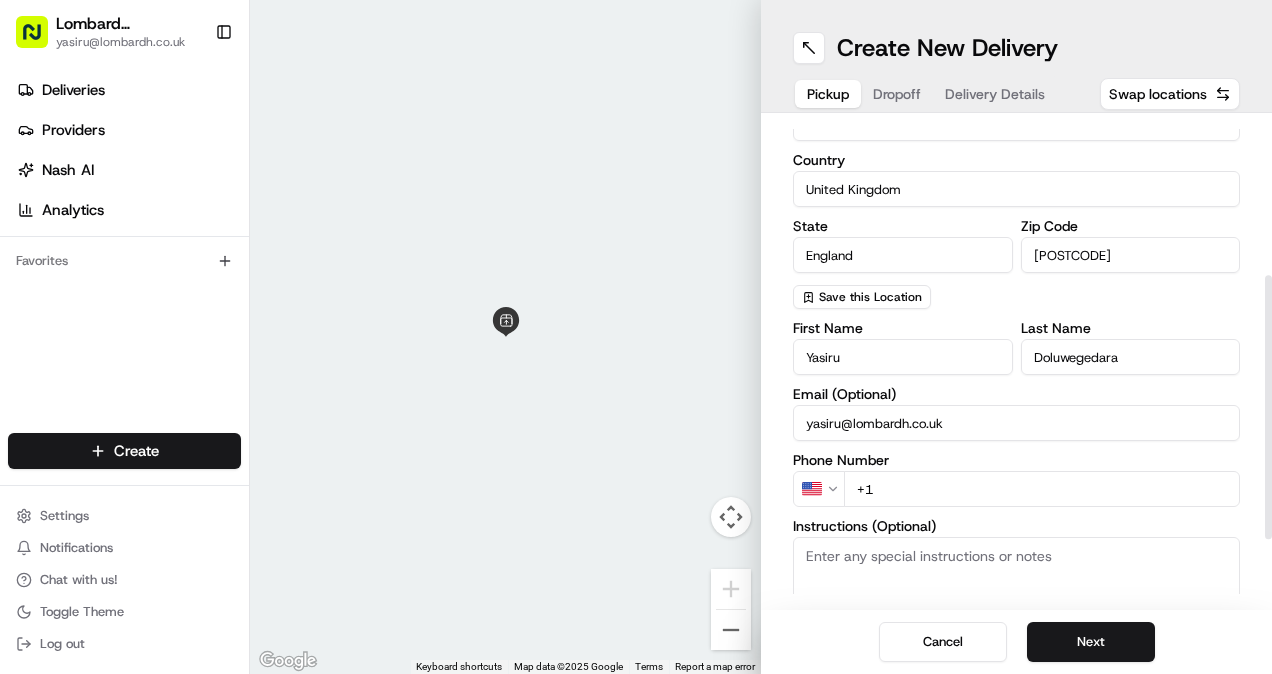 scroll, scrollTop: 285, scrollLeft: 0, axis: vertical 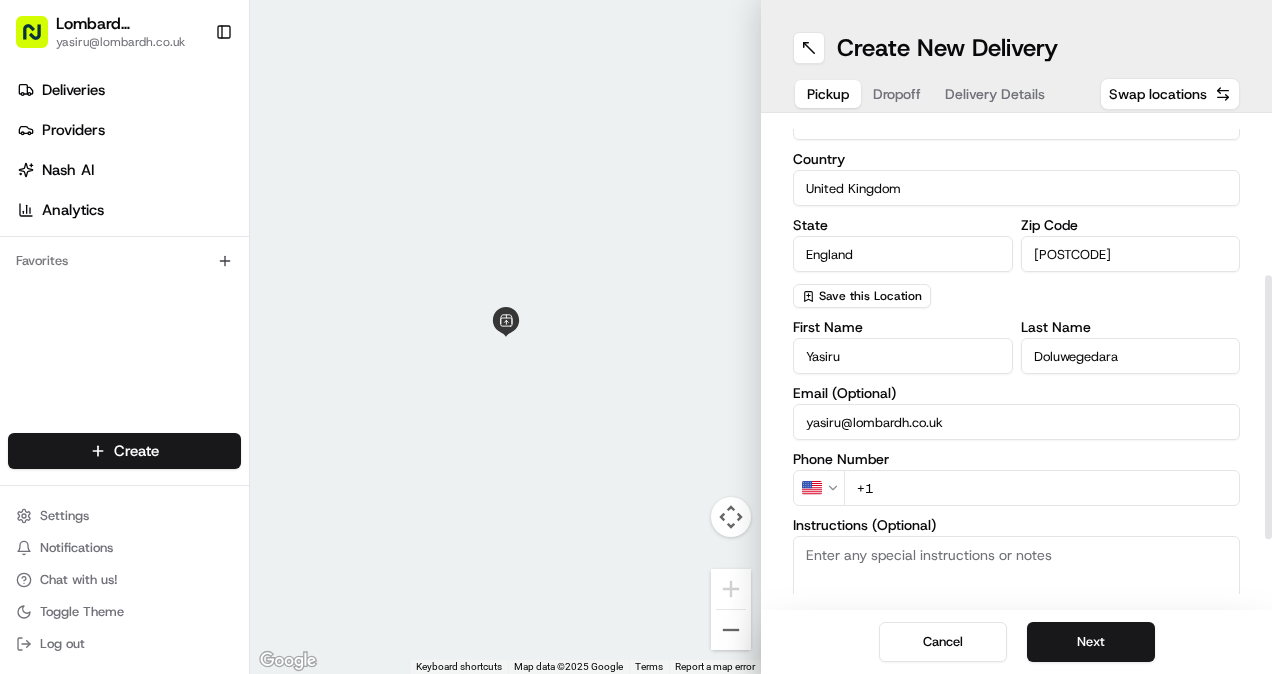 click on "Lombard Hospitality yasiru@lombardh.co.uk Toggle Sidebar Deliveries Providers Nash AI Analytics Favorites Main Menu Members & Organization Organization Users Roles Preferences Customization Tracking Orchestration Automations Dispatch Strategy Locations Pickup Locations Dropoff Locations Billing Billing Refund Requests Integrations Notification Triggers Webhooks API Keys Request Logs Create Settings Notifications Chat with us! Toggle Theme Log out ← Move left → Move right ↑ Move up ↓ Move down + Zoom in - Zoom out Home Jump left by 75% End Jump right by 75% Page Up Jump up by 75% Page Down Jump down by 75% Keyboard shortcuts Map Data Map data ©2025 Google Map data ©2025 Google 1 m  Click to toggle between metric and imperial units Terms Report a map error Create New Delivery Pickup Dropoff Delivery Details Swap locations pickup  Details Saved Location Company Name Lombard Hospitality - Catering Address Line 1 1 Lombard Street Address Line 2 (Optional) City London Country State Yasiru" at bounding box center [636, 337] 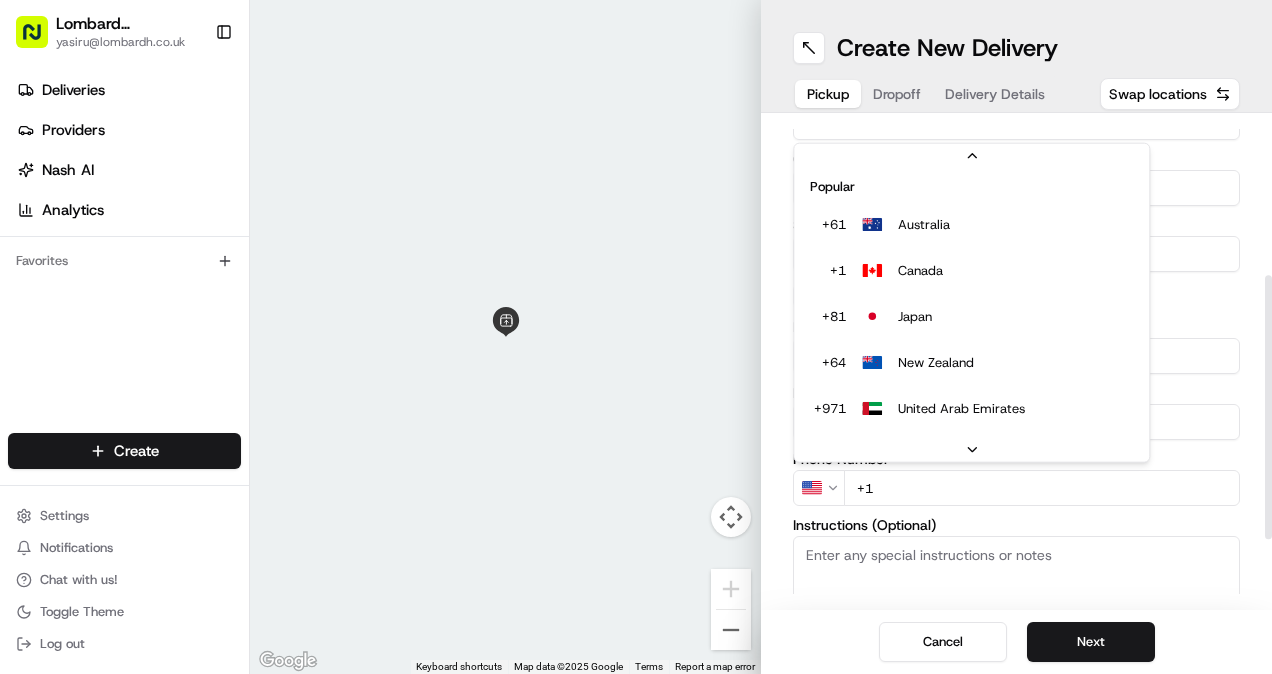 scroll, scrollTop: 85, scrollLeft: 0, axis: vertical 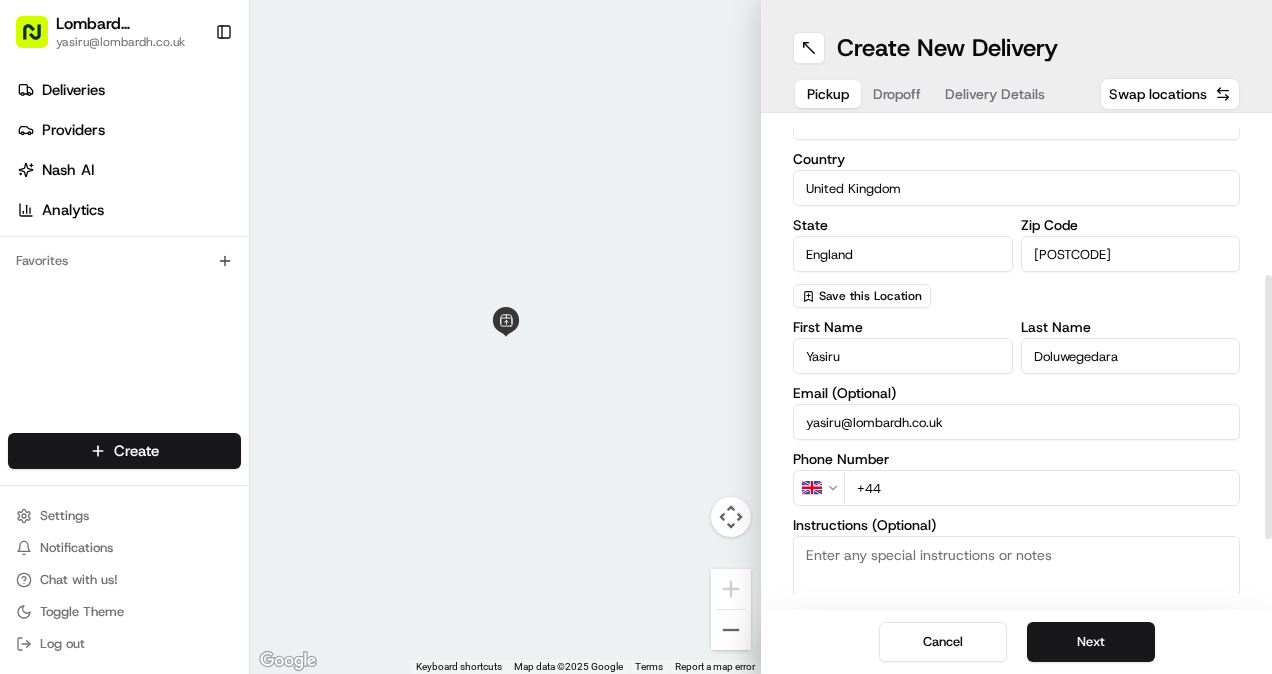 click on "+44" at bounding box center (1042, 488) 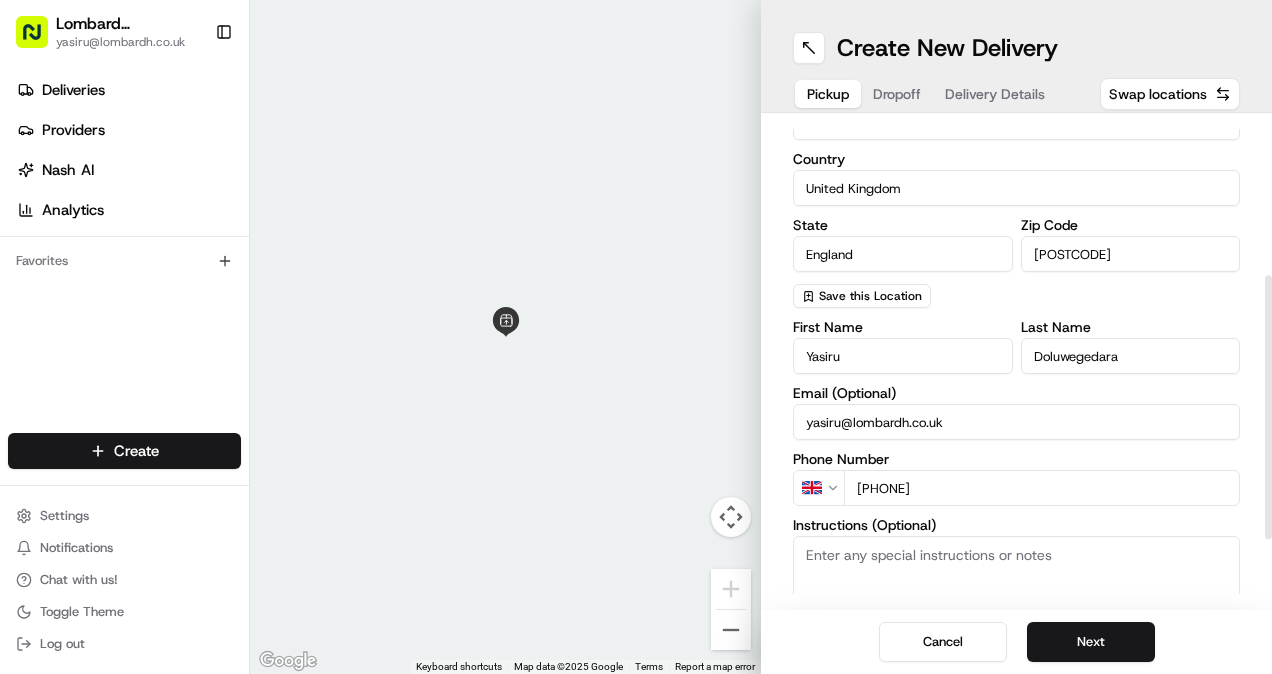 type on "+44 7307 051339" 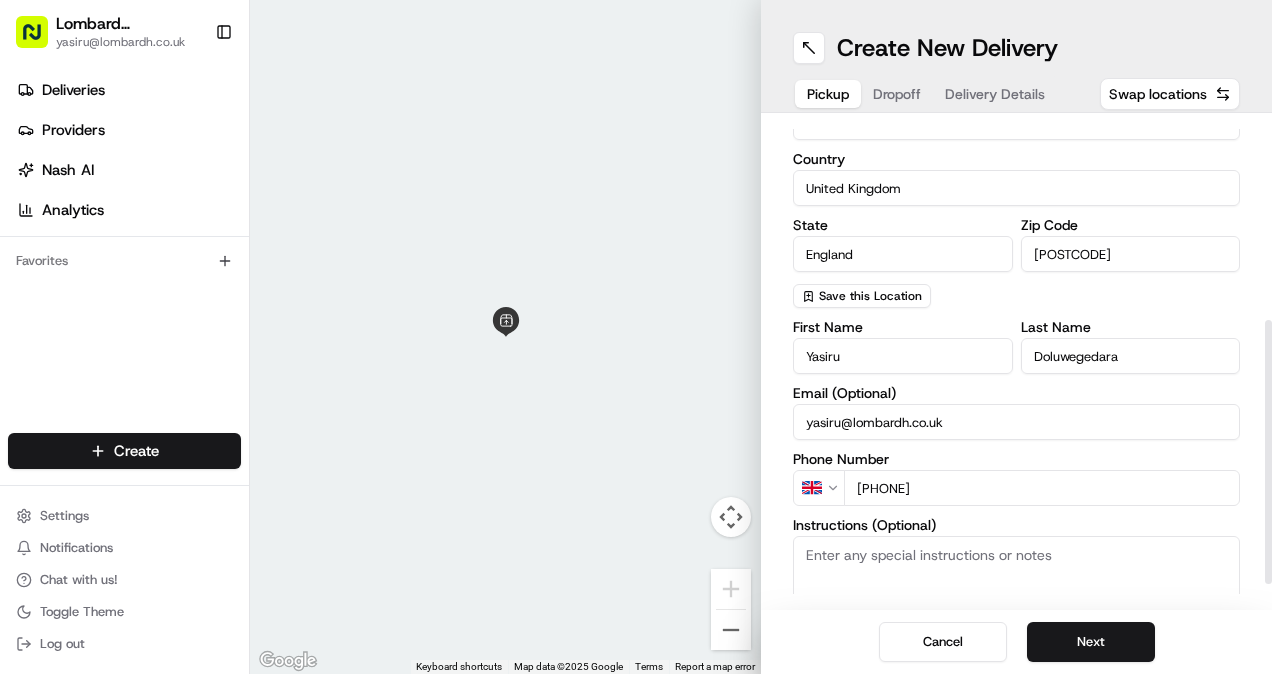 scroll, scrollTop: 409, scrollLeft: 0, axis: vertical 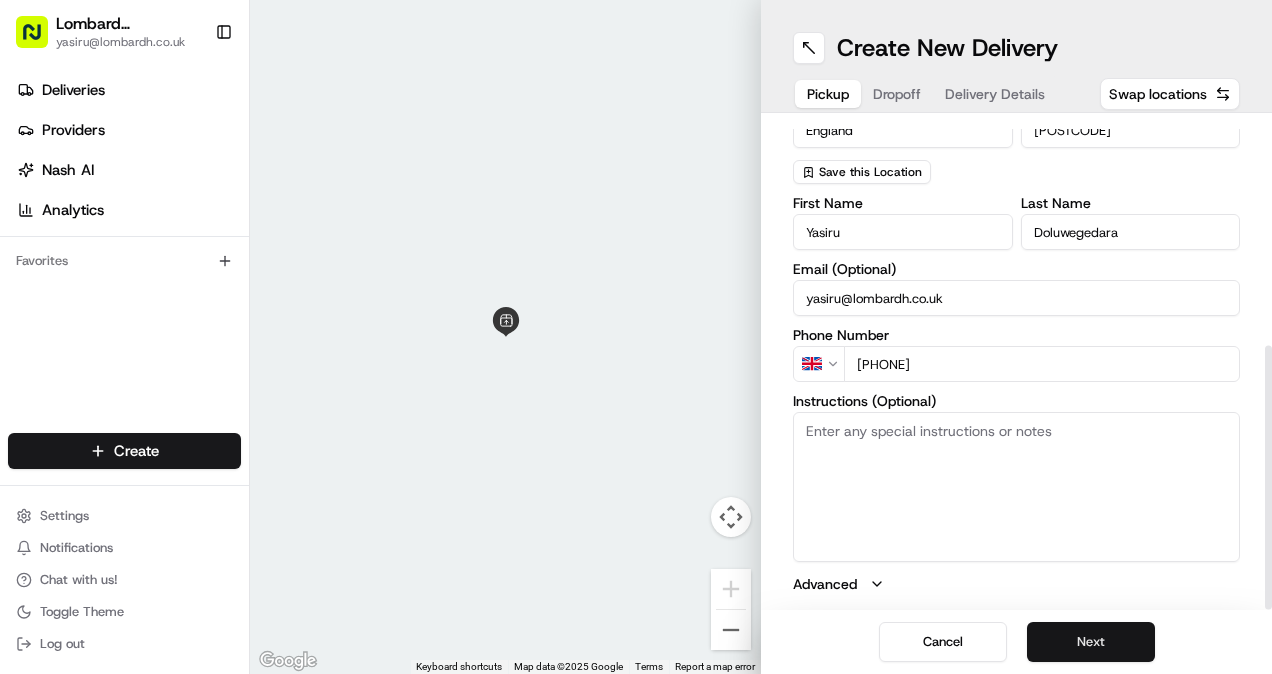 click on "Next" at bounding box center (1091, 642) 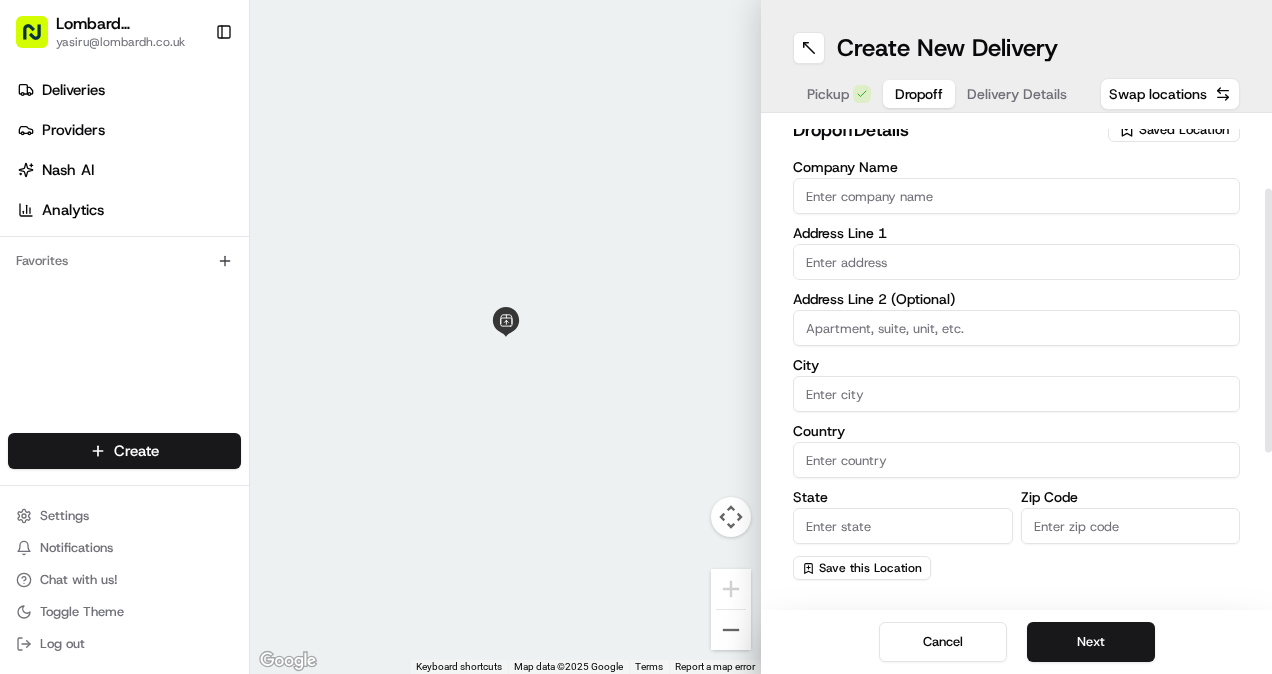 scroll, scrollTop: 0, scrollLeft: 0, axis: both 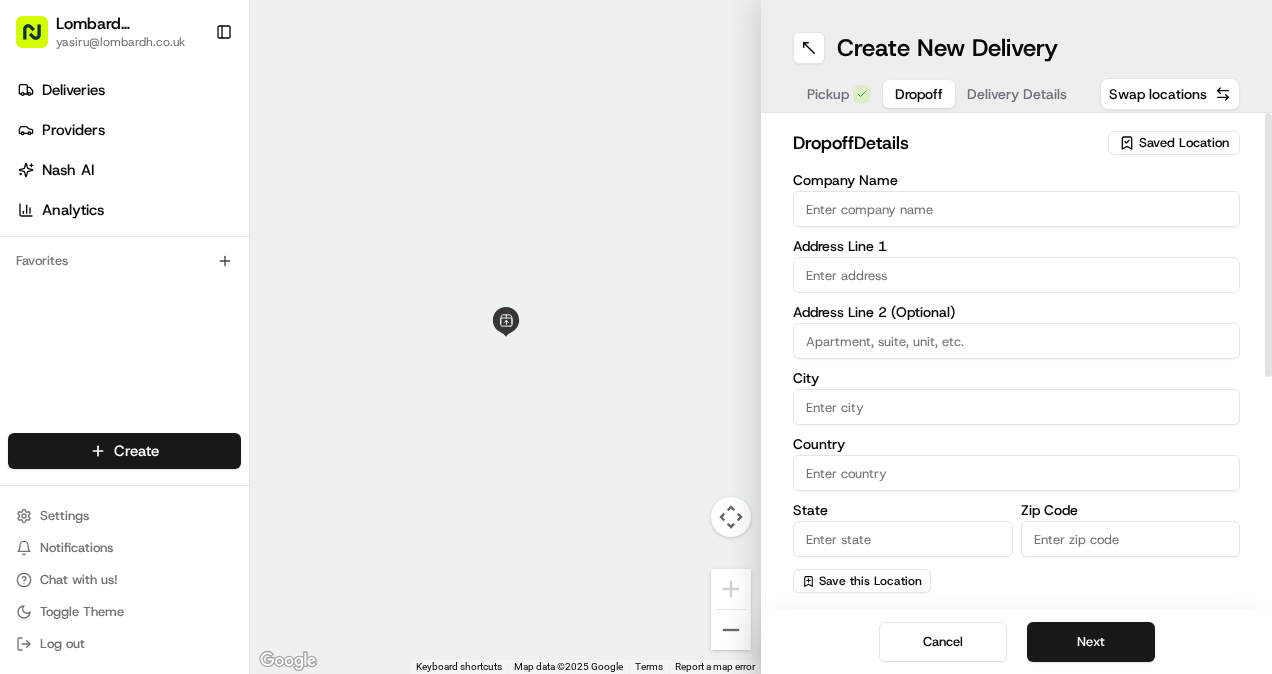 click on "Company Name" at bounding box center (1016, 209) 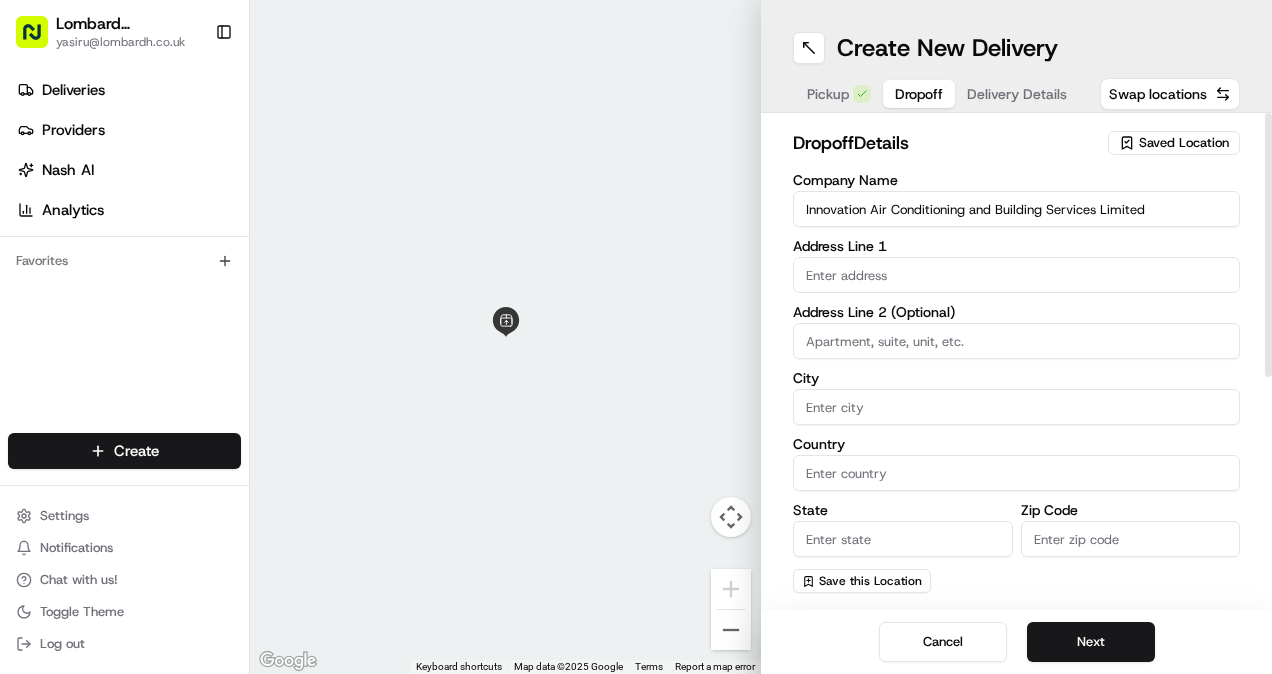 type on "2 Lansdowne Road" 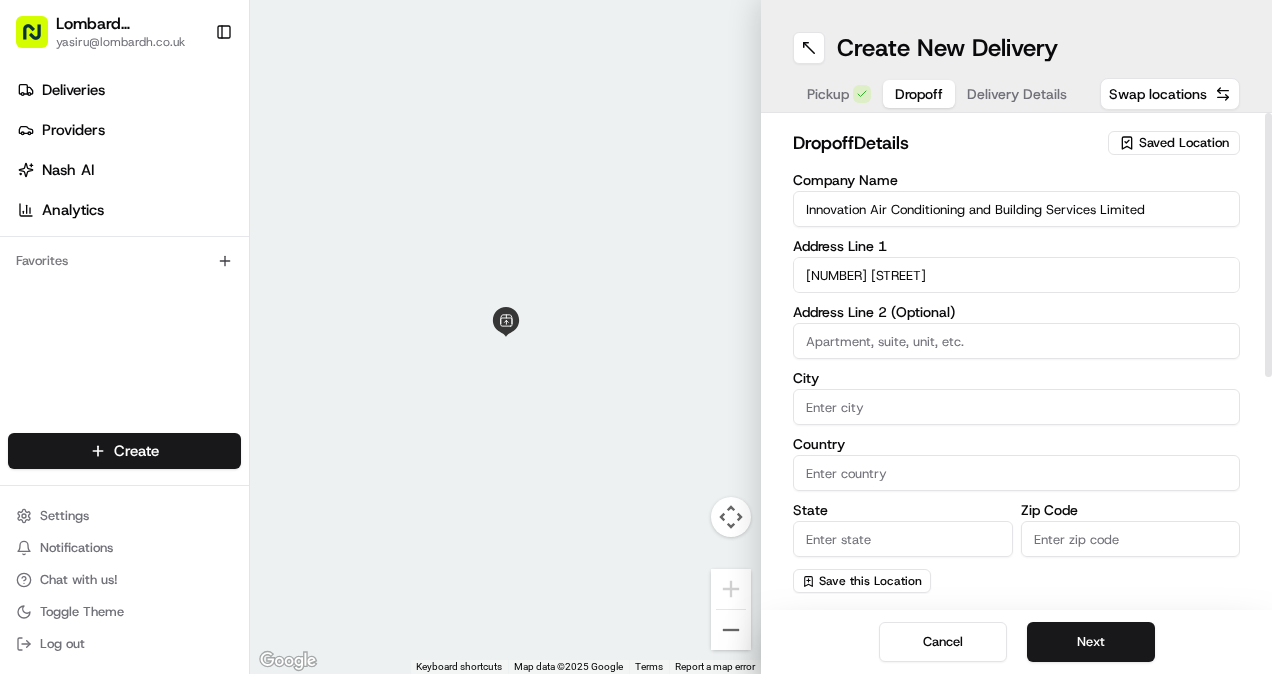 type on "Croydon" 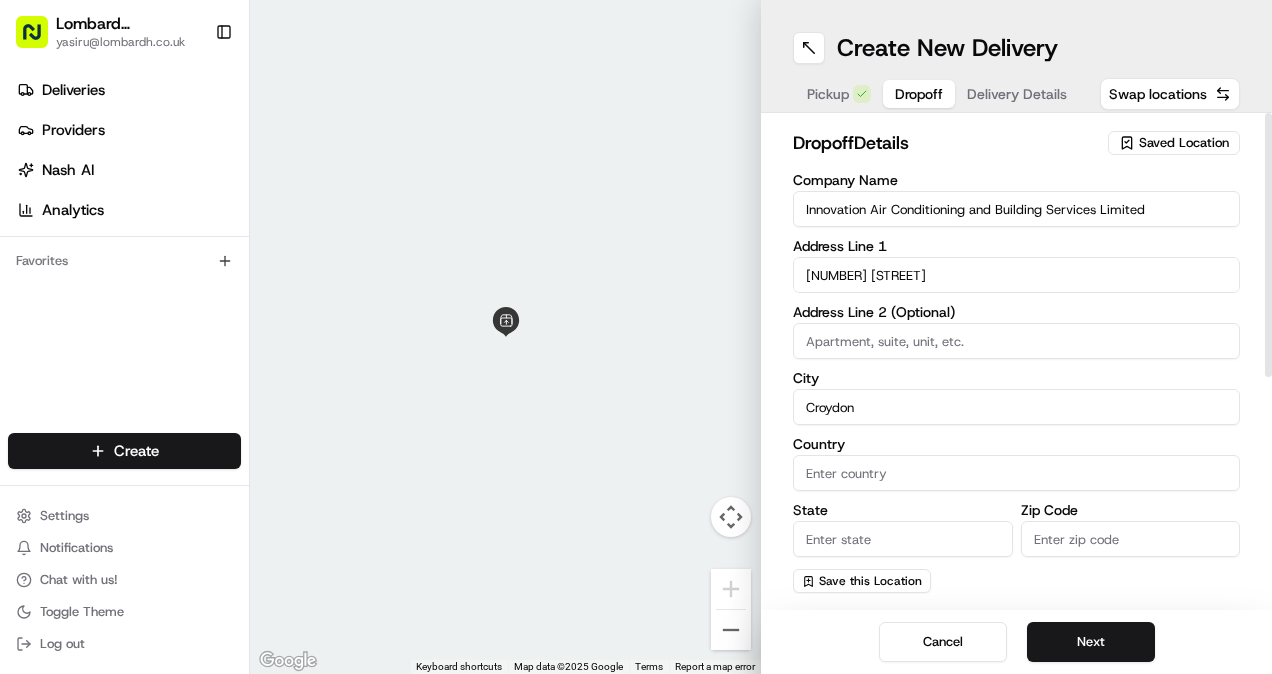 type on "United Kingdom" 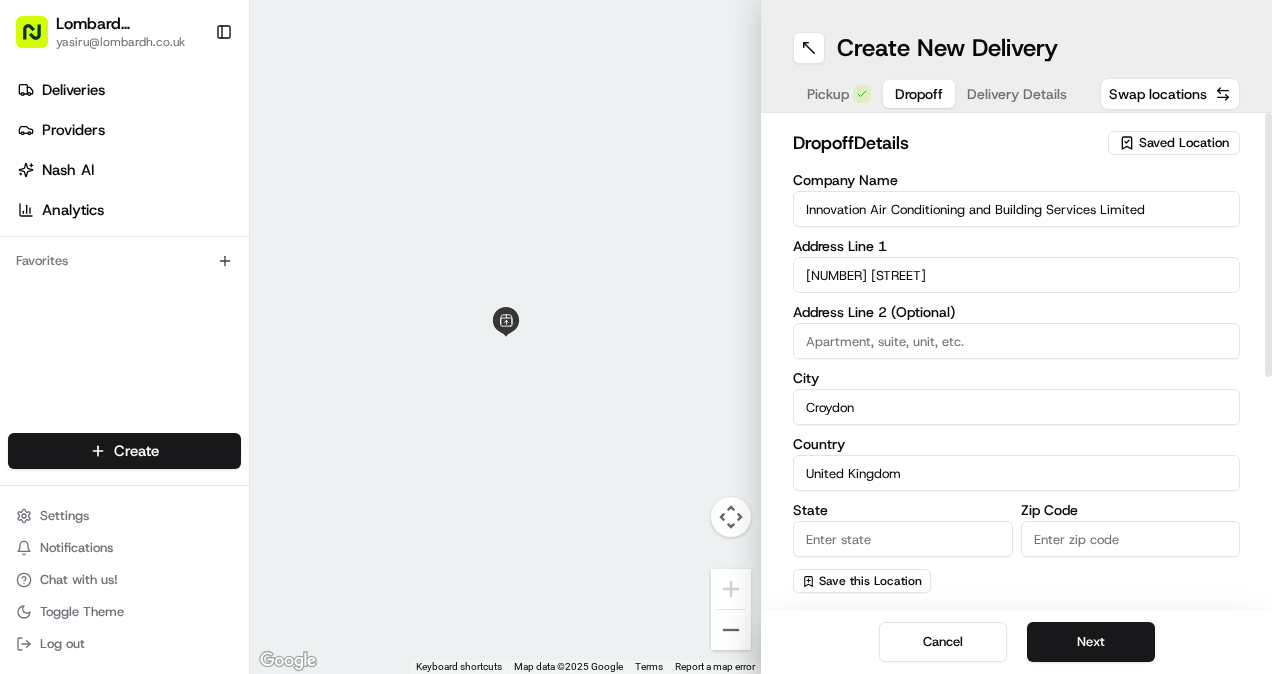 type on "England" 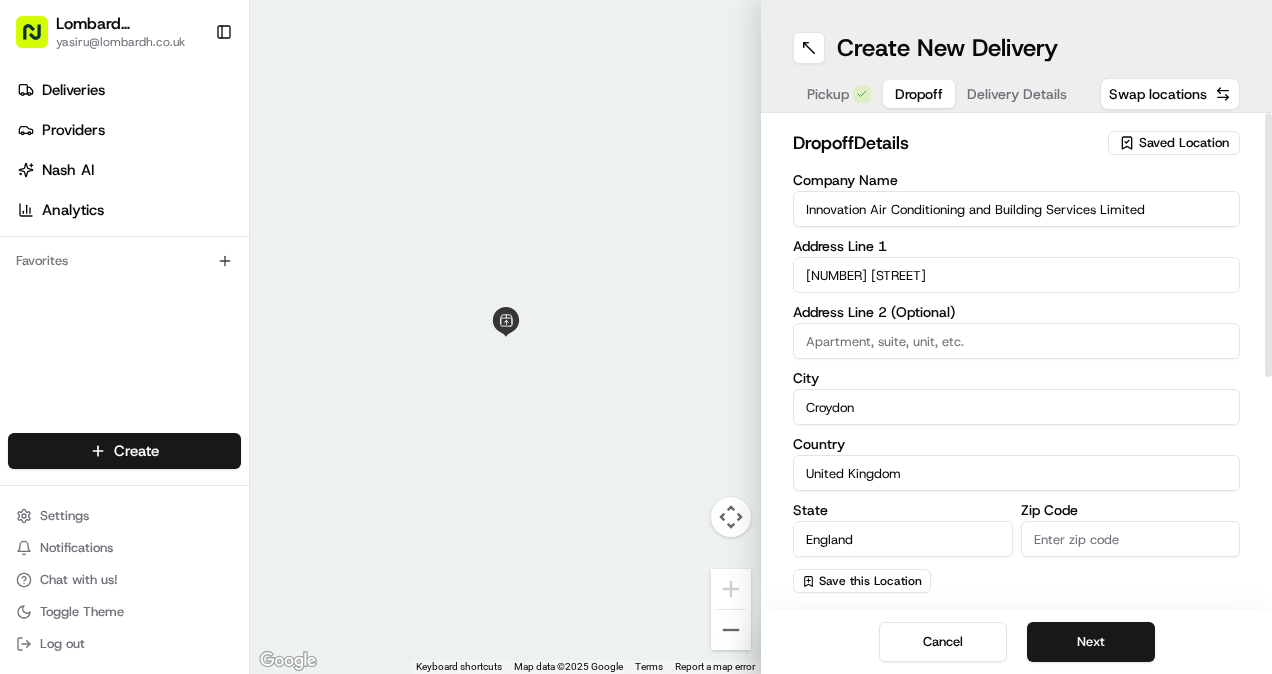 type on "CR9 2JT" 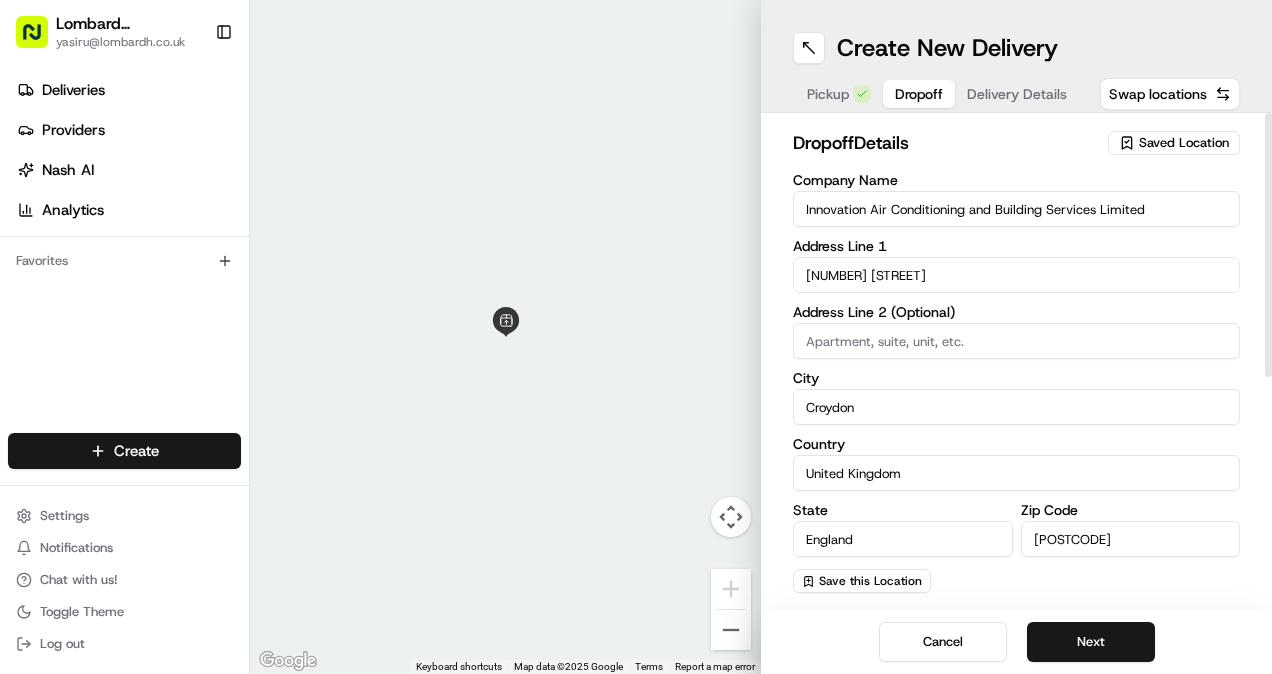 type on "Gemma" 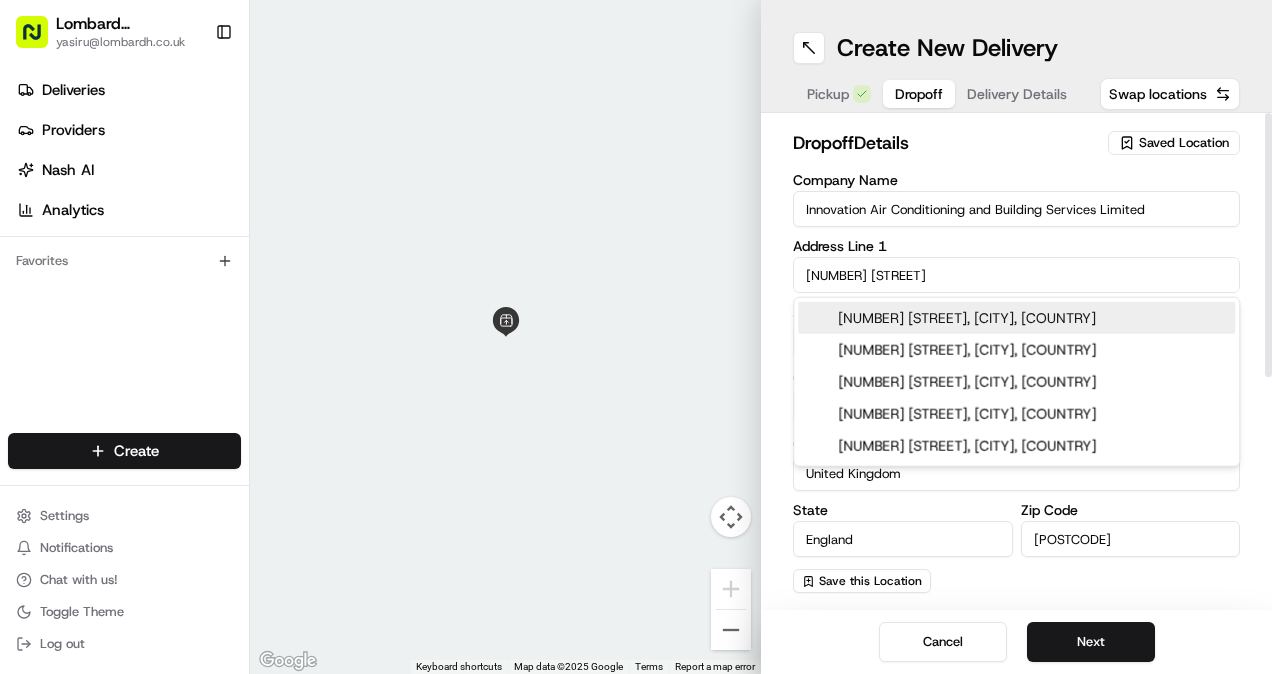 click on "2 Lansdowne Road, Croydon, UK" at bounding box center [1016, 318] 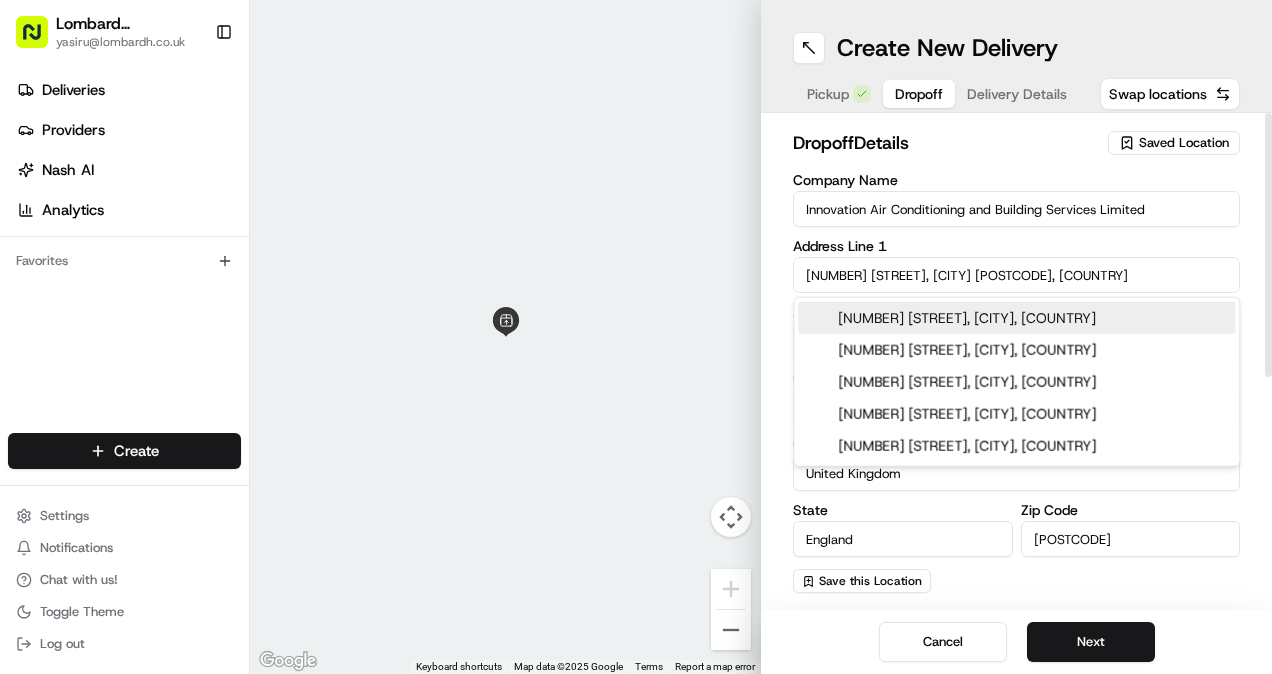 type on "2 Lansdowne Road" 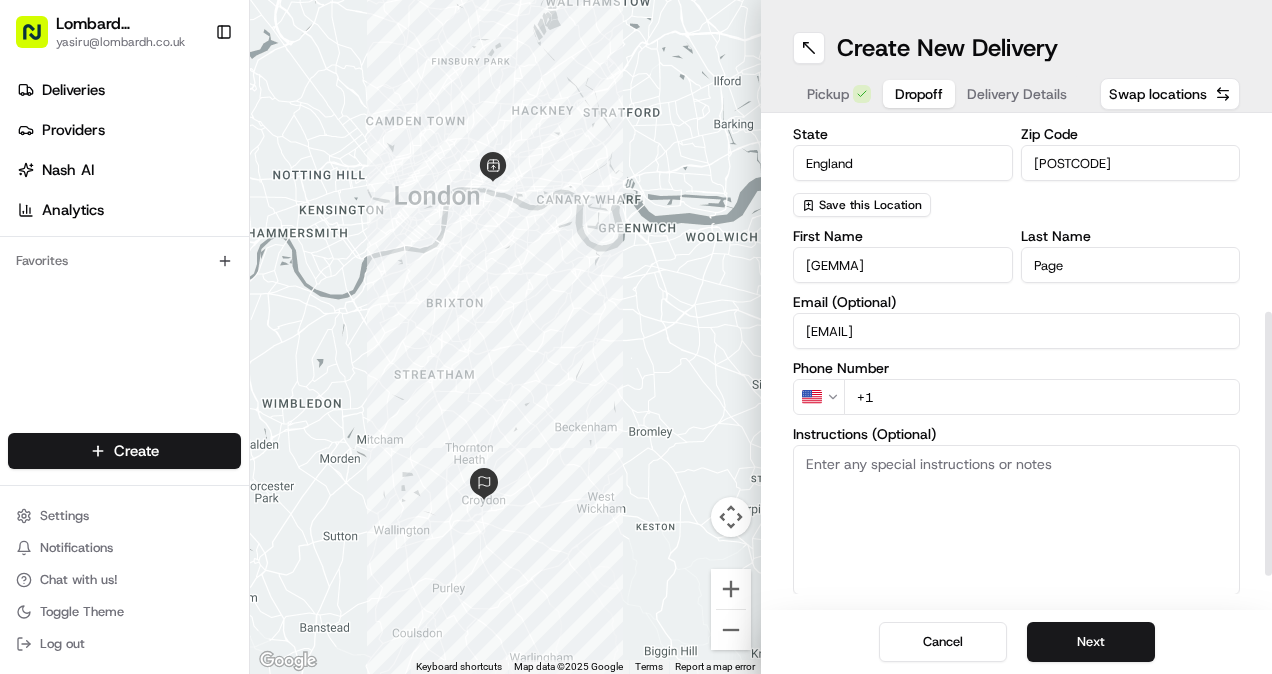 scroll, scrollTop: 378, scrollLeft: 0, axis: vertical 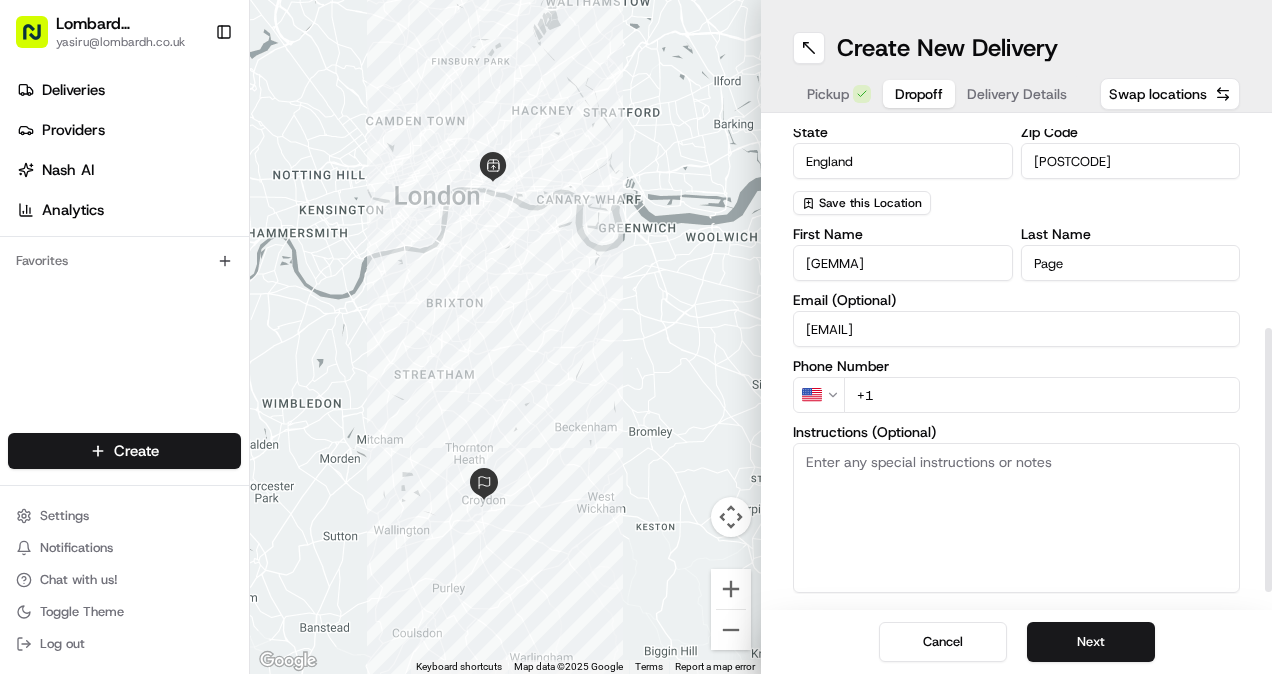 click on "Lombard Hospitality yasiru@lombardh.co.uk Toggle Sidebar Deliveries Providers Nash AI Analytics Favorites Main Menu Members & Organization Organization Users Roles Preferences Customization Tracking Orchestration Automations Dispatch Strategy Locations Pickup Locations Dropoff Locations Billing Billing Refund Requests Integrations Notification Triggers Webhooks API Keys Request Logs Create Settings Notifications Chat with us! Toggle Theme Log out ← Move left → Move right ↑ Move up ↓ Move down + Zoom in - Zoom out Home Jump left by 75% End Jump right by 75% Page Up Jump up by 75% Page Down Jump down by 75% Keyboard shortcuts Map Data Map data ©2025 Google Map data ©2025 Google 2 km  Click to toggle between metric and imperial units Terms Report a map error Create New Delivery Pickup Dropoff Delivery Details Swap locations dropoff  Details Saved Location Company Name Innovation Air Conditioning and Building Services Limited Address Line 1 2 Lansdowne Road Address Line 2 (Optional) US" at bounding box center (636, 337) 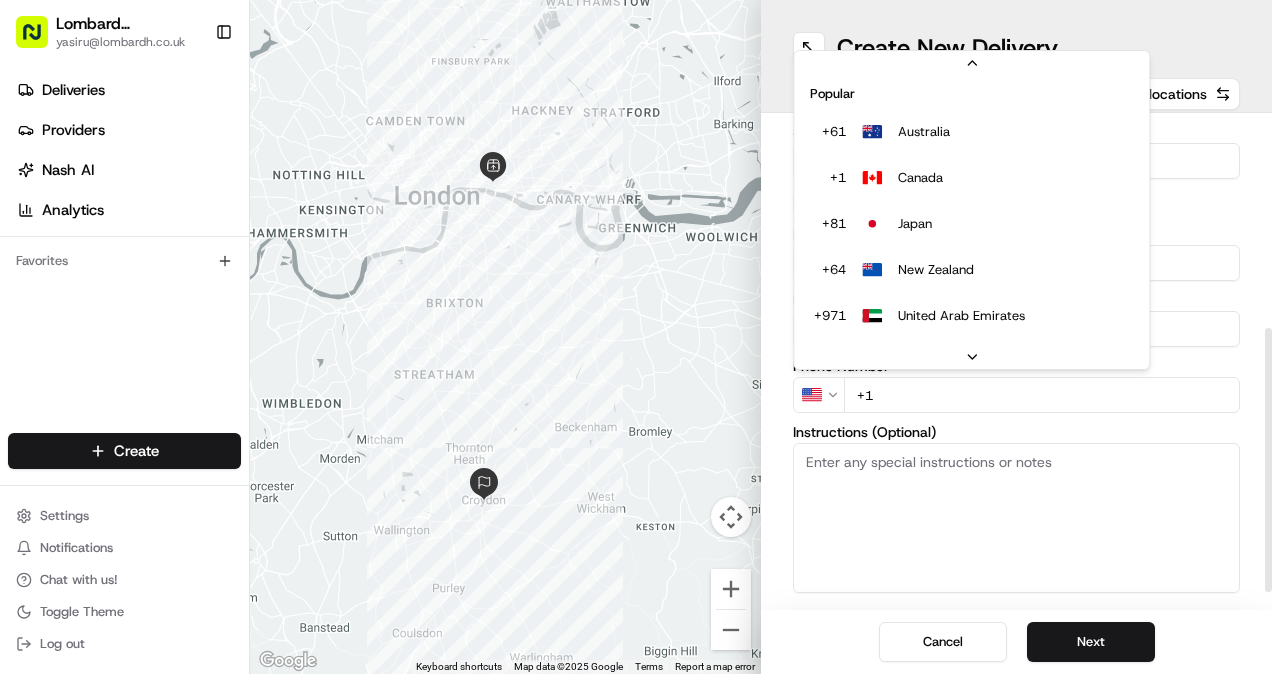 scroll, scrollTop: 85, scrollLeft: 0, axis: vertical 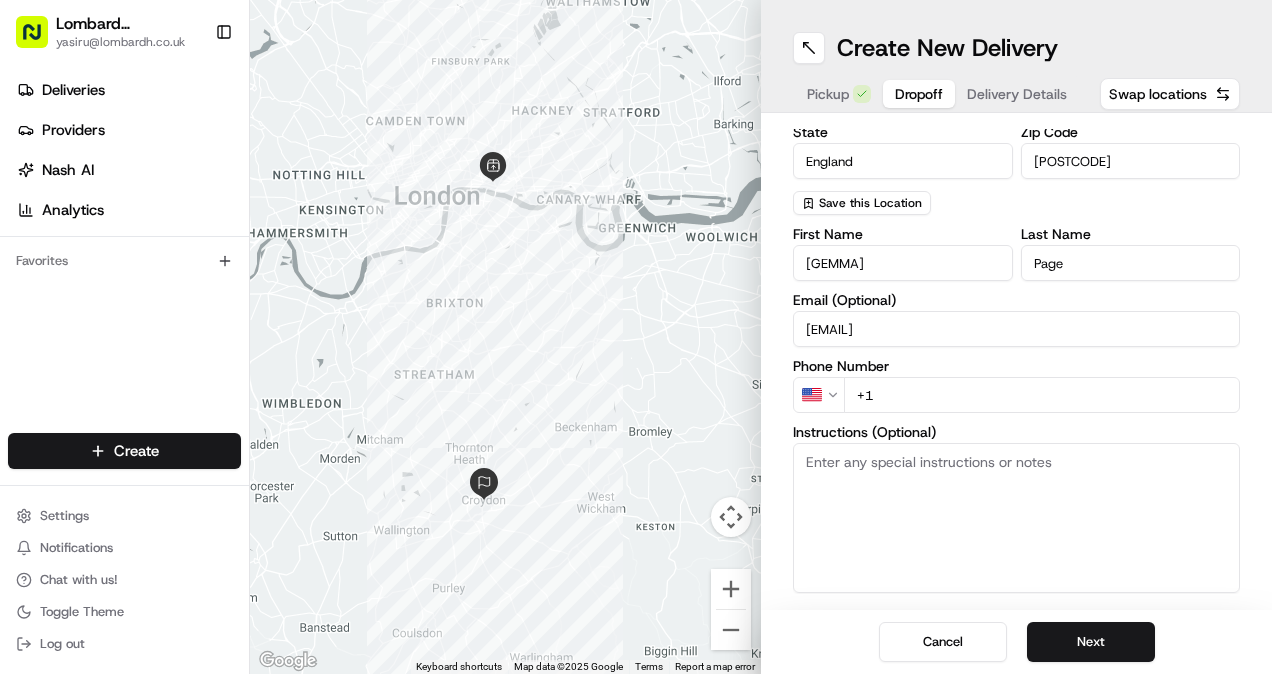 click on "Lombard Hospitality yasiru@lombardh.co.uk Toggle Sidebar Deliveries Providers Nash AI Analytics Favorites Main Menu Members & Organization Organization Users Roles Preferences Customization Tracking Orchestration Automations Dispatch Strategy Locations Pickup Locations Dropoff Locations Billing Billing Refund Requests Integrations Notification Triggers Webhooks API Keys Request Logs Create Settings Notifications Chat with us! Toggle Theme Log out ← Move left → Move right ↑ Move up ↓ Move down + Zoom in - Zoom out Home Jump left by 75% End Jump right by 75% Page Up Jump up by 75% Page Down Jump down by 75% Keyboard shortcuts Map Data Map data ©2025 Google Map data ©2025 Google 2 km  Click to toggle between metric and imperial units Terms Report a map error Create New Delivery Pickup Dropoff Delivery Details Swap locations dropoff  Details Saved Location Company Name Innovation Air Conditioning and Building Services Limited Address Line 1 2 Lansdowne Road Address Line 2 (Optional) US" at bounding box center [636, 337] 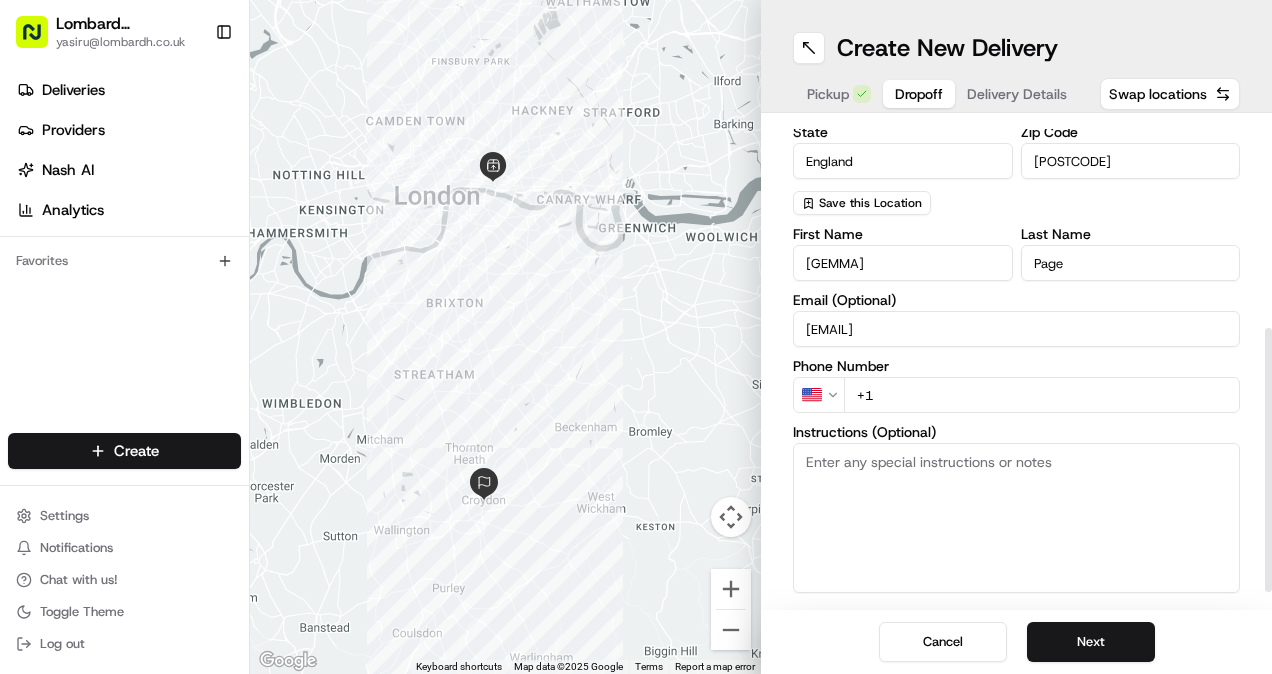 click on "Lombard Hospitality yasiru@lombardh.co.uk Toggle Sidebar Deliveries Providers Nash AI Analytics Favorites Main Menu Members & Organization Organization Users Roles Preferences Customization Tracking Orchestration Automations Dispatch Strategy Locations Pickup Locations Dropoff Locations Billing Billing Refund Requests Integrations Notification Triggers Webhooks API Keys Request Logs Create Settings Notifications Chat with us! Toggle Theme Log out ← Move left → Move right ↑ Move up ↓ Move down + Zoom in - Zoom out Home Jump left by 75% End Jump right by 75% Page Up Jump up by 75% Page Down Jump down by 75% Keyboard shortcuts Map Data Map data ©2025 Google Map data ©2025 Google 2 km  Click to toggle between metric and imperial units Terms Report a map error Create New Delivery Pickup Dropoff Delivery Details Swap locations dropoff  Details Saved Location Company Name Innovation Air Conditioning and Building Services Limited Address Line 1 2 Lansdowne Road Address Line 2 (Optional) US" at bounding box center (636, 337) 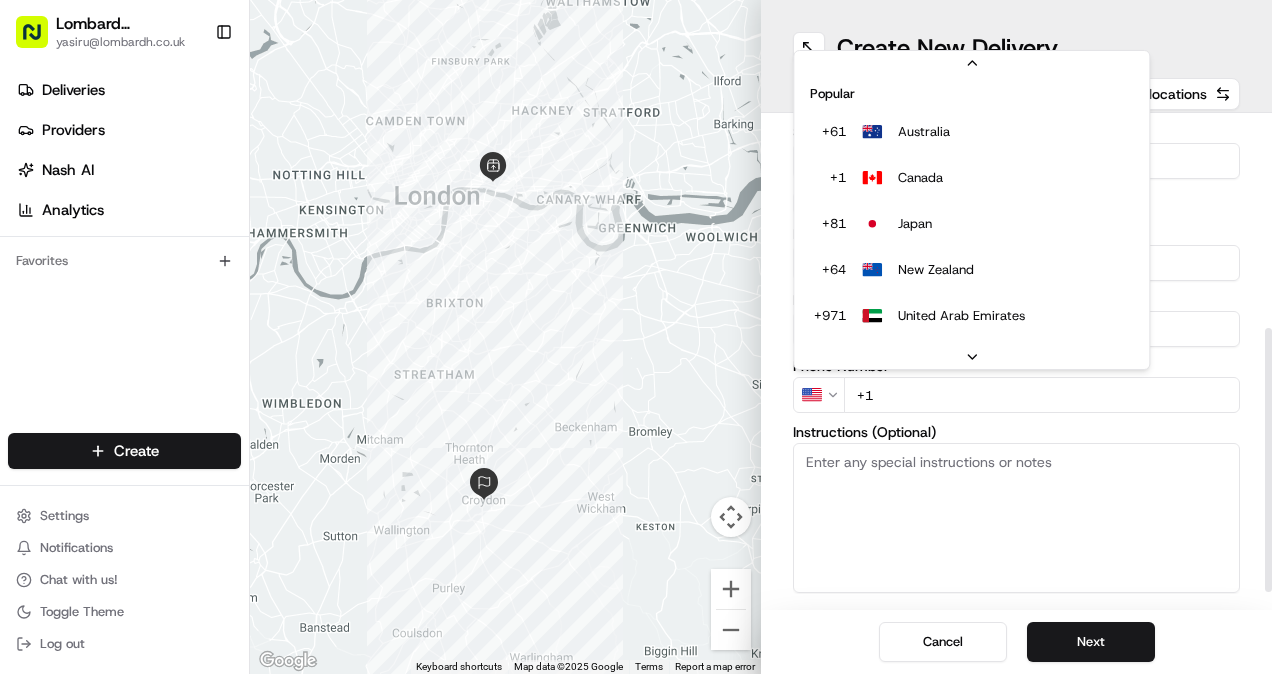 scroll, scrollTop: 85, scrollLeft: 0, axis: vertical 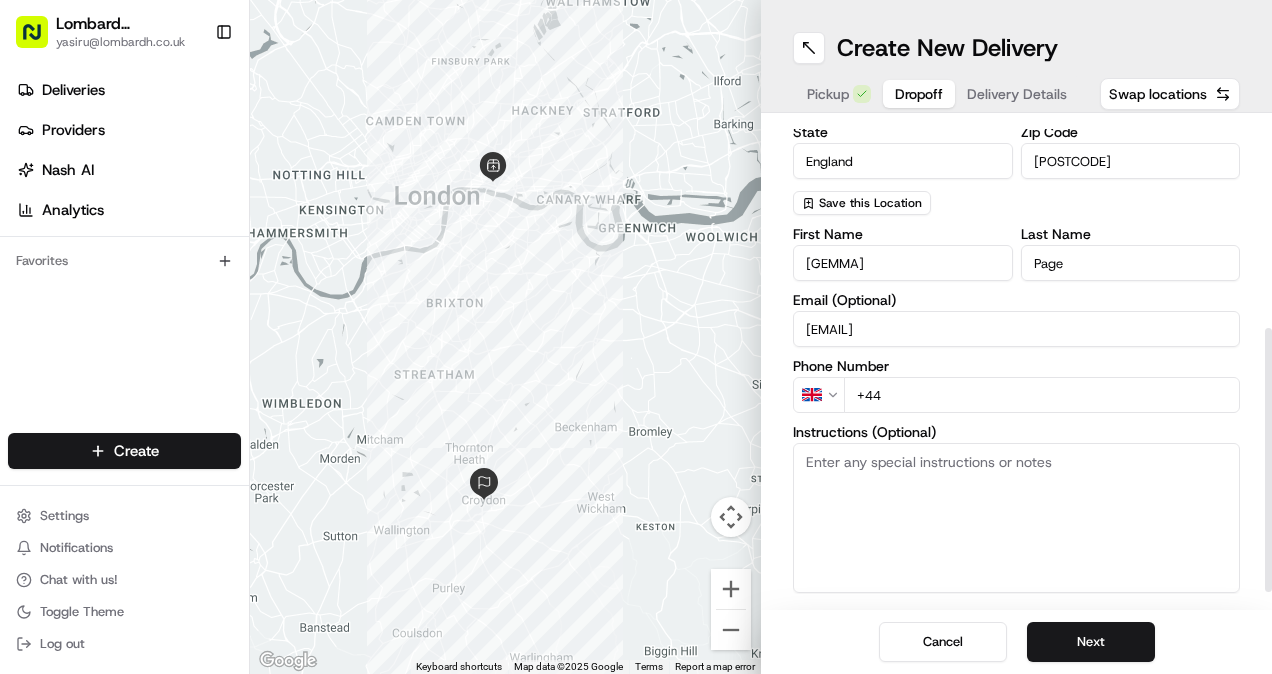click on "+44" at bounding box center (1042, 395) 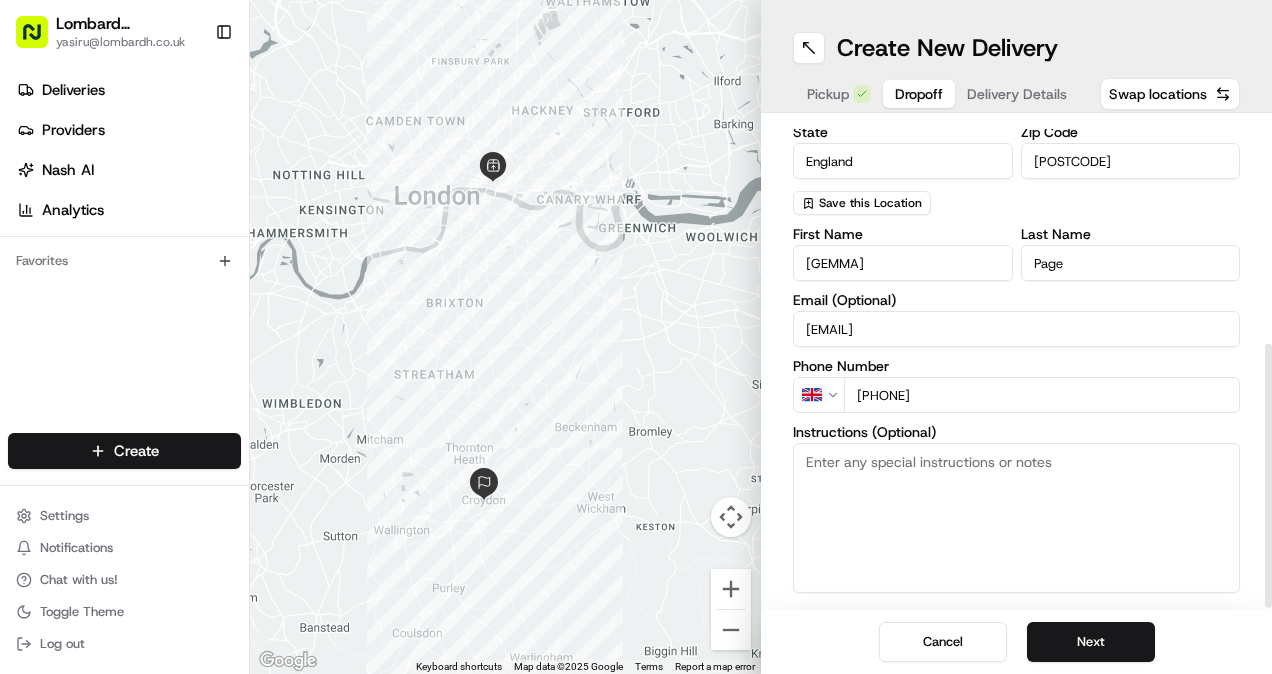 scroll, scrollTop: 409, scrollLeft: 0, axis: vertical 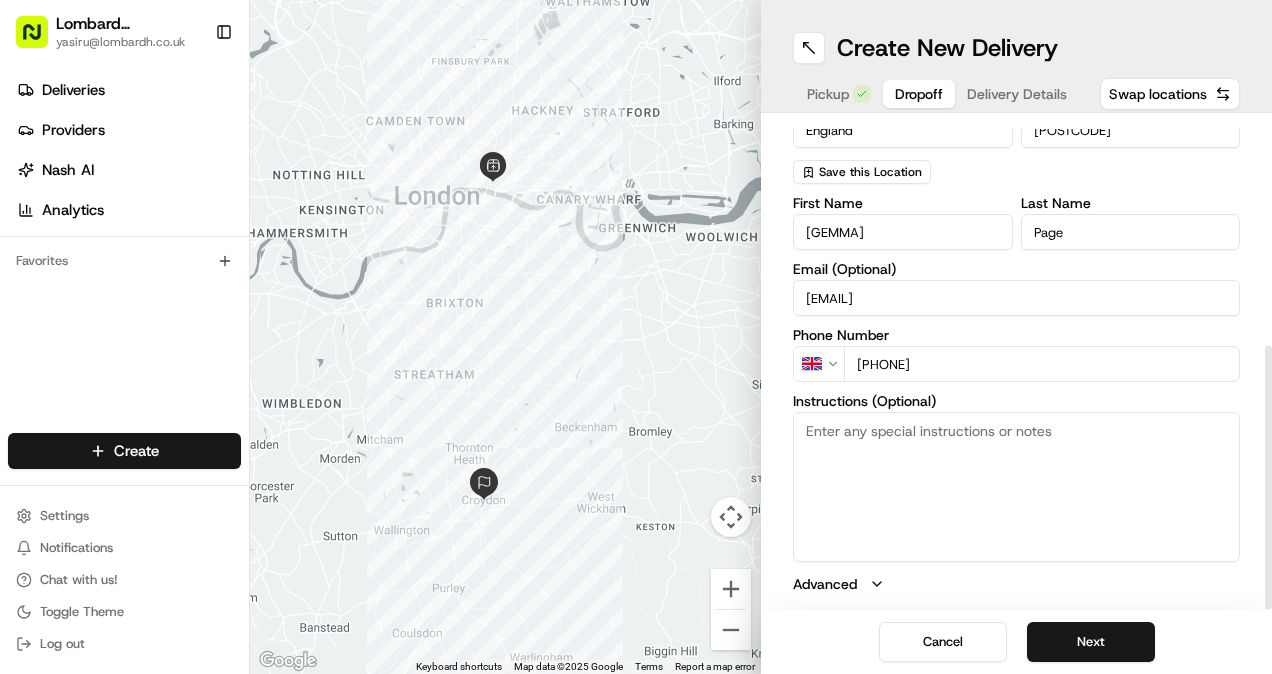 type on "+44 07587 075983" 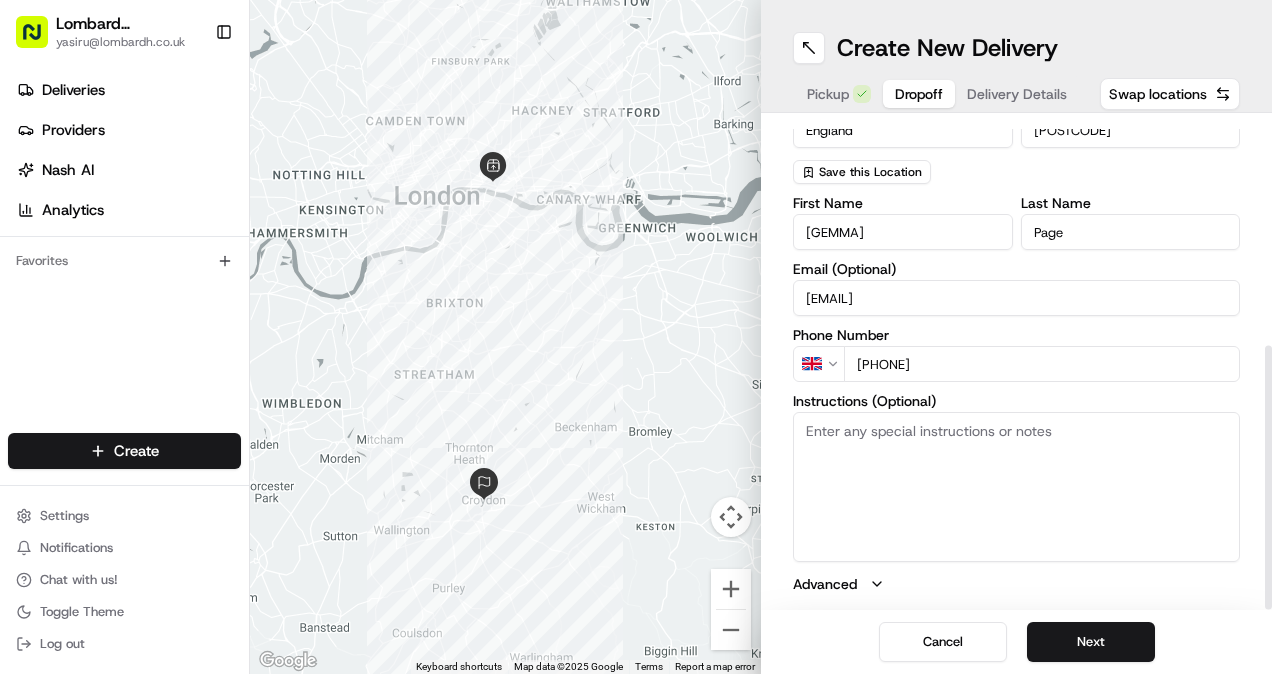 click on "Instructions (Optional)" at bounding box center (1016, 487) 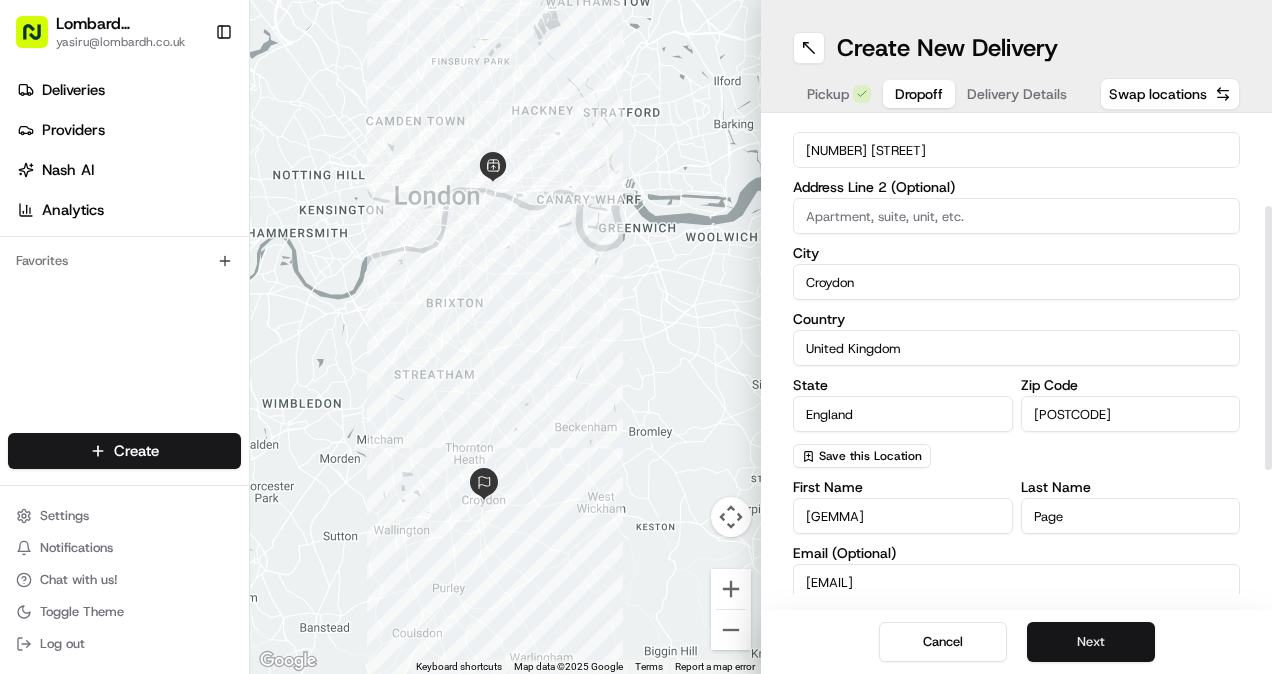 scroll, scrollTop: 111, scrollLeft: 0, axis: vertical 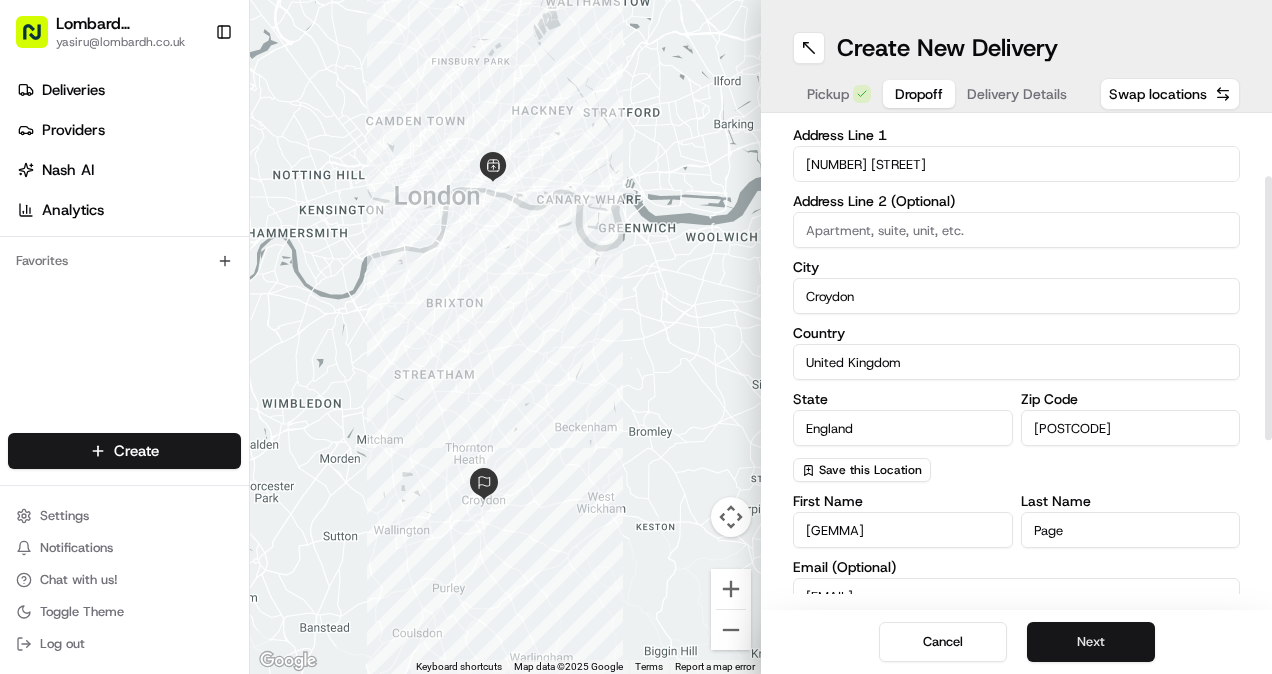 click on "Next" at bounding box center (1091, 642) 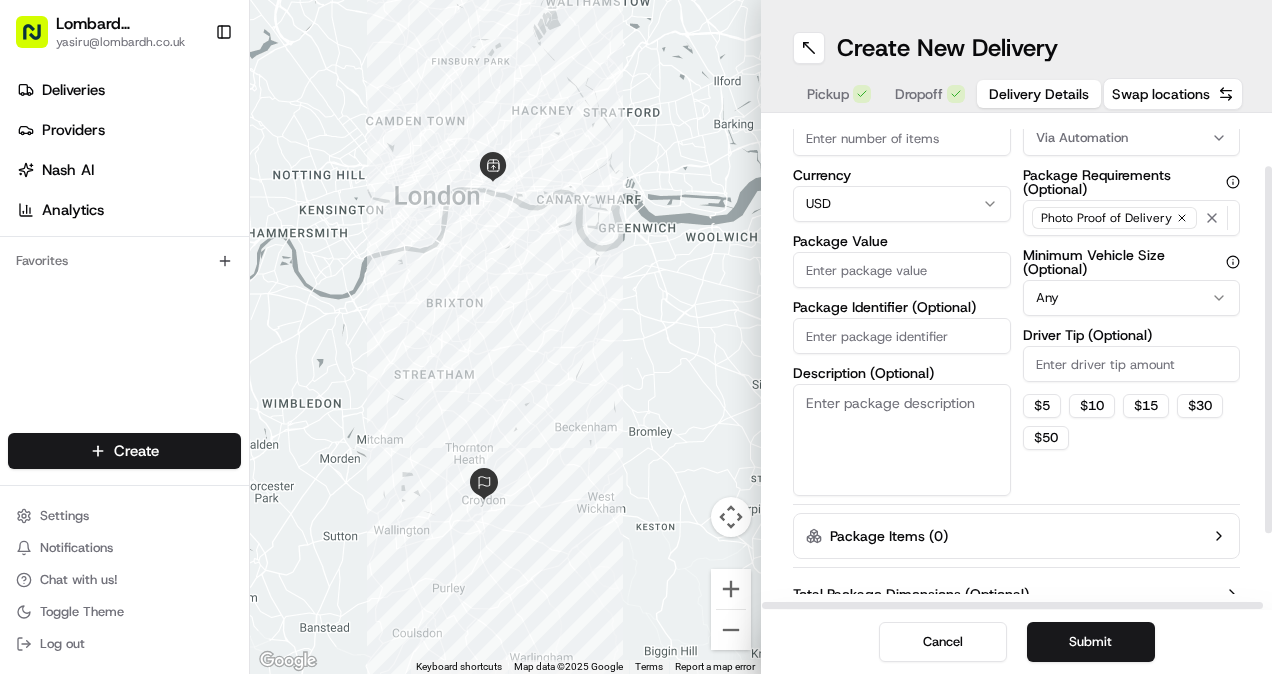 scroll, scrollTop: 64, scrollLeft: 0, axis: vertical 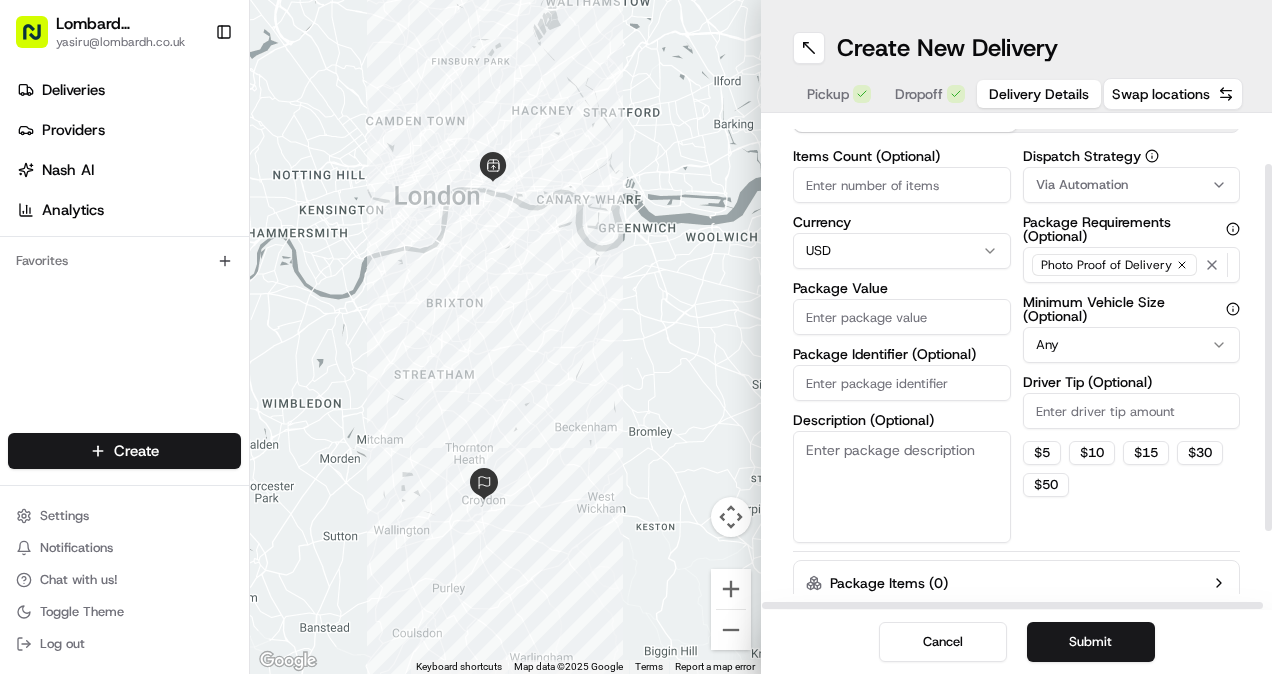 click on "Lombard Hospitality yasiru@lombardh.co.uk Toggle Sidebar Deliveries Providers Nash AI Analytics Favorites Main Menu Members & Organization Organization Users Roles Preferences Customization Tracking Orchestration Automations Dispatch Strategy Locations Pickup Locations Dropoff Locations Billing Billing Refund Requests Integrations Notification Triggers Webhooks API Keys Request Logs Create Settings Notifications Chat with us! Toggle Theme Log out ← Move left → Move right ↑ Move up ↓ Move down + Zoom in - Zoom out Home Jump left by 75% End Jump right by 75% Page Up Jump up by 75% Page Down Jump down by 75% Keyboard shortcuts Map Data Map data ©2025 Google Map data ©2025 Google 2 km  Click to toggle between metric and imperial units Terms Report a map error Create New Delivery Pickup Dropoff Delivery Details Swap locations Delivery Details now scheduled Items Count (Optional) Currency USD Package Value Package Identifier (Optional) Description (Optional) Dispatch Strategy Any $ 5 $ 10" at bounding box center [636, 337] 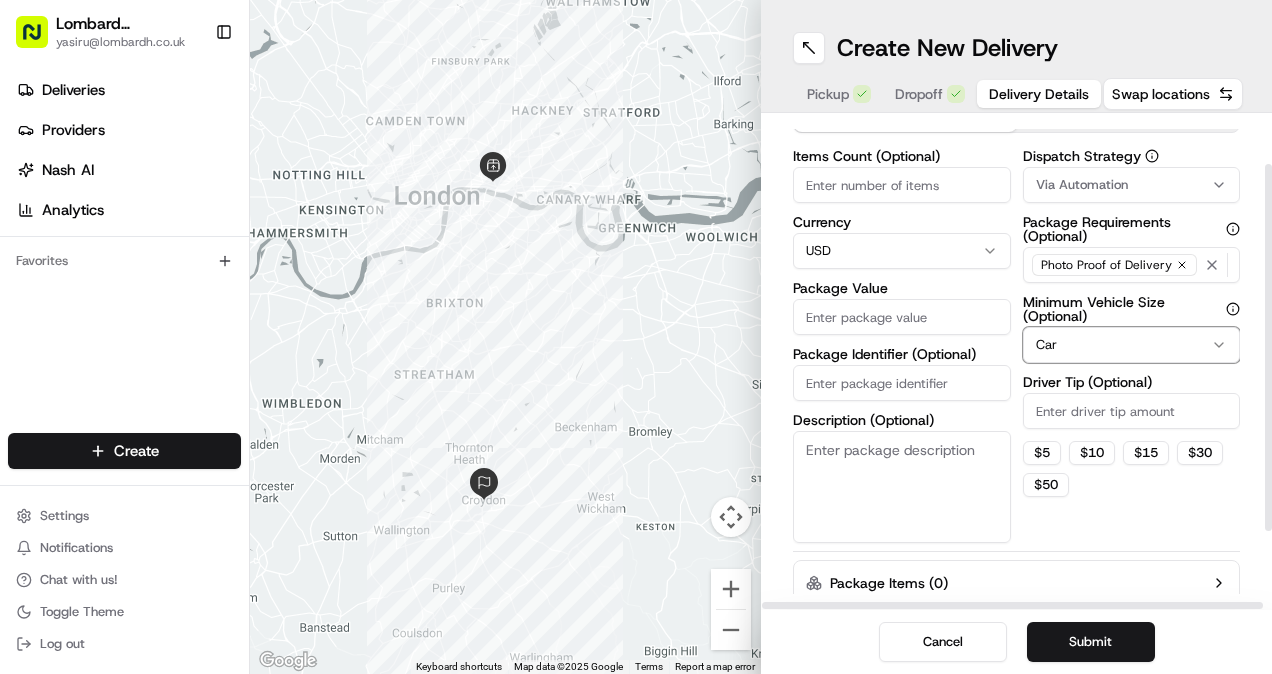 scroll, scrollTop: 0, scrollLeft: 0, axis: both 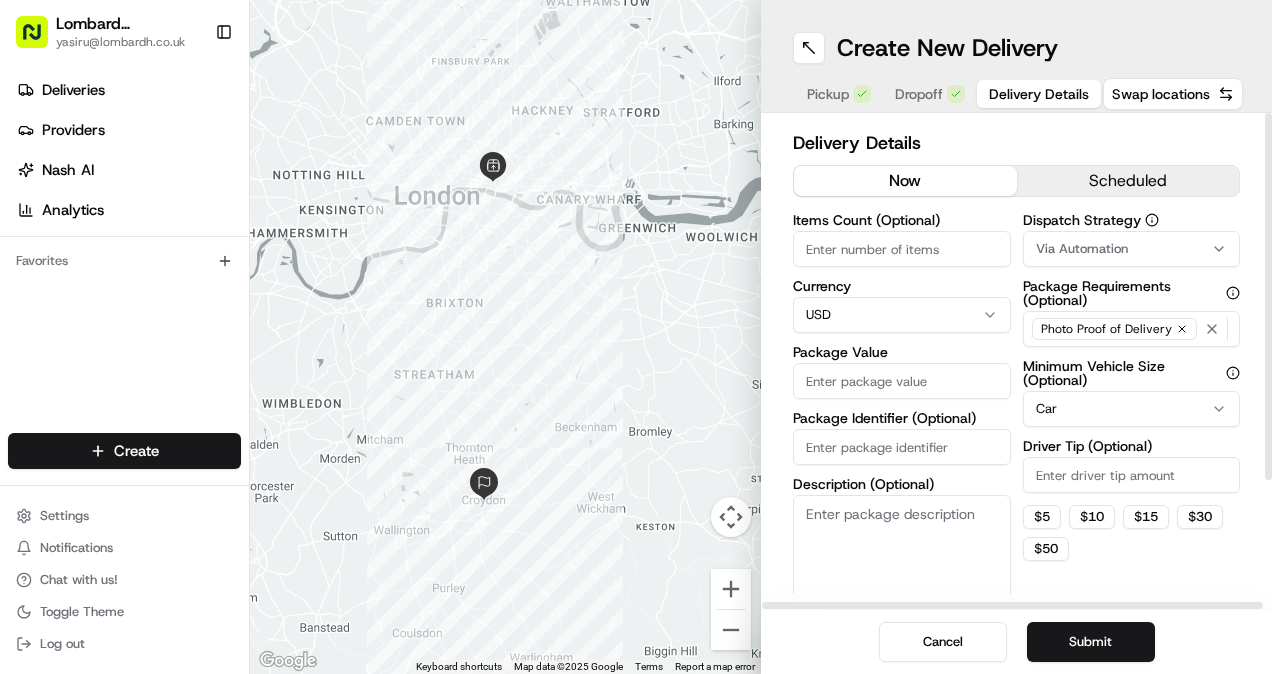 click on "Via Automation" at bounding box center [1132, 249] 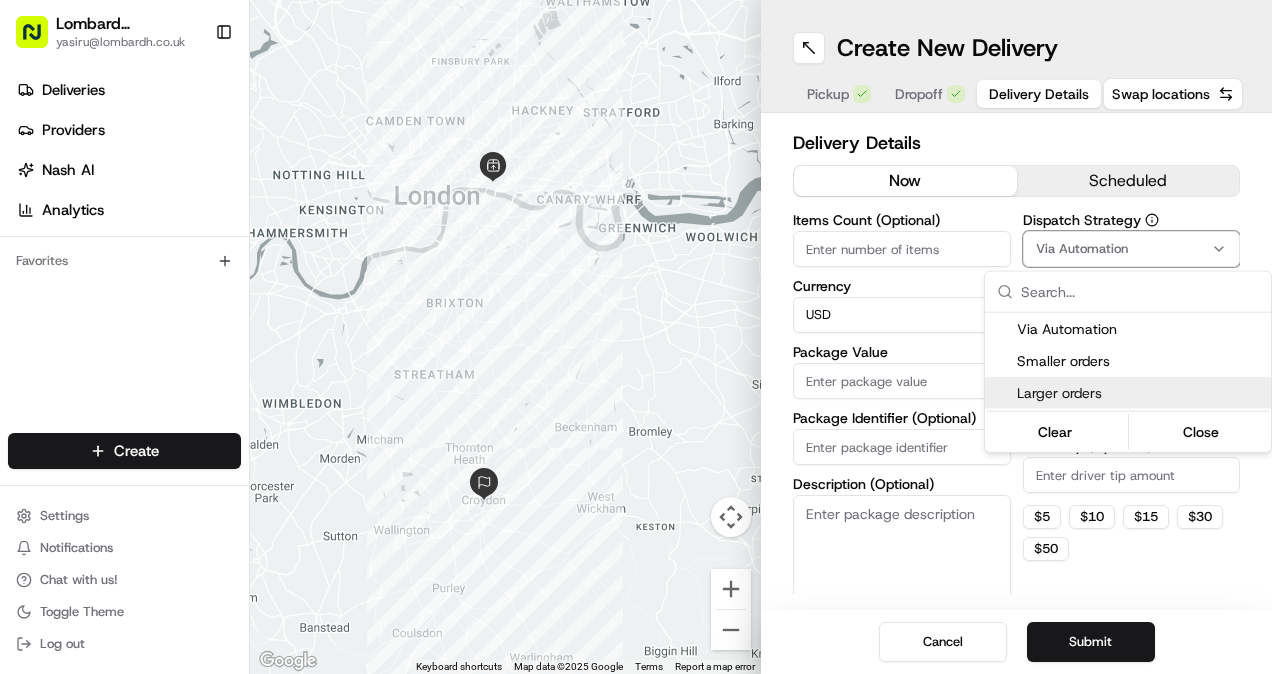 click on "Larger orders" at bounding box center (1140, 393) 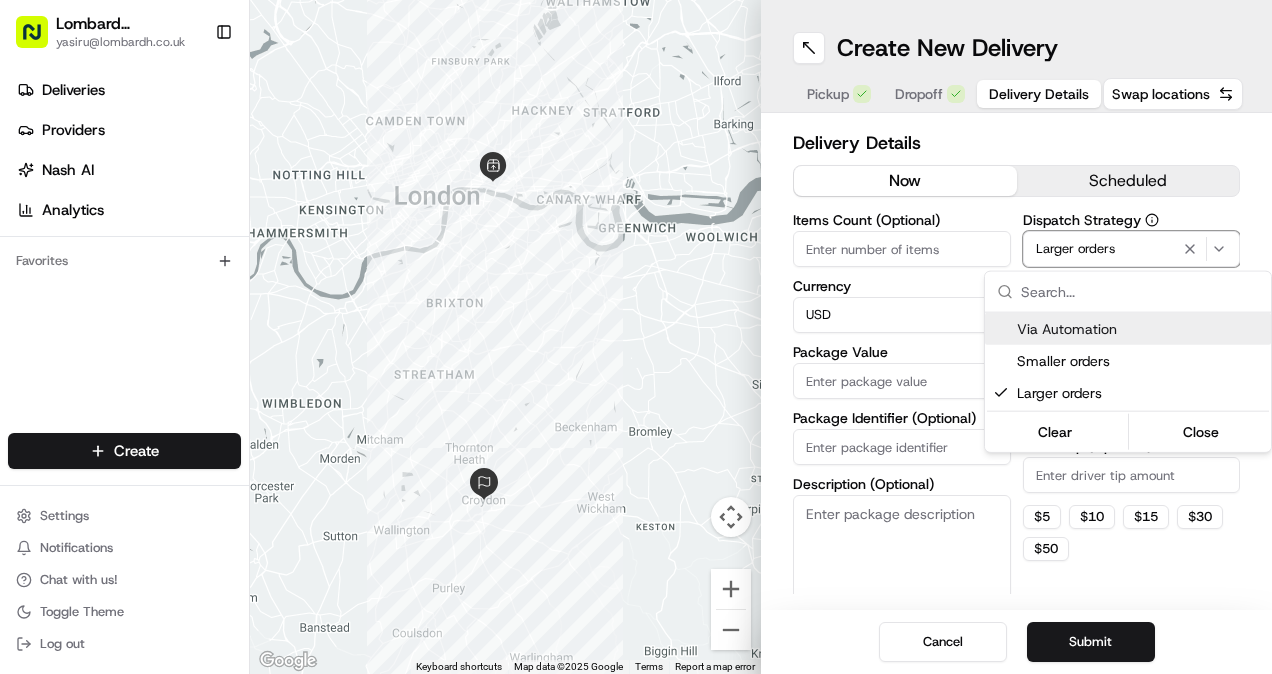 click on "Lombard Hospitality yasiru@lombardh.co.uk Toggle Sidebar Deliveries Providers Nash AI Analytics Favorites Main Menu Members & Organization Organization Users Roles Preferences Customization Tracking Orchestration Automations Dispatch Strategy Locations Pickup Locations Dropoff Locations Billing Billing Refund Requests Integrations Notification Triggers Webhooks API Keys Request Logs Create Settings Notifications Chat with us! Toggle Theme Log out ← Move left → Move right ↑ Move up ↓ Move down + Zoom in - Zoom out Home Jump left by 75% End Jump right by 75% Page Up Jump up by 75% Page Down Jump down by 75% Keyboard shortcuts Map Data Map data ©2025 Google Map data ©2025 Google 2 km  Click to toggle between metric and imperial units Terms Report a map error Create New Delivery Pickup Dropoff Delivery Details Swap locations Delivery Details now scheduled Items Count (Optional) Currency USD Package Value Package Identifier (Optional) Description (Optional) Dispatch Strategy Car $ 5 $ 10" at bounding box center (636, 337) 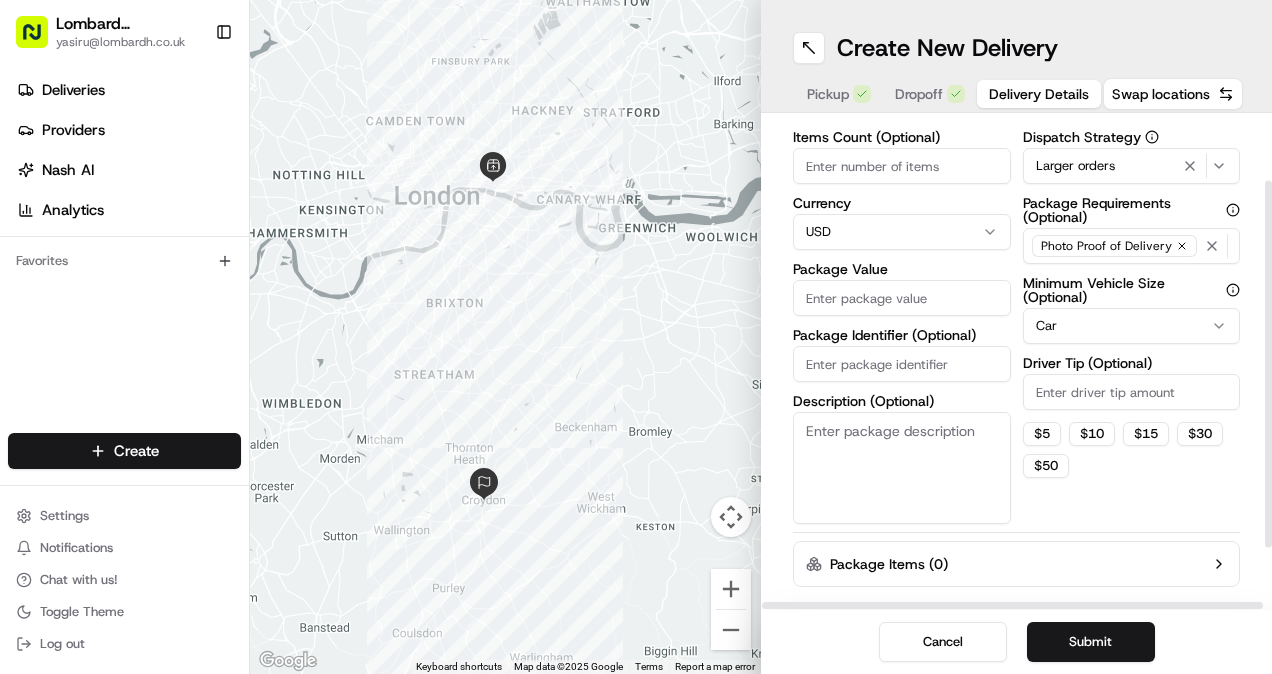 scroll, scrollTop: 86, scrollLeft: 0, axis: vertical 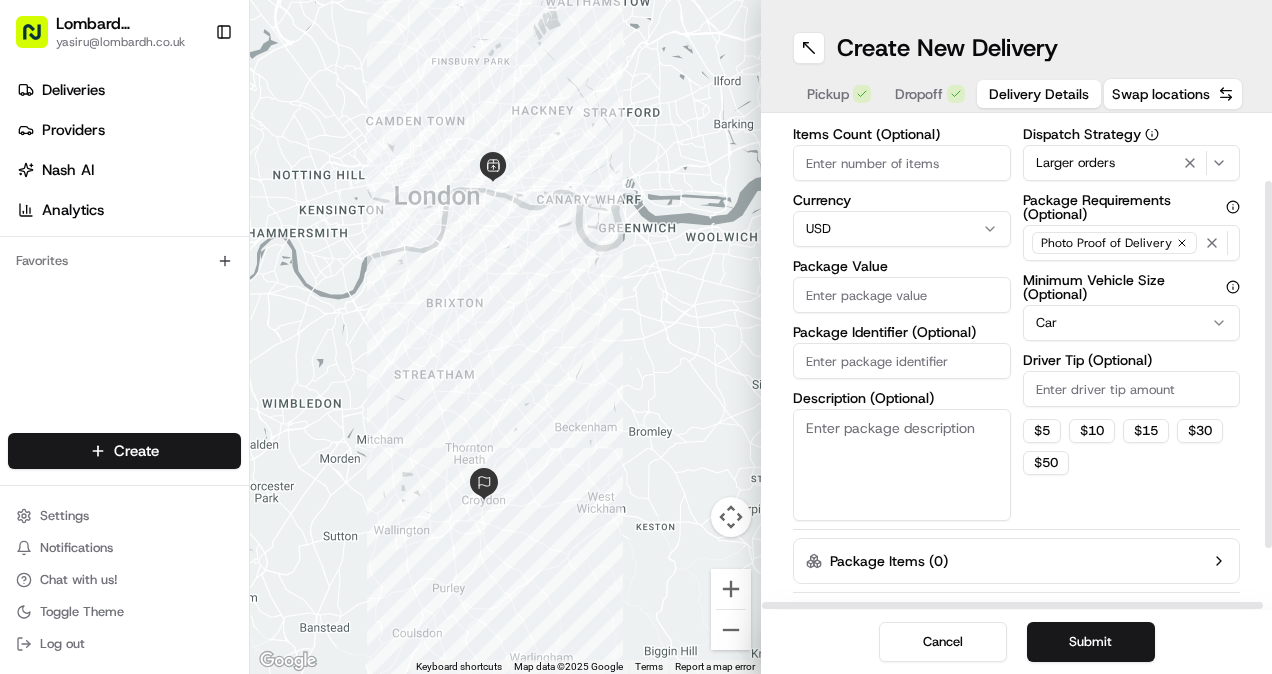 click on "Lombard Hospitality yasiru@lombardh.co.uk Toggle Sidebar Deliveries Providers Nash AI Analytics Favorites Main Menu Members & Organization Organization Users Roles Preferences Customization Tracking Orchestration Automations Dispatch Strategy Locations Pickup Locations Dropoff Locations Billing Billing Refund Requests Integrations Notification Triggers Webhooks API Keys Request Logs Create Settings Notifications Chat with us! Toggle Theme Log out ← Move left → Move right ↑ Move up ↓ Move down + Zoom in - Zoom out Home Jump left by 75% End Jump right by 75% Page Up Jump up by 75% Page Down Jump down by 75% Keyboard shortcuts Map Data Map data ©2025 Google Map data ©2025 Google 2 km  Click to toggle between metric and imperial units Terms Report a map error Create New Delivery Pickup Dropoff Delivery Details Swap locations Delivery Details now scheduled Items Count (Optional) Currency USD Package Value Package Identifier (Optional) Description (Optional) Dispatch Strategy Car $ 5 $ 10" at bounding box center (636, 337) 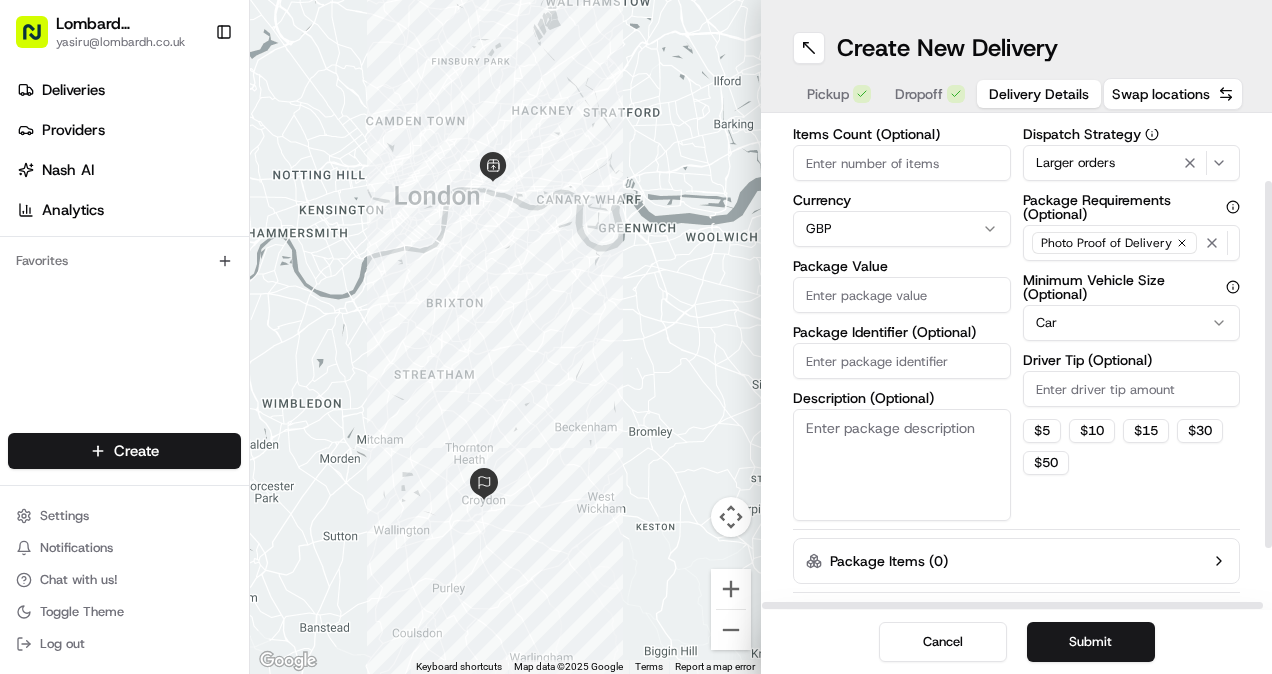 click on "Package Value" at bounding box center [902, 295] 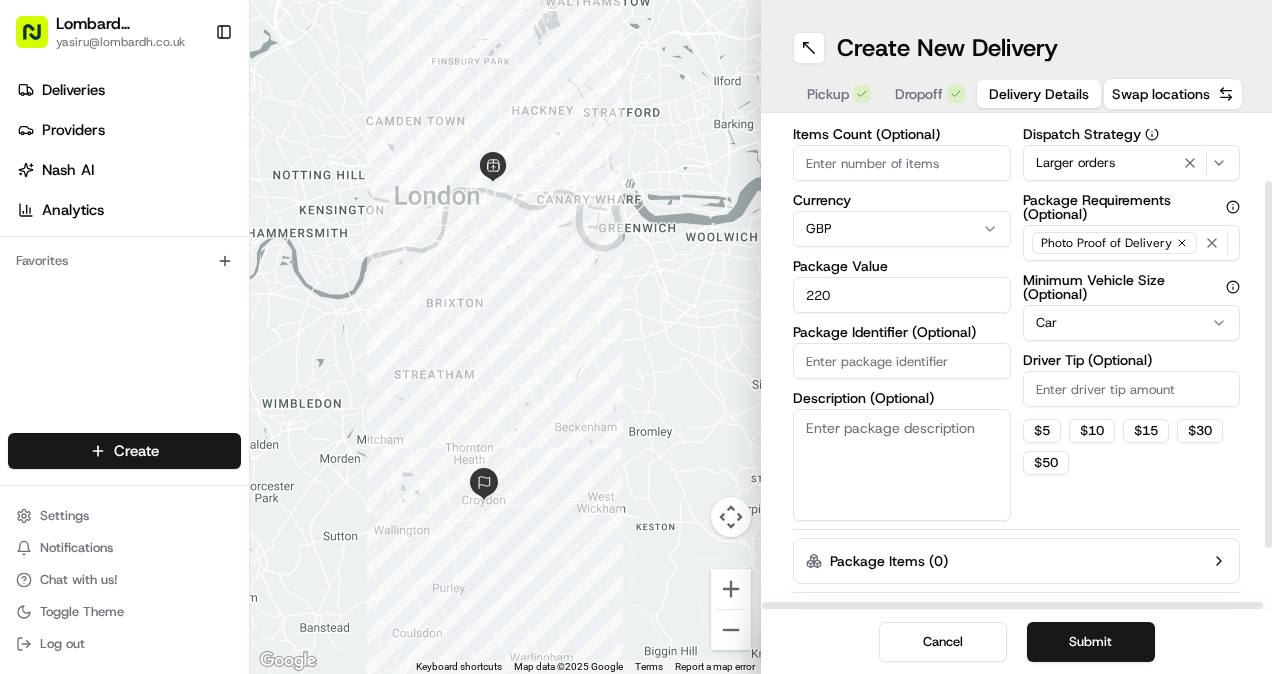 type on "220" 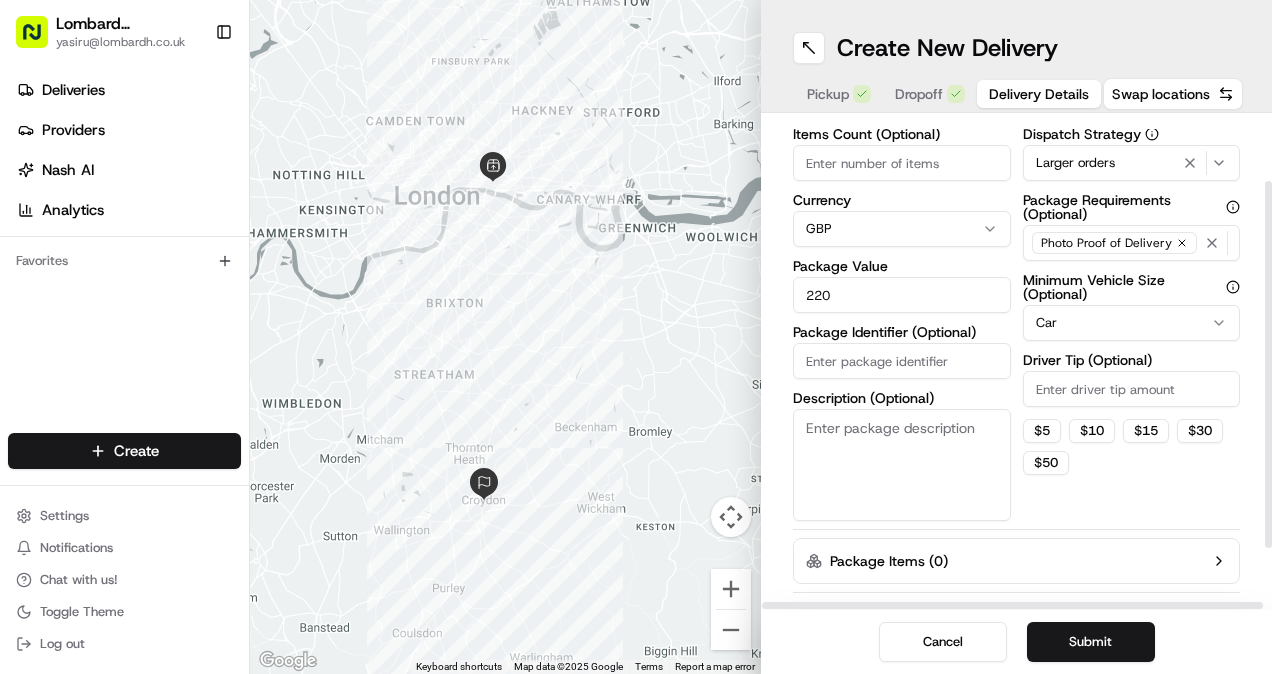 click on "Package Identifier (Optional)" at bounding box center (902, 332) 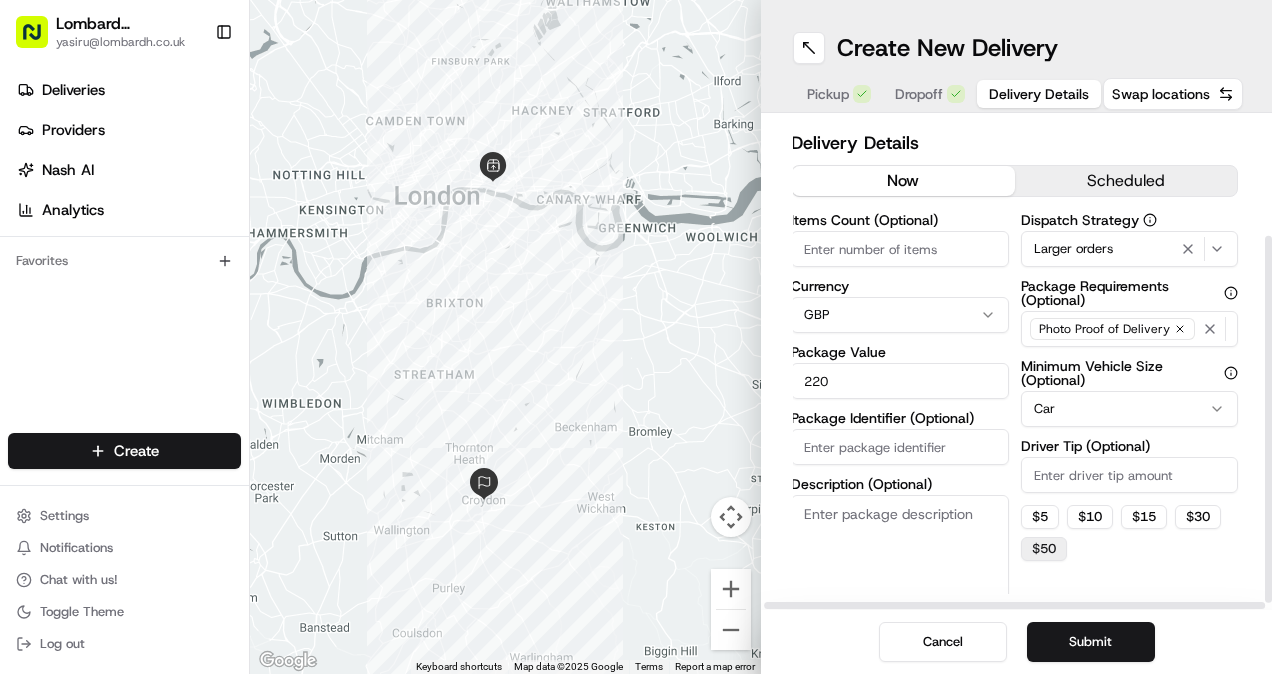 scroll, scrollTop: 164, scrollLeft: 2, axis: both 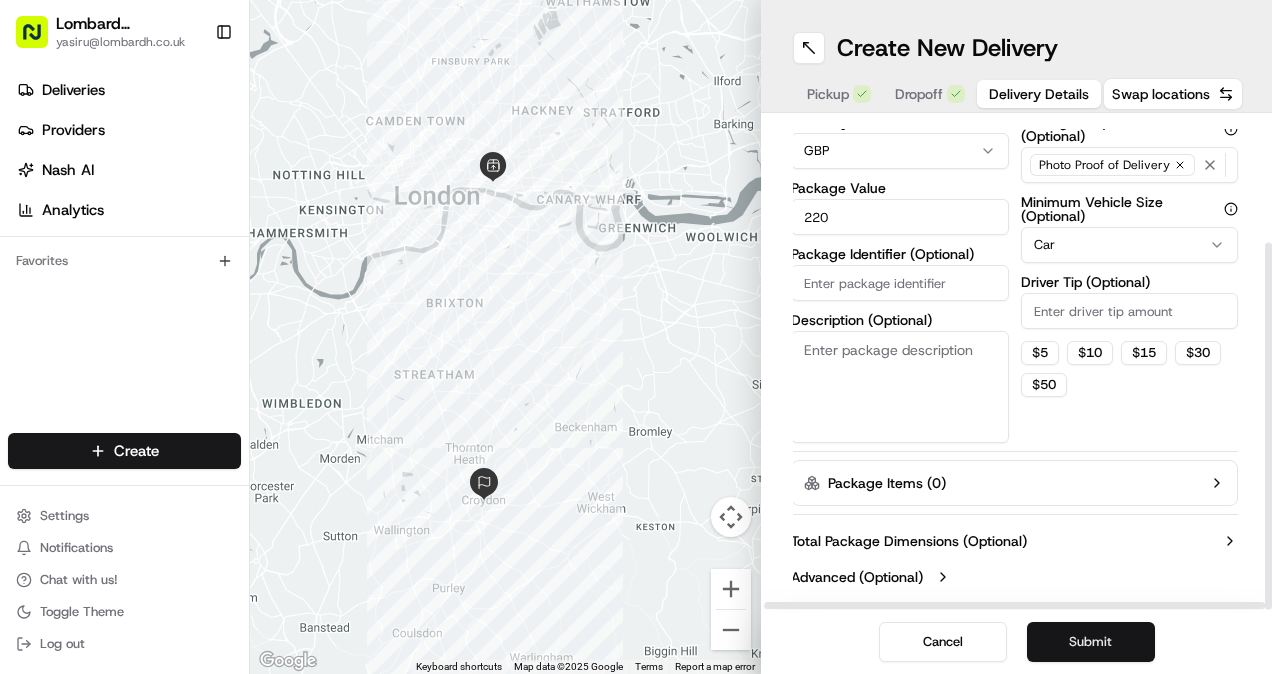 click on "Submit" at bounding box center [1091, 642] 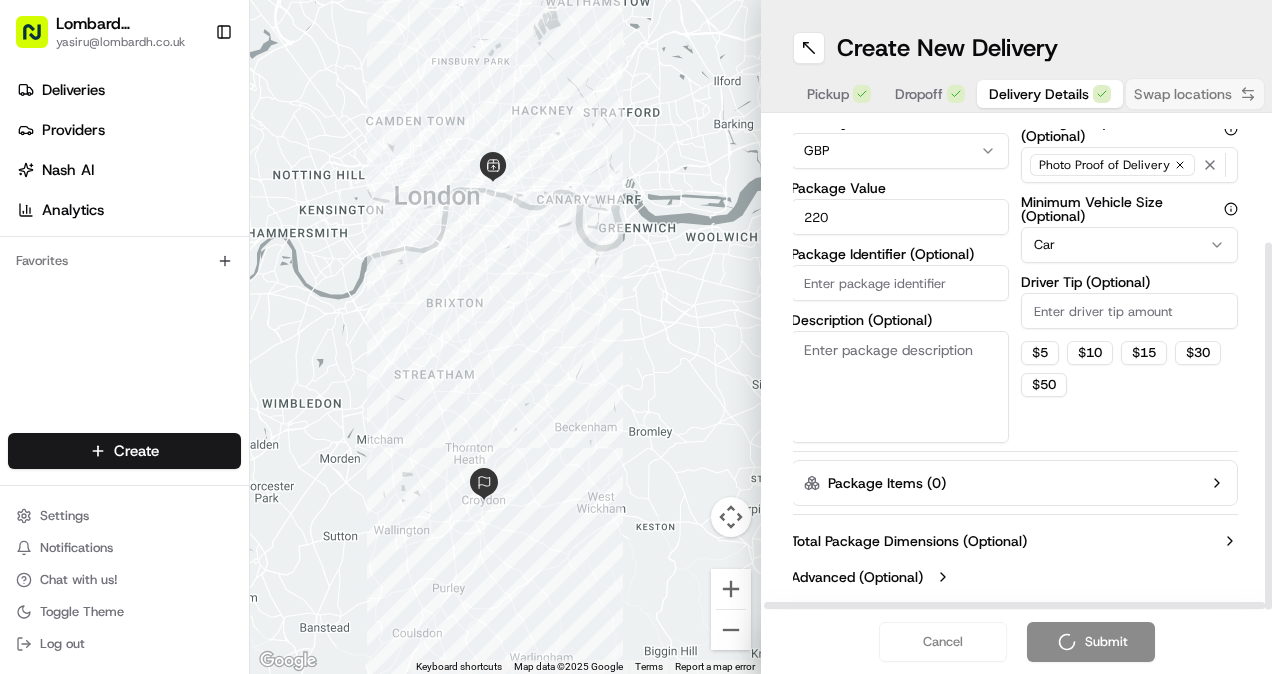 scroll, scrollTop: 0, scrollLeft: 2, axis: horizontal 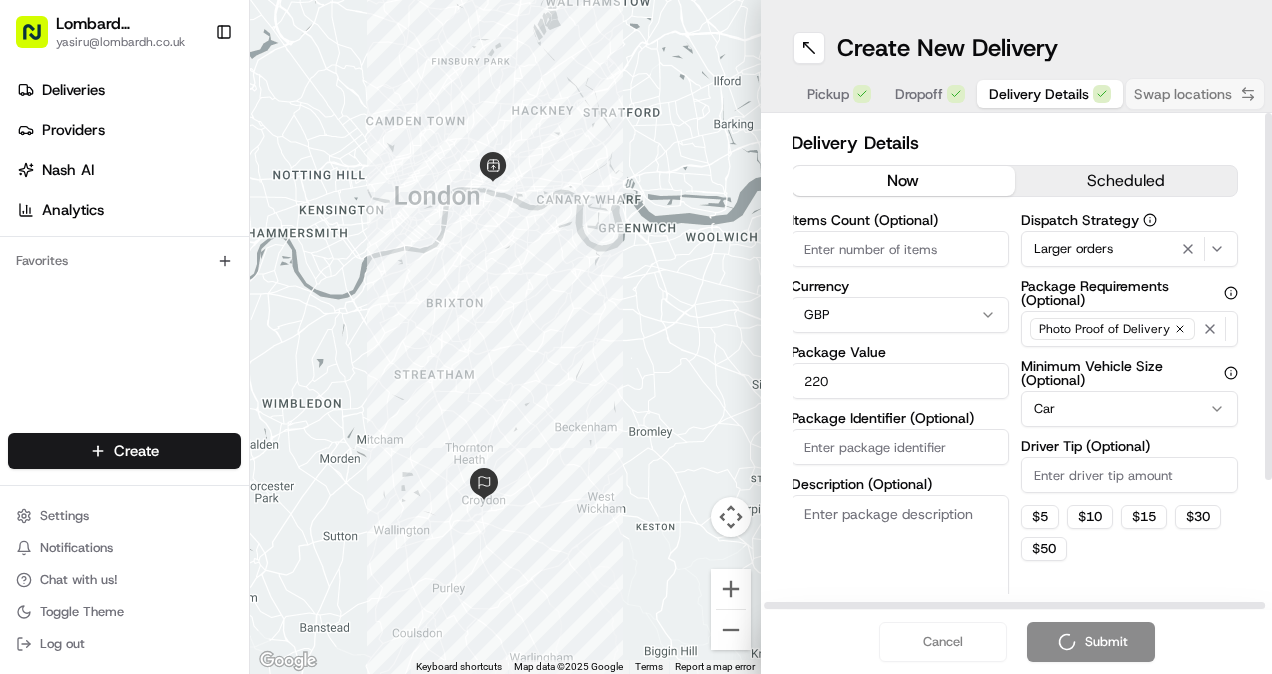 click on "scheduled" at bounding box center [1126, 181] 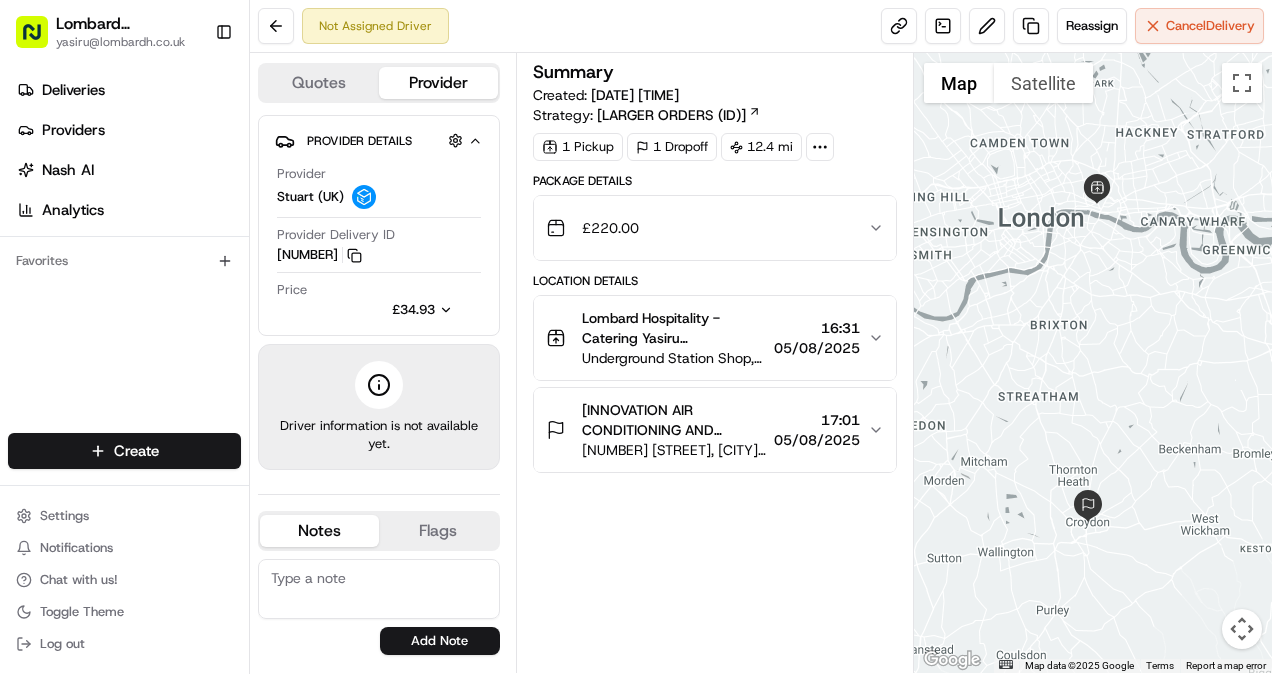 click on "Quotes" at bounding box center [319, 83] 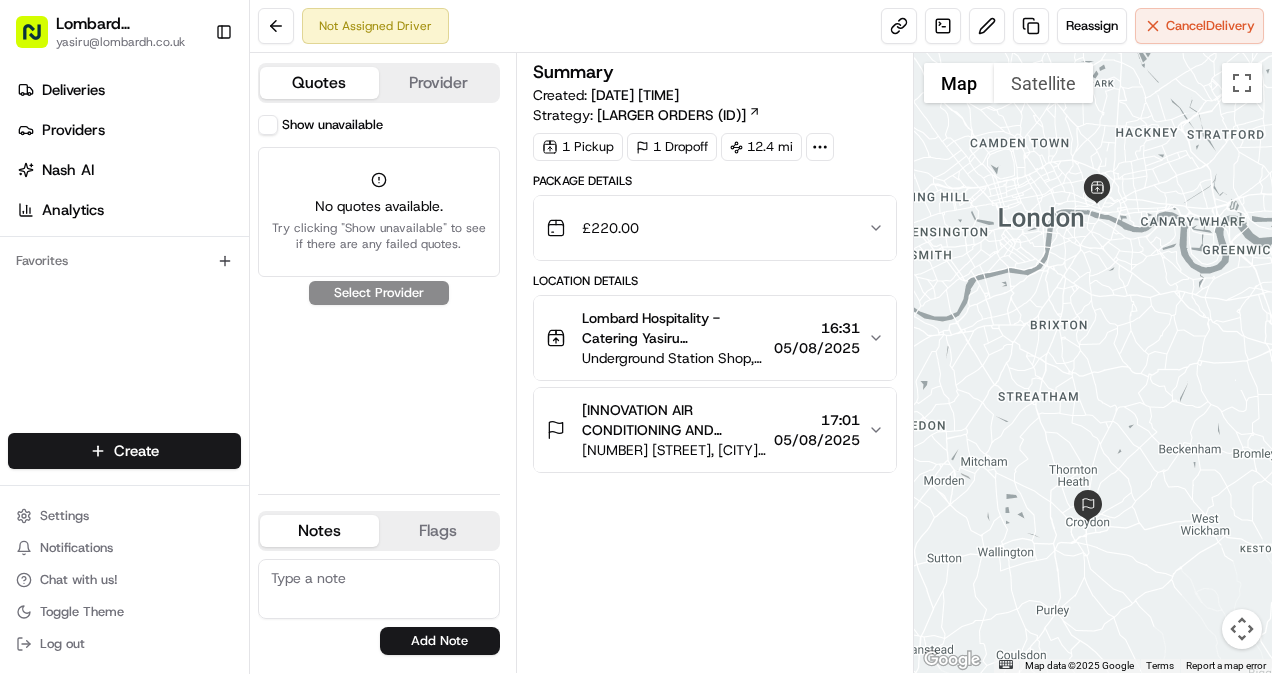 click on "Provider" at bounding box center (438, 83) 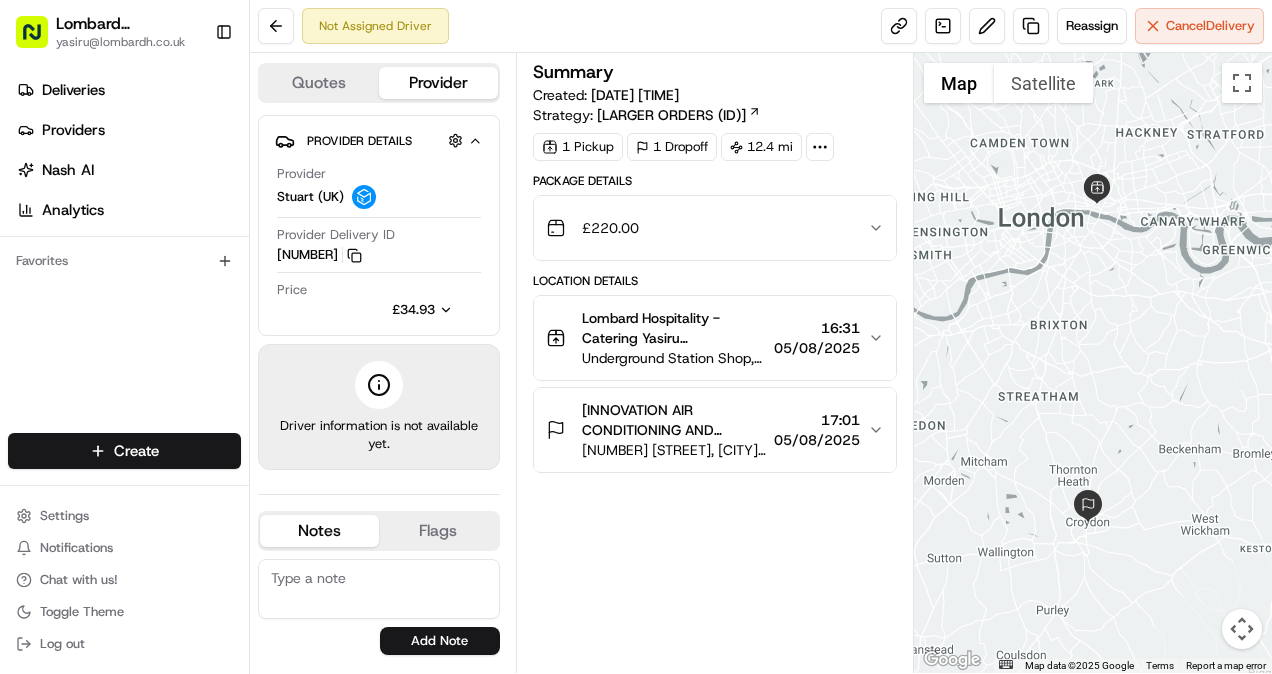 click on "Price £34.93" at bounding box center (379, 300) 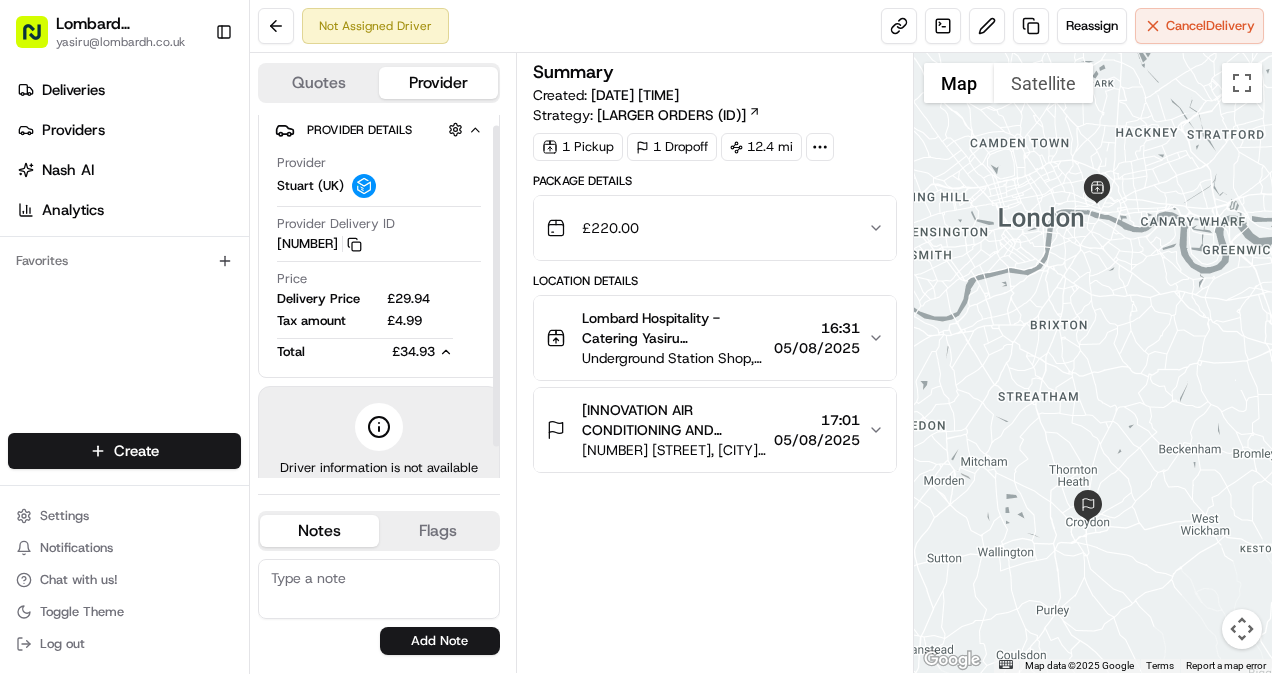 scroll, scrollTop: 12, scrollLeft: 0, axis: vertical 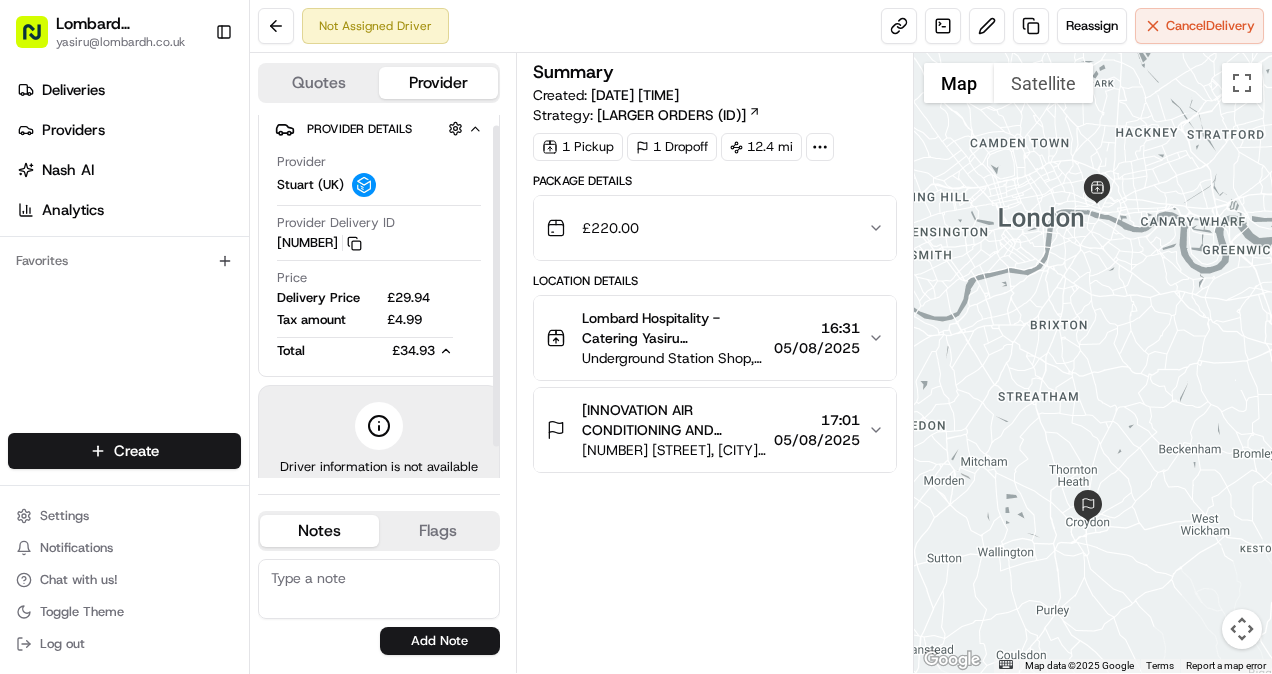 click 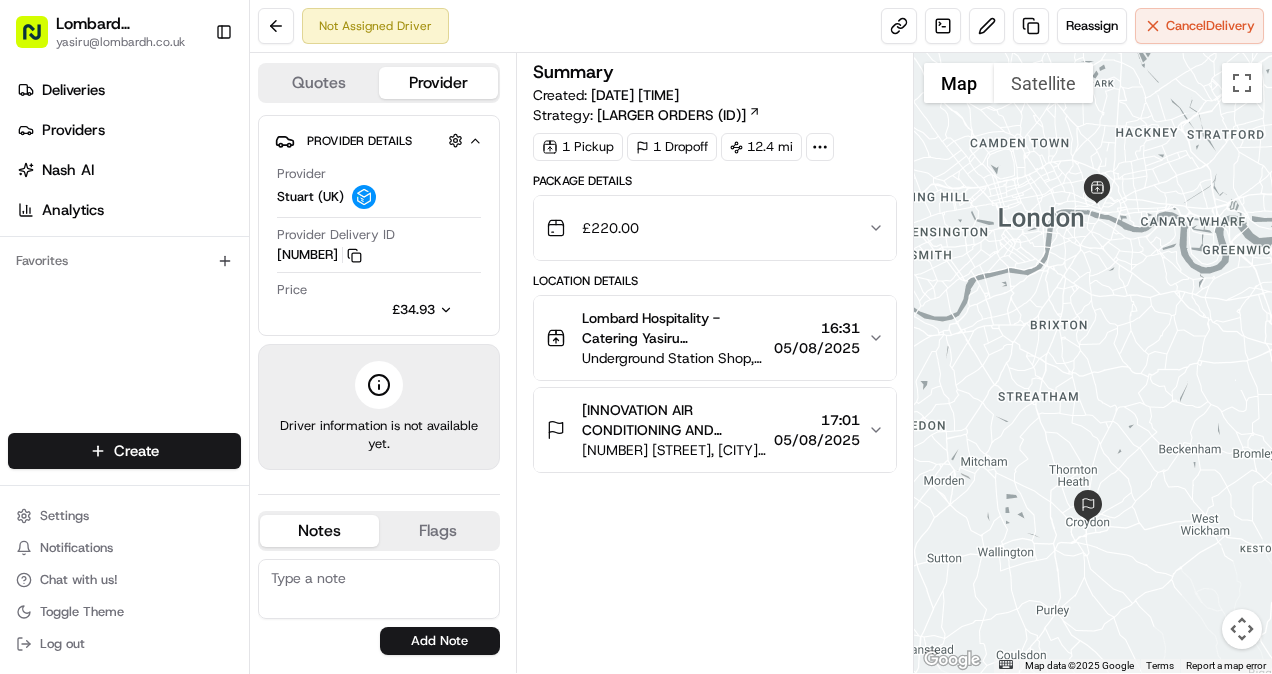 click 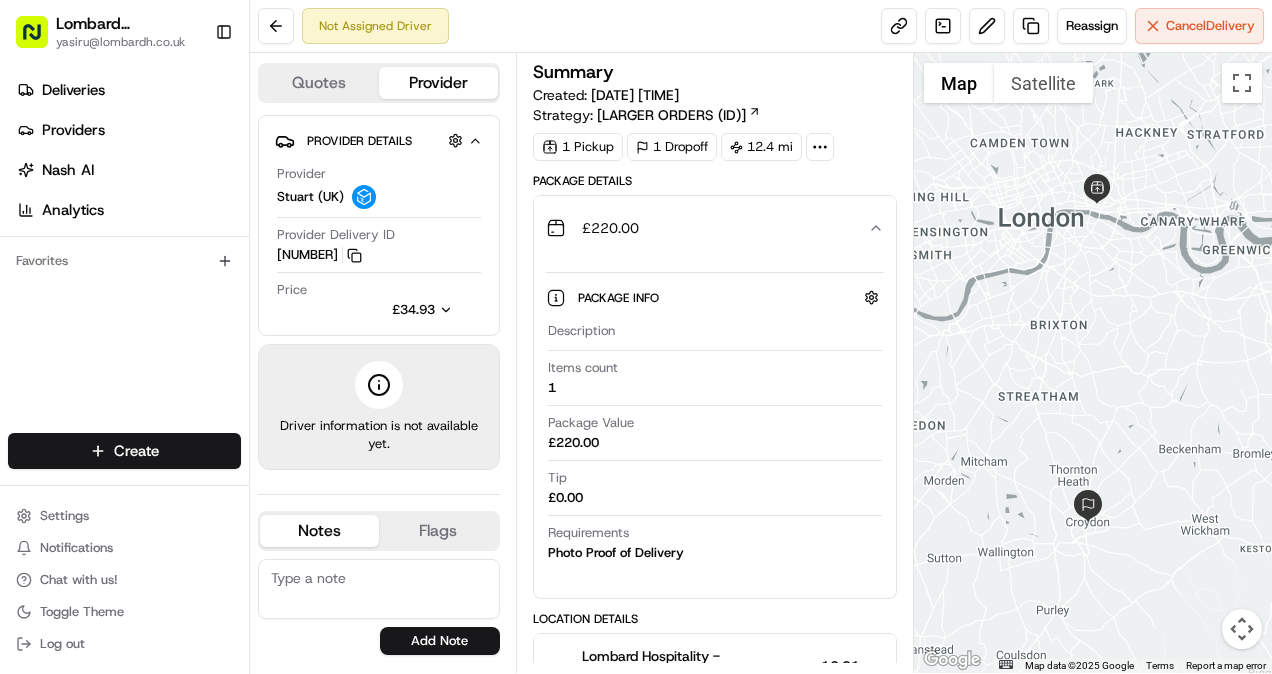click 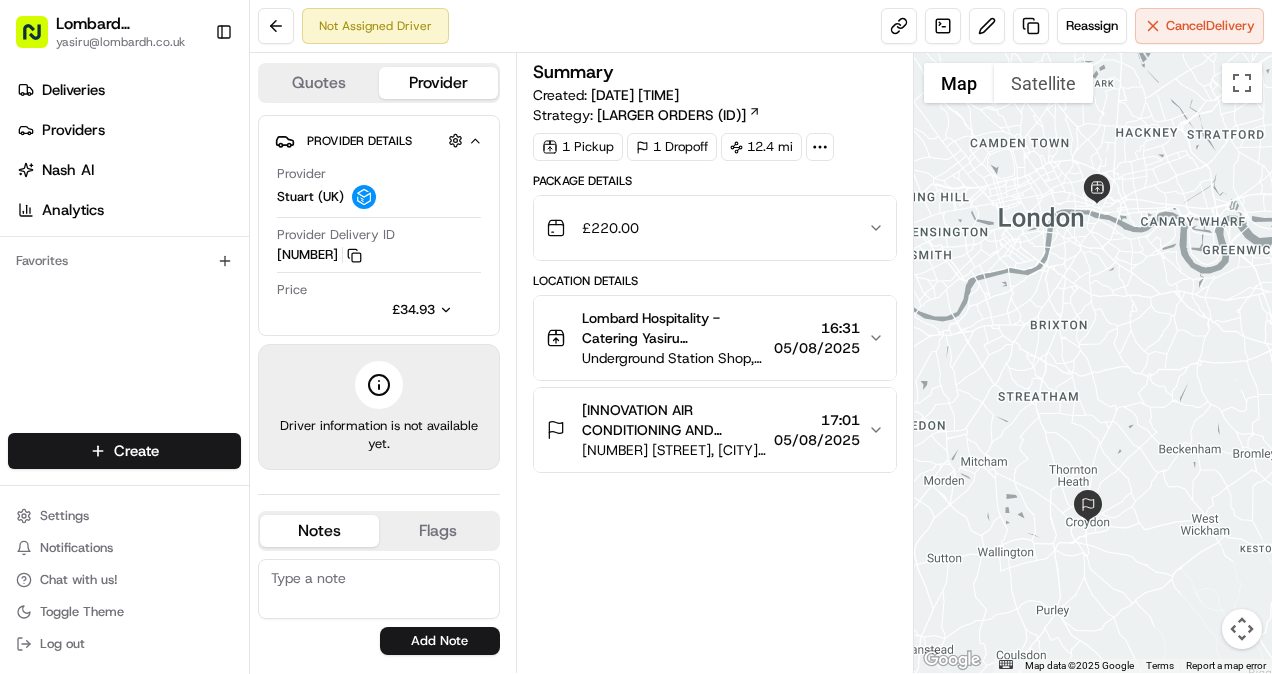 click on "Quotes" at bounding box center (319, 83) 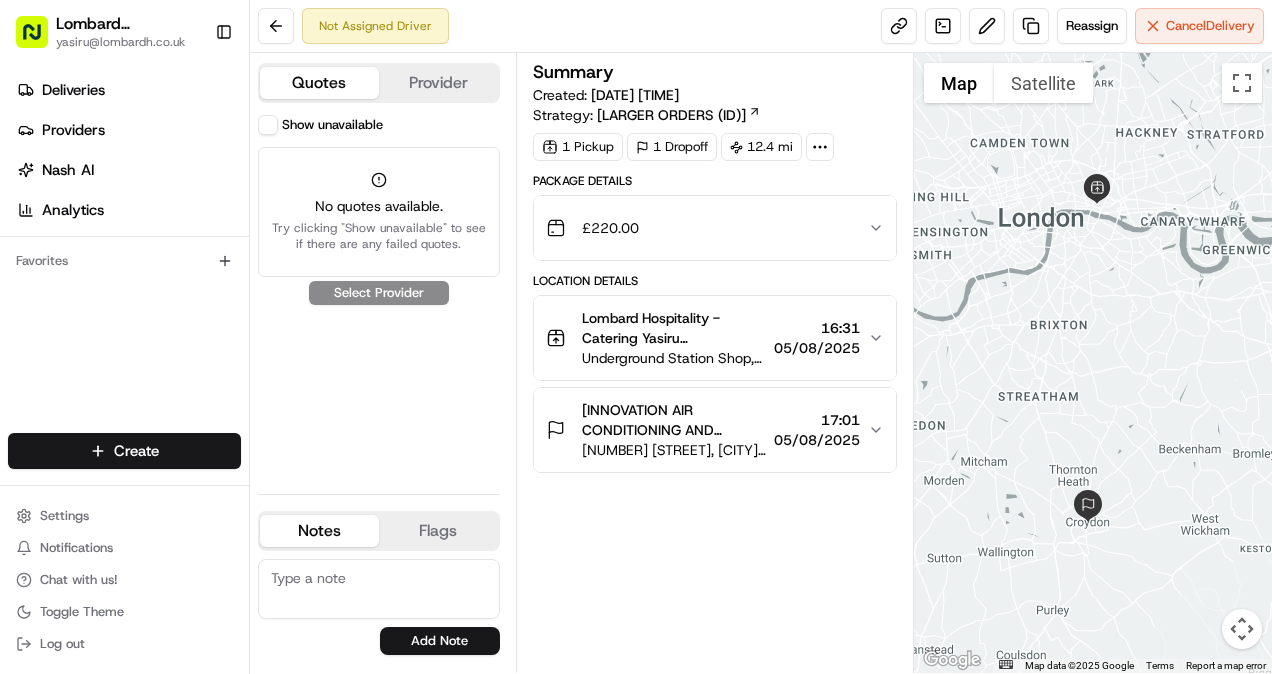click on "Show unavailable" at bounding box center (268, 125) 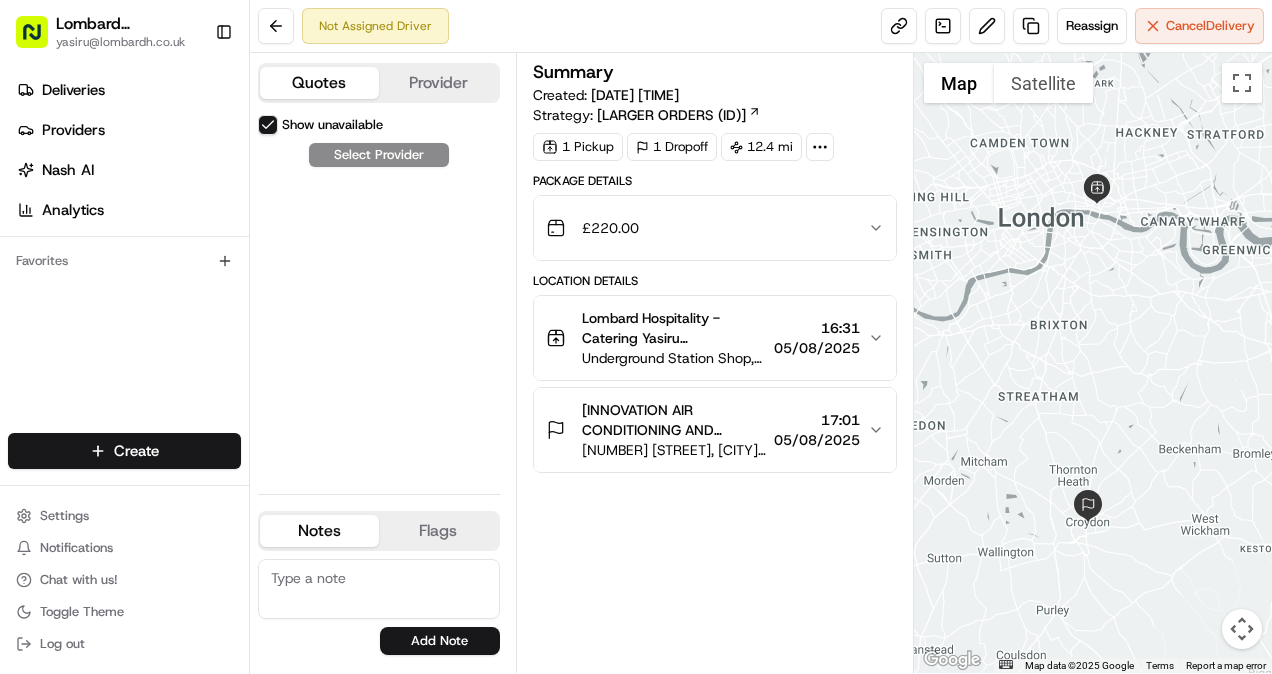click on "Provider" at bounding box center [438, 83] 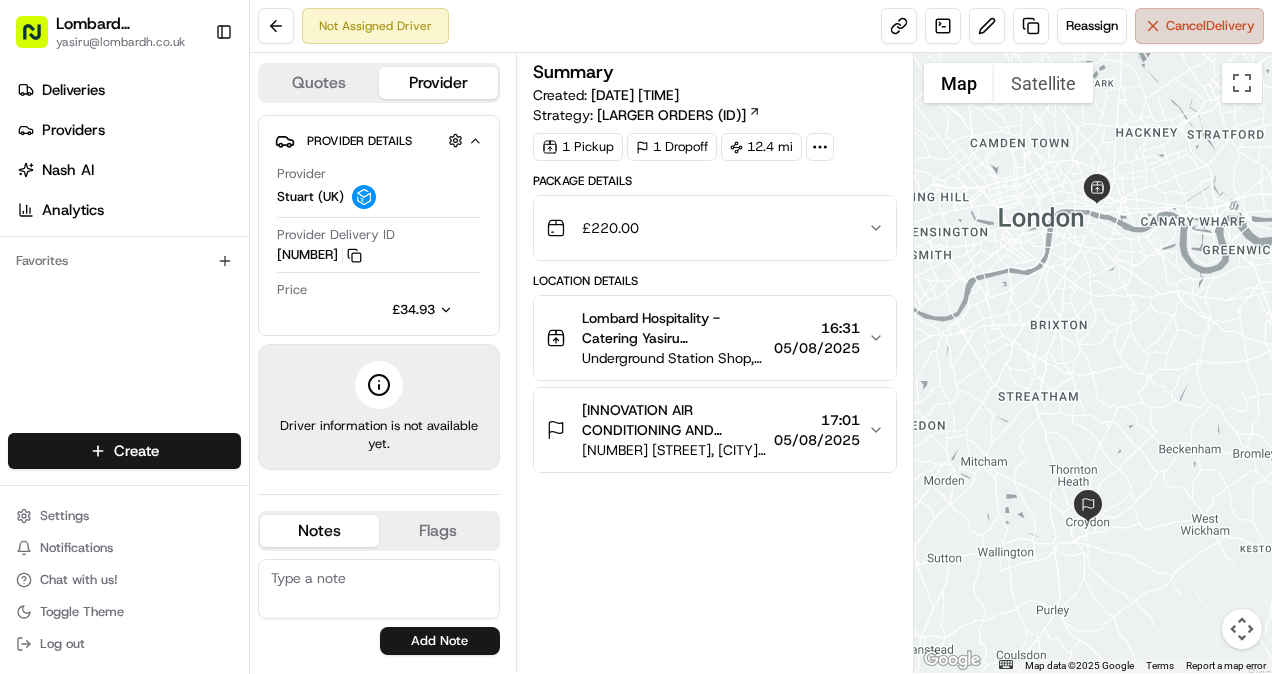 click on "Cancel  Delivery" at bounding box center [1210, 26] 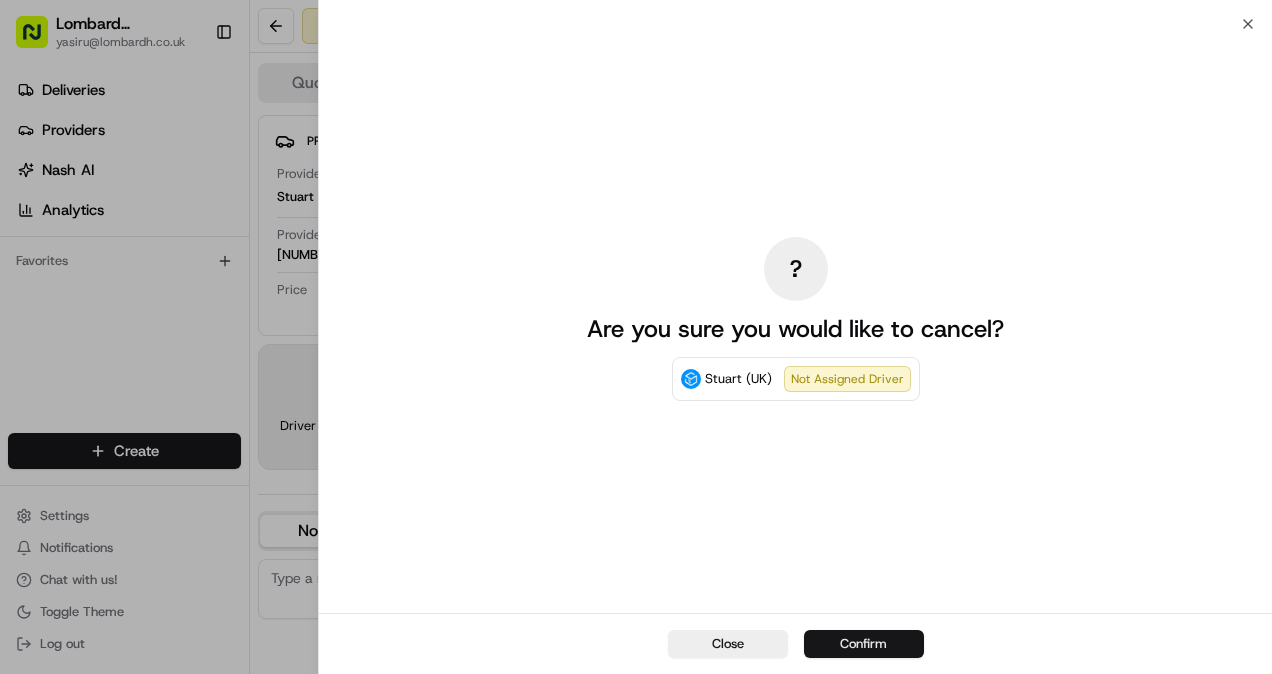 click on "Confirm" at bounding box center (864, 644) 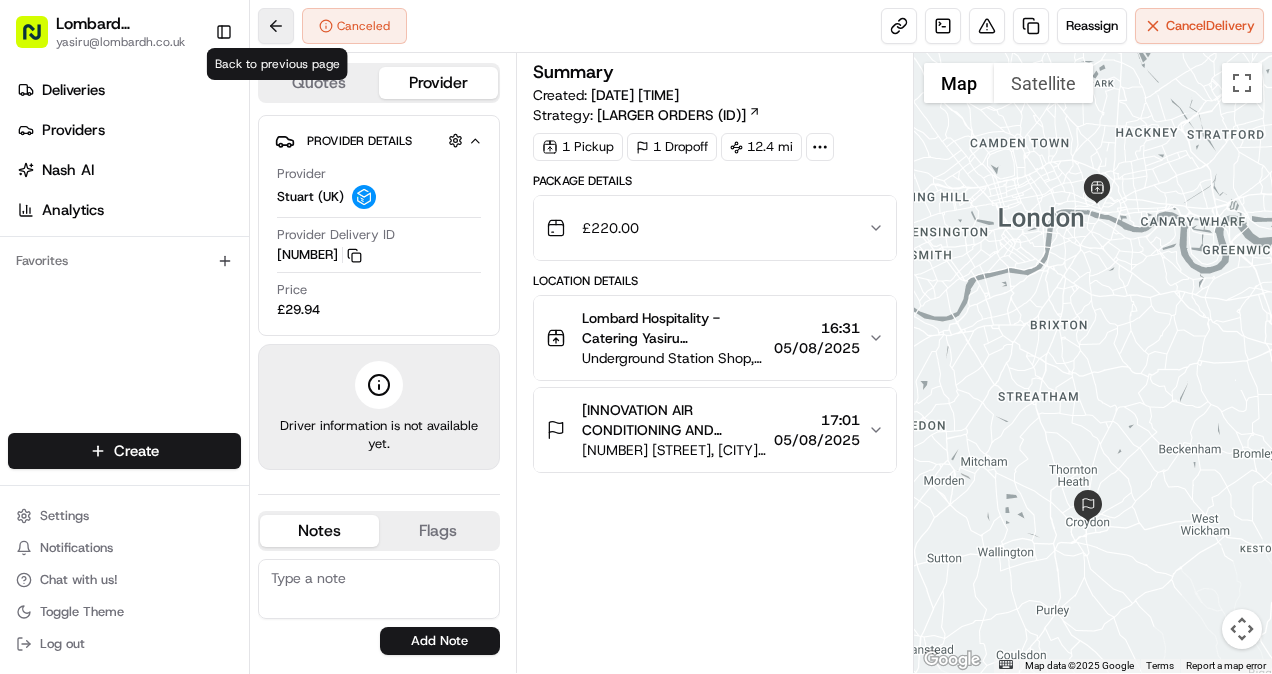 click at bounding box center [276, 26] 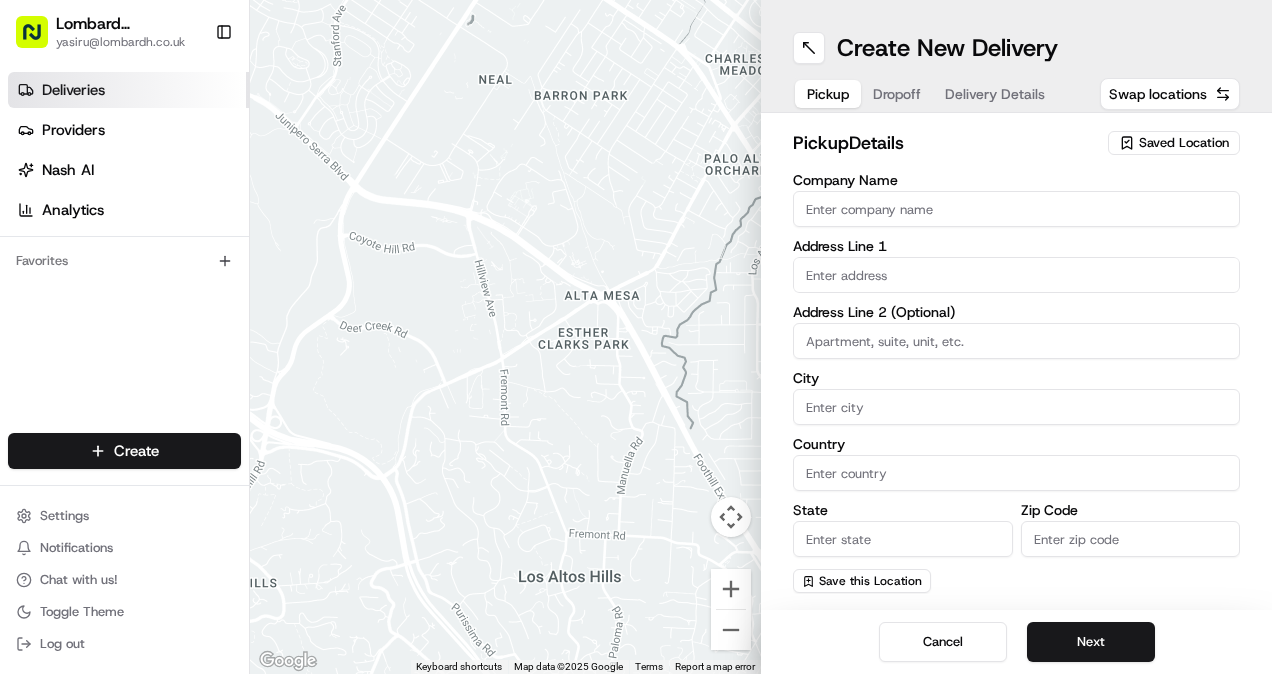 click on "Deliveries" at bounding box center [73, 90] 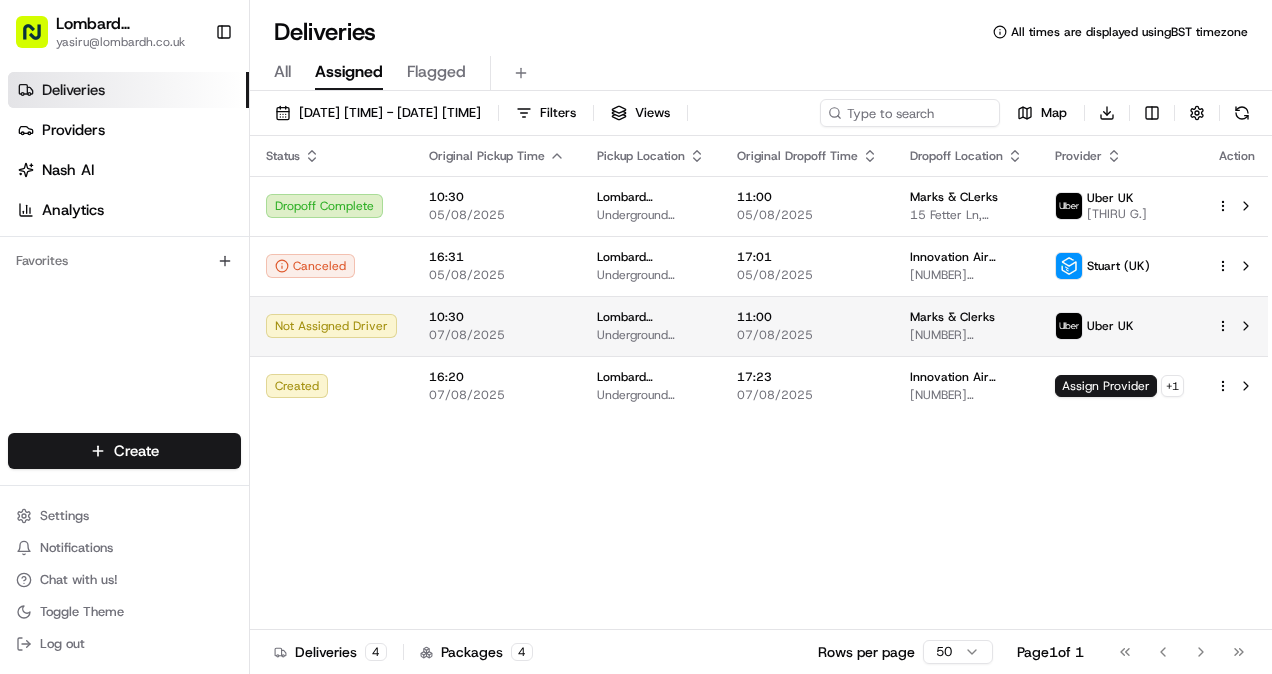 click on "10:30" at bounding box center [497, 317] 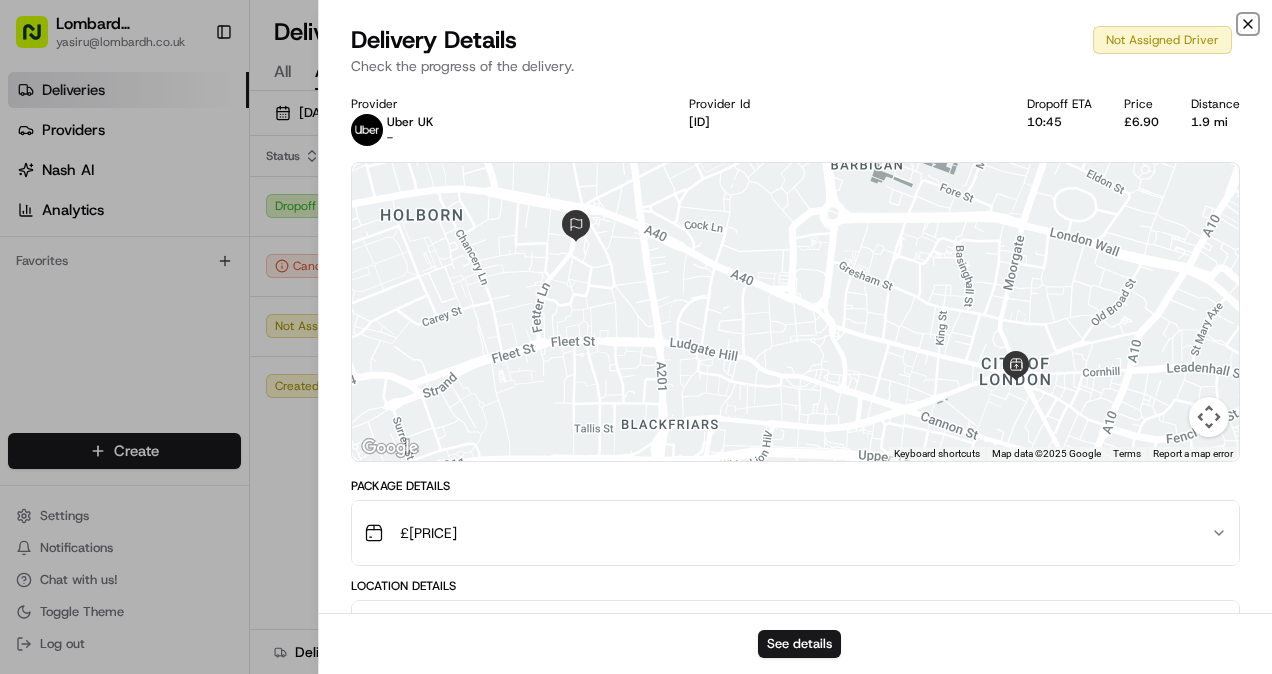 click 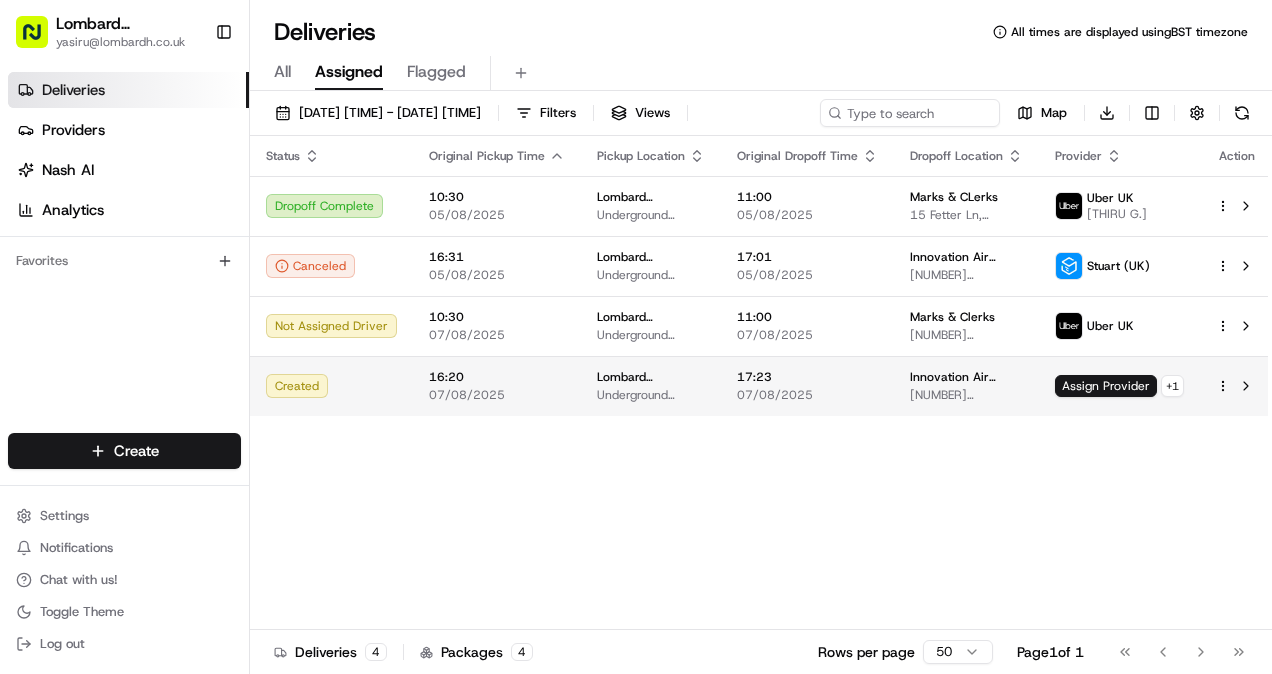 click on "Lombard Hospitality yasiru@lombardh.co.uk Toggle Sidebar Deliveries Providers Nash AI Analytics Favorites Main Menu Members & Organization Organization Users Roles Preferences Customization Tracking Orchestration Automations Dispatch Strategy Locations Pickup Locations Dropoff Locations Billing Billing Refund Requests Integrations Notification Triggers Webhooks API Keys Request Logs Create Settings Notifications Chat with us! Toggle Theme Log out Deliveries All times are displayed using  BST   timezone All Assigned Flagged 05/08/2025 00:00 - 07/08/2025 23:59 Filters Views Map Download Status Original Pickup Time Pickup Location Original Dropoff Time Dropoff Location Provider Action Dropoff Complete 10:30 05/08/2025 Lombard Hospitality - Catering Underground Station Shop, 1 Lombard St, London EC3V 3LA, UK 11:00 05/08/2025 Marks & CLerks 15 Fetter Ln, London EC4A 1BW, UK Uber UK THIRU G. Canceled 16:31 05/08/2025 Lombard Hospitality - Catering 17:01 05/08/2025 2 Lansdowne Rd, Croydon CR9 2JT, UK" at bounding box center [636, 337] 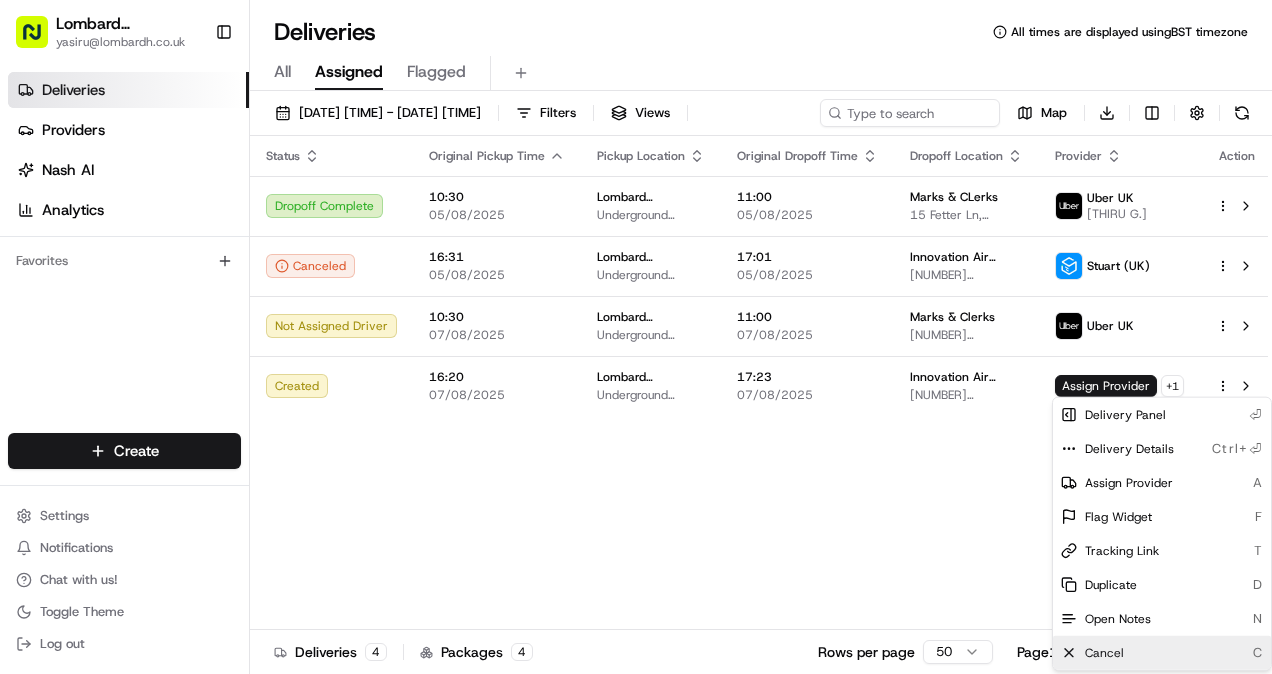 click on "Cancel" at bounding box center [1104, 653] 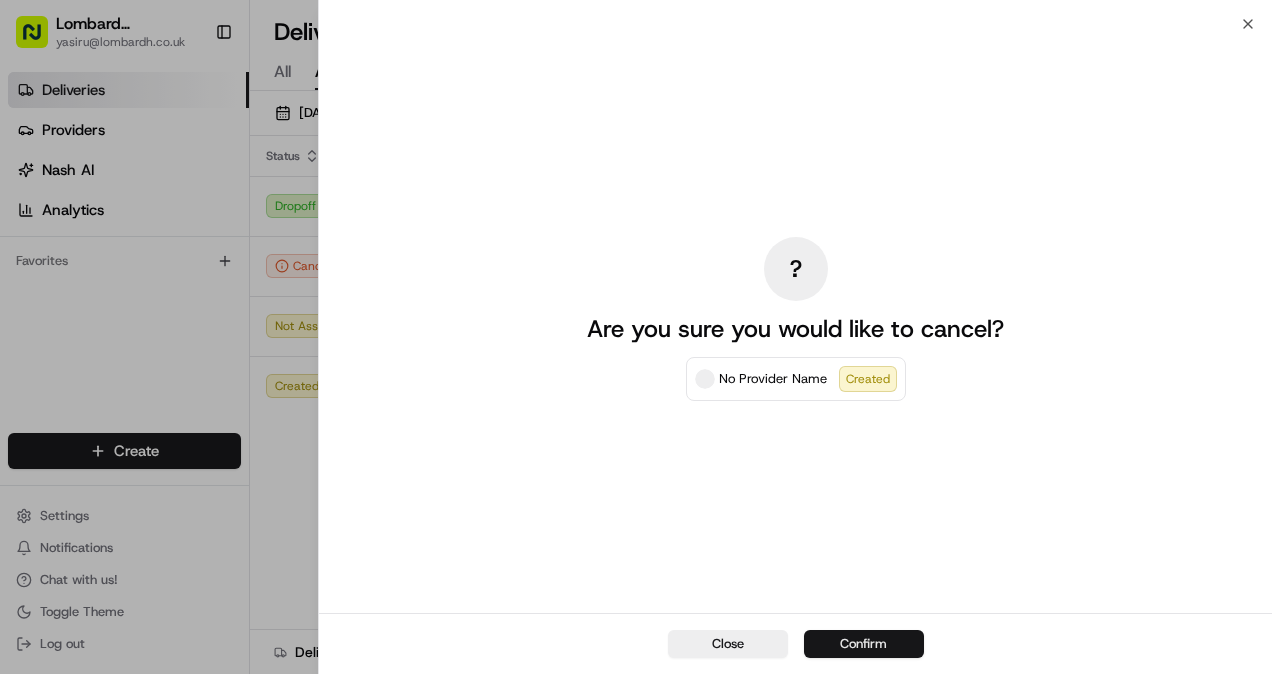 click on "Confirm" at bounding box center [864, 644] 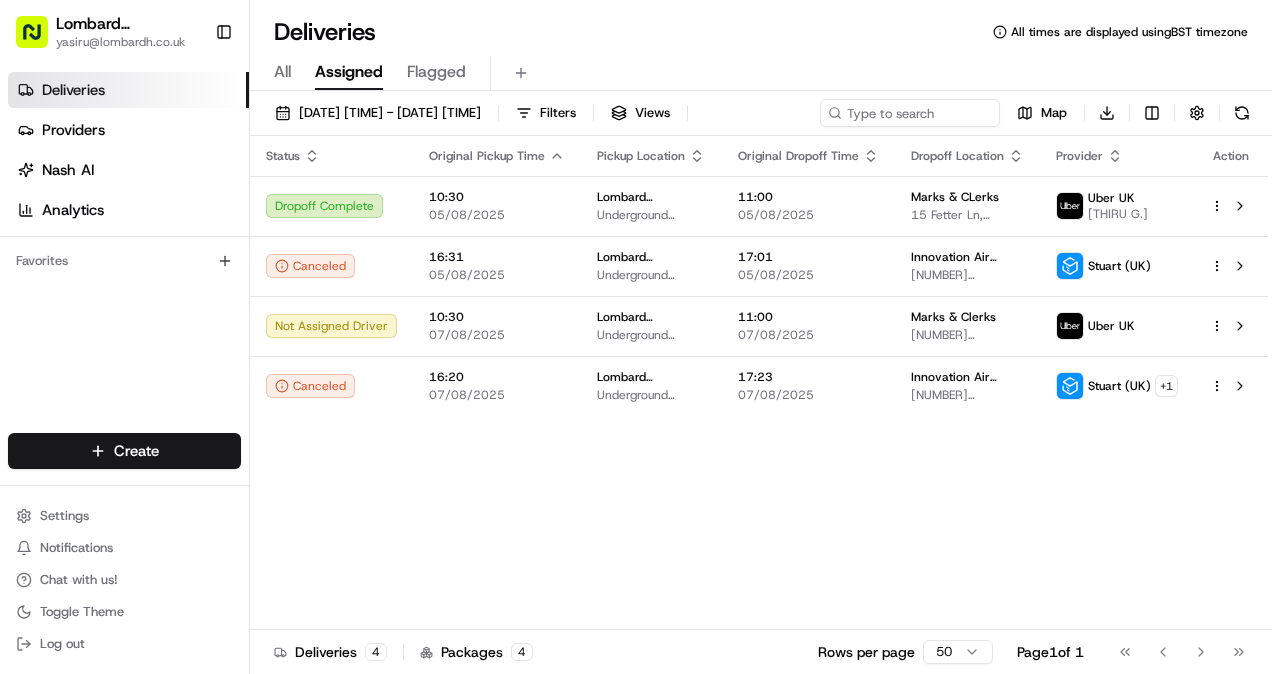 click on "Status Original Pickup Time Pickup Location Original Dropoff Time Dropoff Location Provider Action Dropoff Complete 10:30 05/08/2025 Lombard Hospitality - Catering Underground Station Shop, 1 Lombard St, London EC3V 3LA, UK 11:00 05/08/2025 Marks & CLerks 15 Fetter Ln, London EC4A 1BW, UK Uber UK THIRU G. Canceled 16:31 05/08/2025 Lombard Hospitality - Catering Underground Station Shop, 1 Lombard St, London EC3V 3LA, UK 17:01 05/08/2025 Innovation Air Conditioning and Building Services Limited 2 Lansdowne Rd, Croydon CR9 2JT, UK Stuart (UK) Not Assigned Driver 10:30 07/08/2025 Lombard Hospitality - Catering Underground Station Shop, 1 Lombard St, London EC3V 3LA, UK 11:00 07/08/2025 Marks & Clerks 15 New Fetter Ln, London EC4A, UK Uber UK Canceled 16:20 07/08/2025 Lombard Hospitality - Catering Underground Station Shop, 1 Lombard St, London EC3V 3LA, UK 17:23 07/08/2025 Innovation Air Conditioning and Building Services Limited 2 Lansdowne Rd, Croydon CR9 2JT, UK Stuart (UK) + 1" at bounding box center (759, 383) 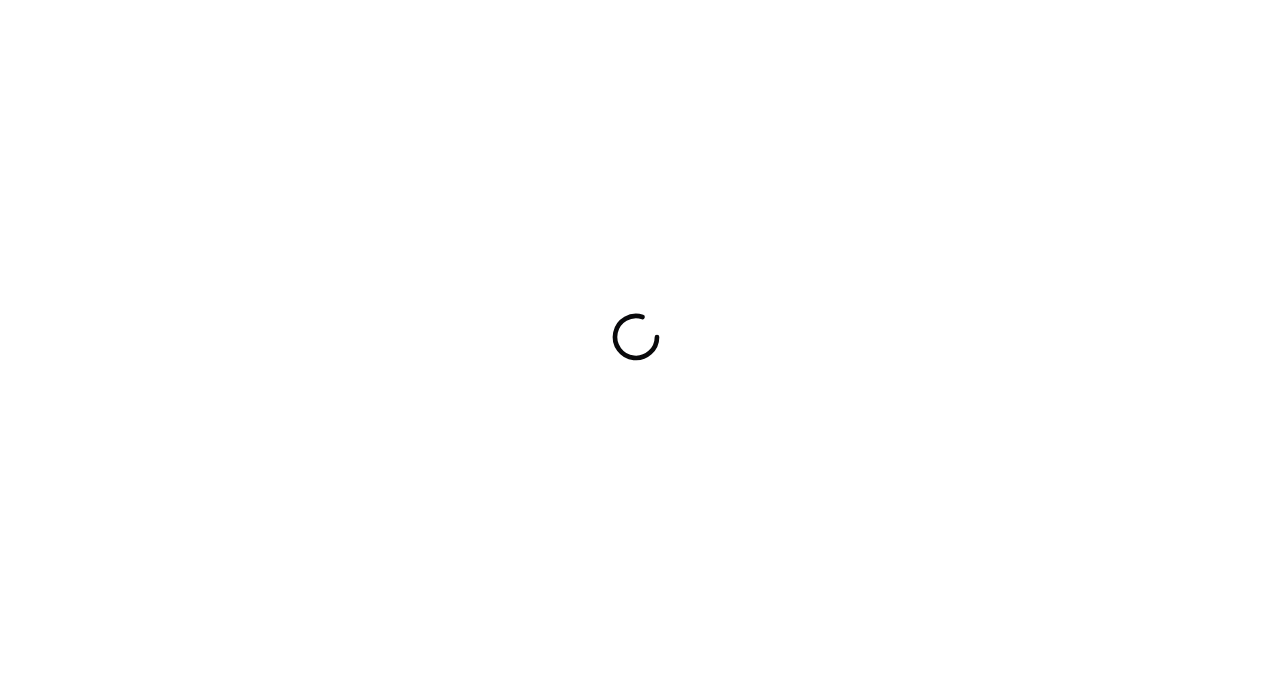scroll, scrollTop: 0, scrollLeft: 0, axis: both 